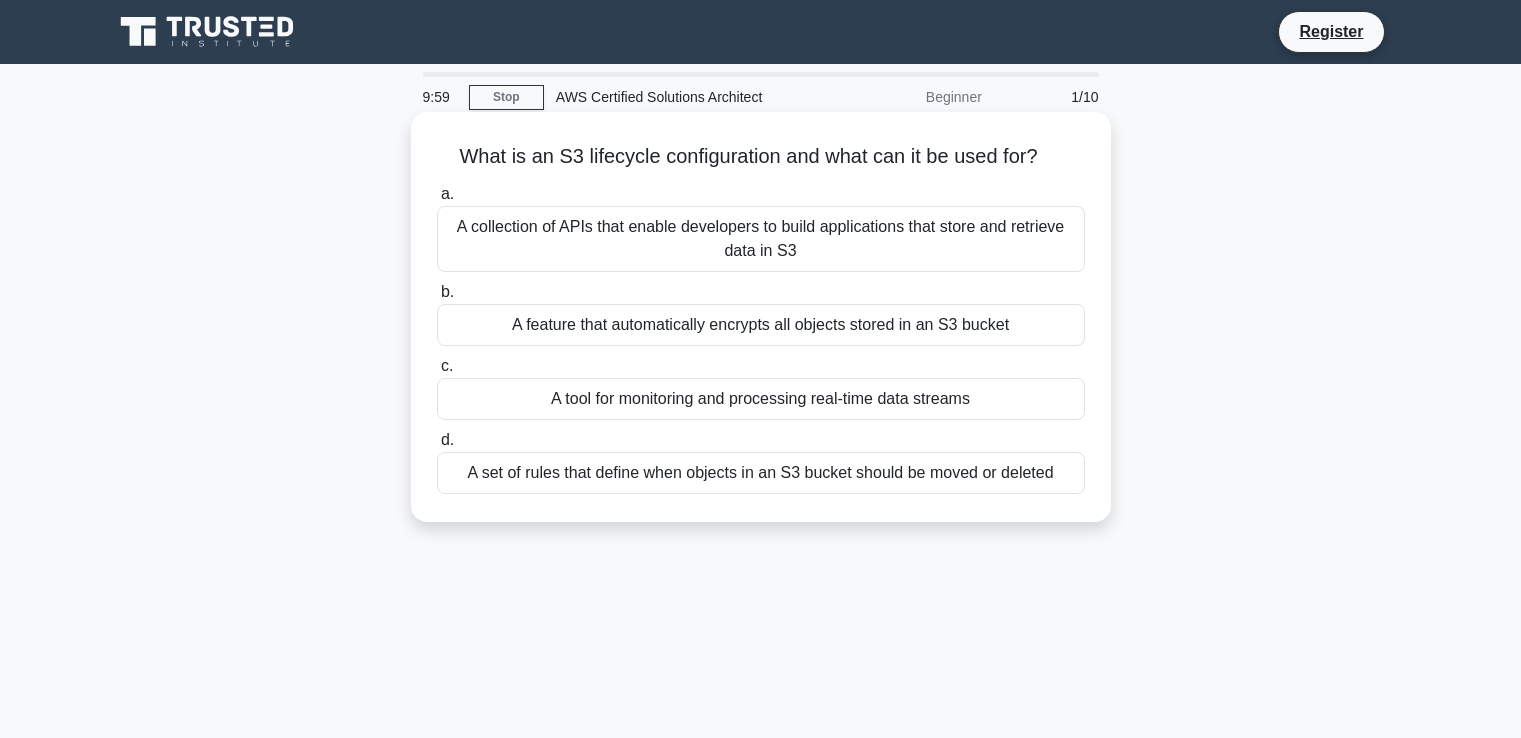 scroll, scrollTop: 0, scrollLeft: 0, axis: both 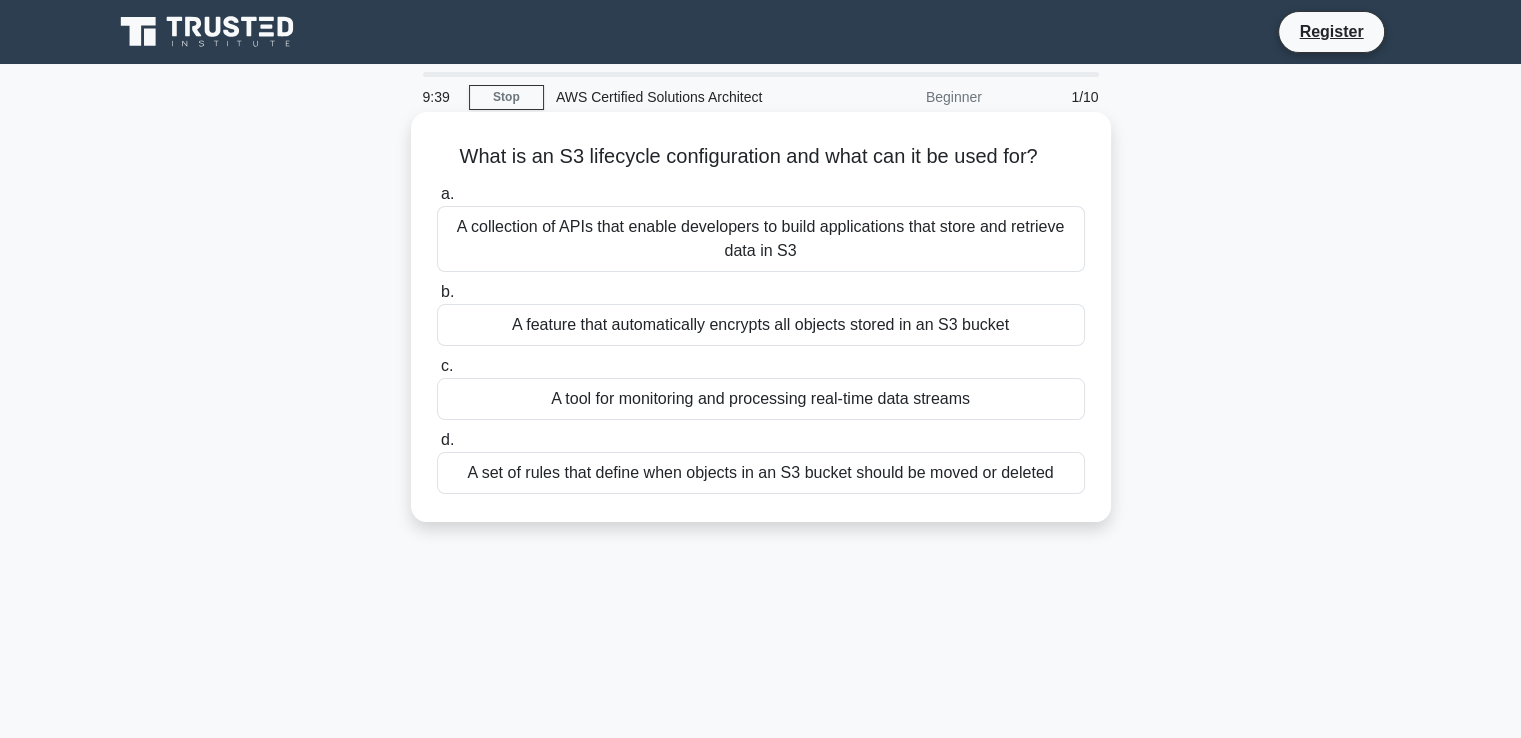 click on "A set of rules that define when objects in an S3 bucket should be moved or deleted" at bounding box center [761, 473] 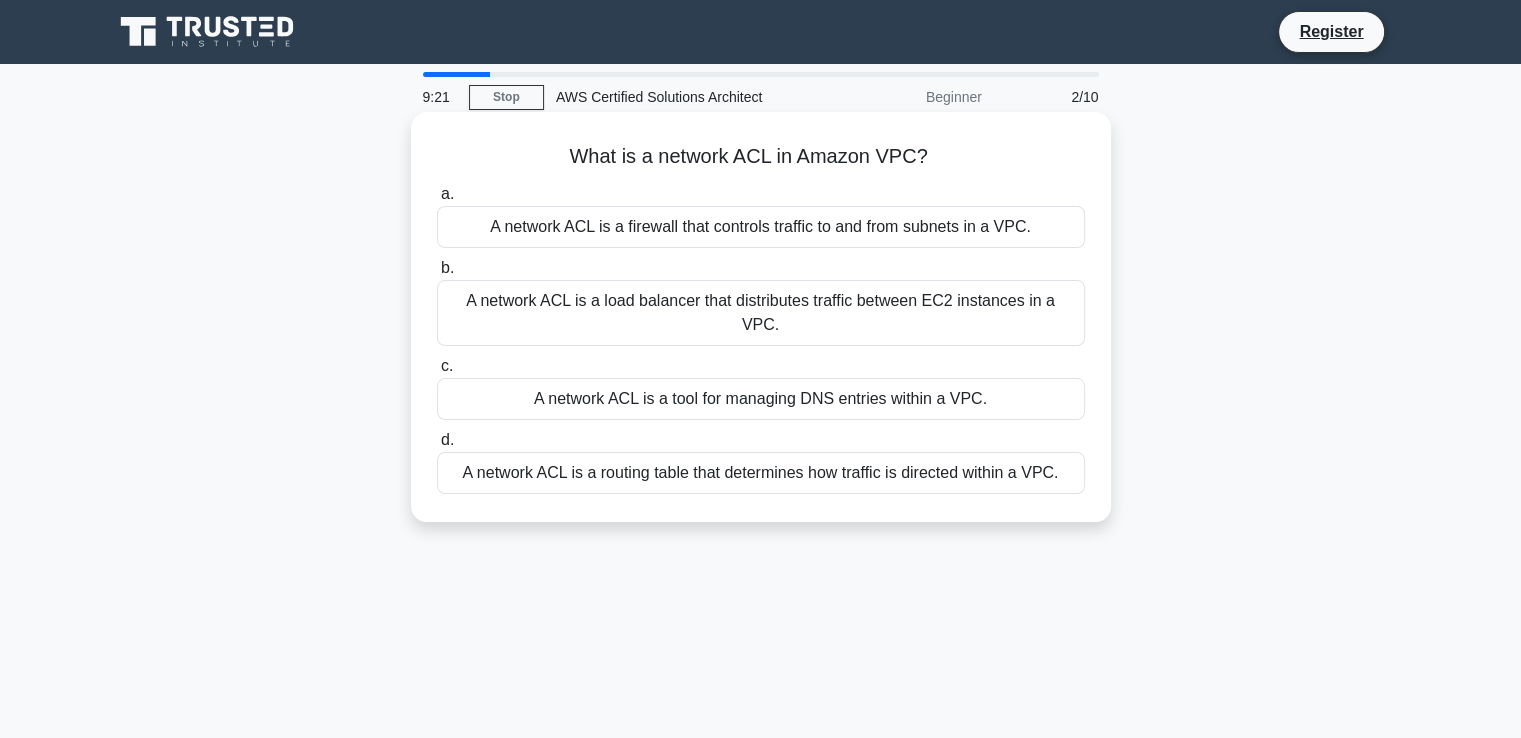 click on "A network ACL is a firewall that controls traffic to and from subnets in a VPC." at bounding box center [761, 227] 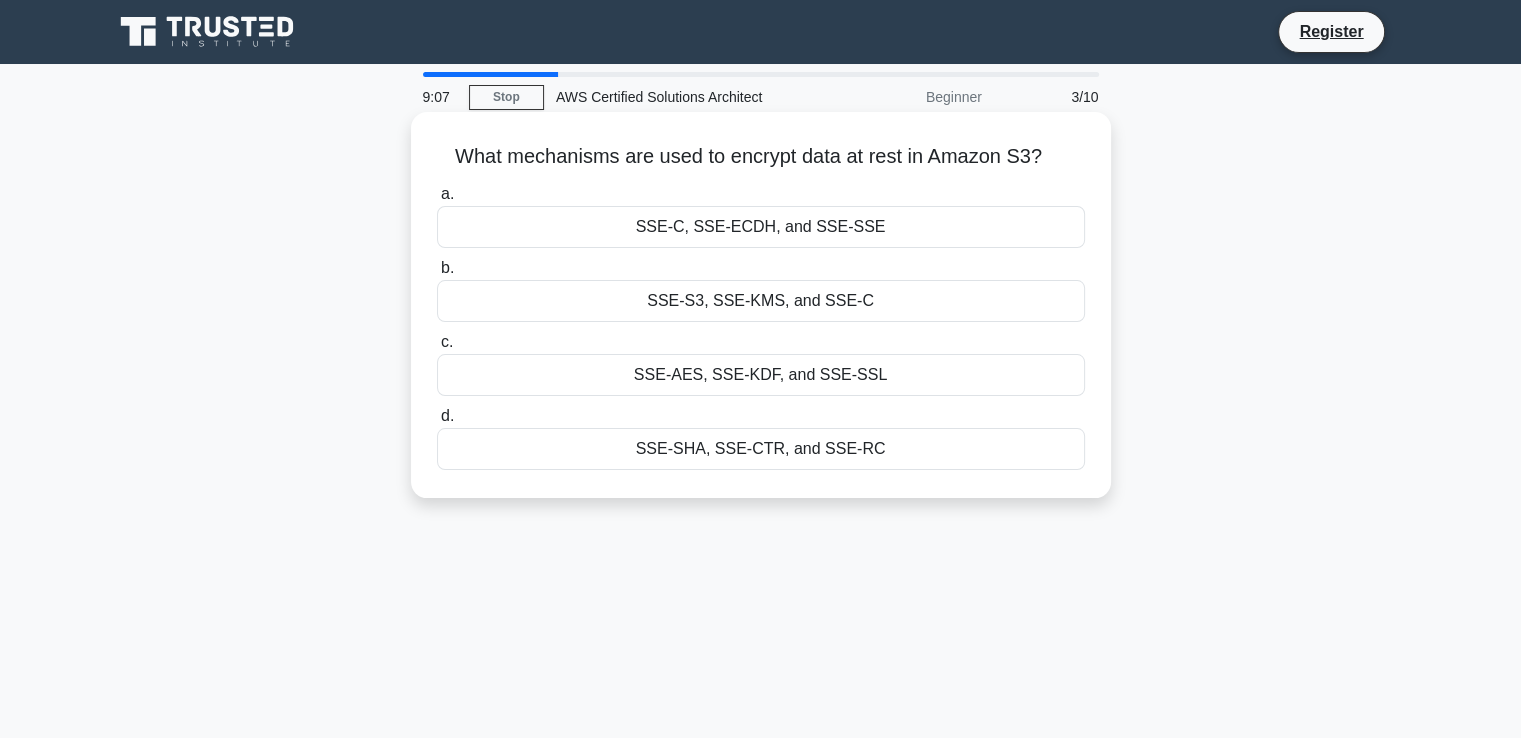click on "SSE-S3, SSE-KMS, and SSE-C" at bounding box center [761, 301] 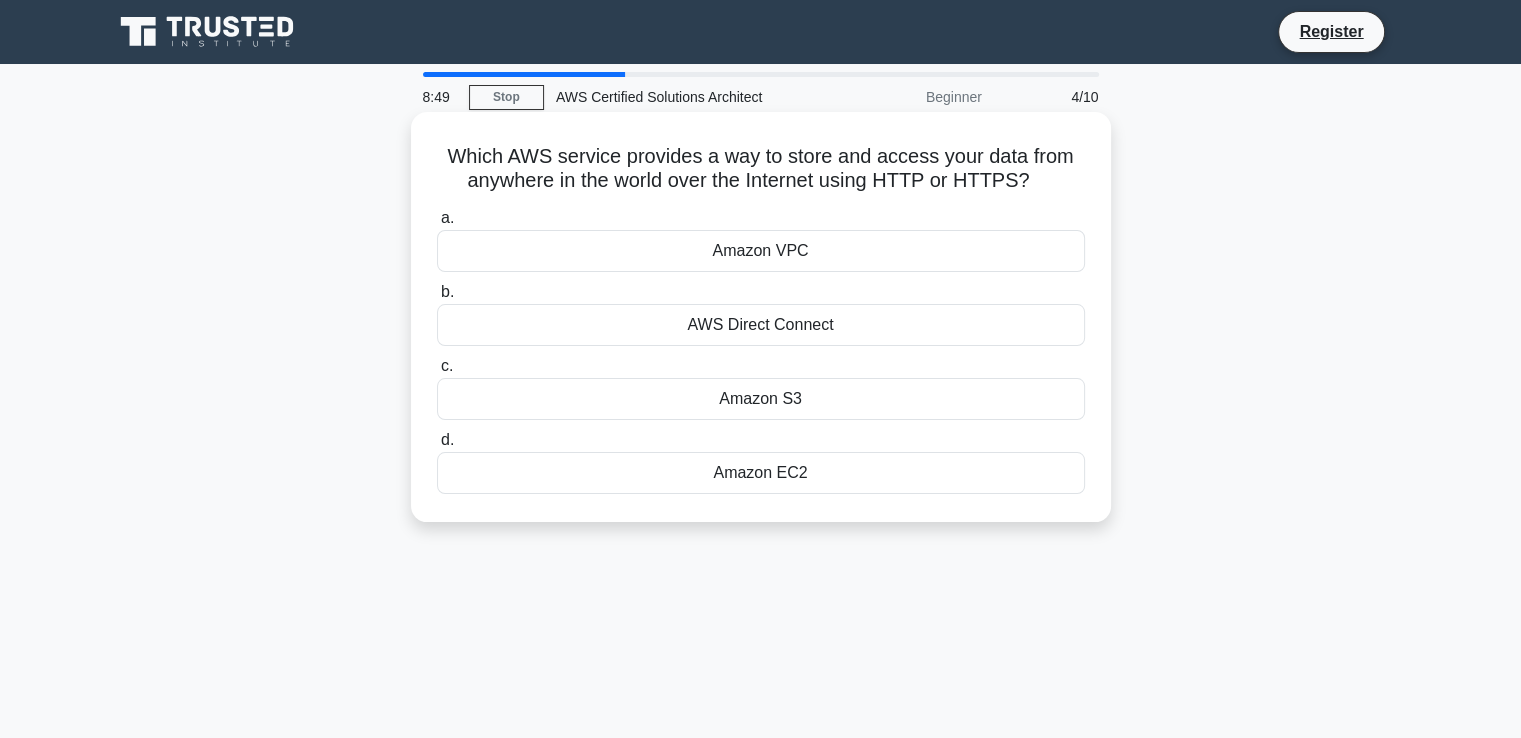 click on "Amazon S3" at bounding box center [761, 399] 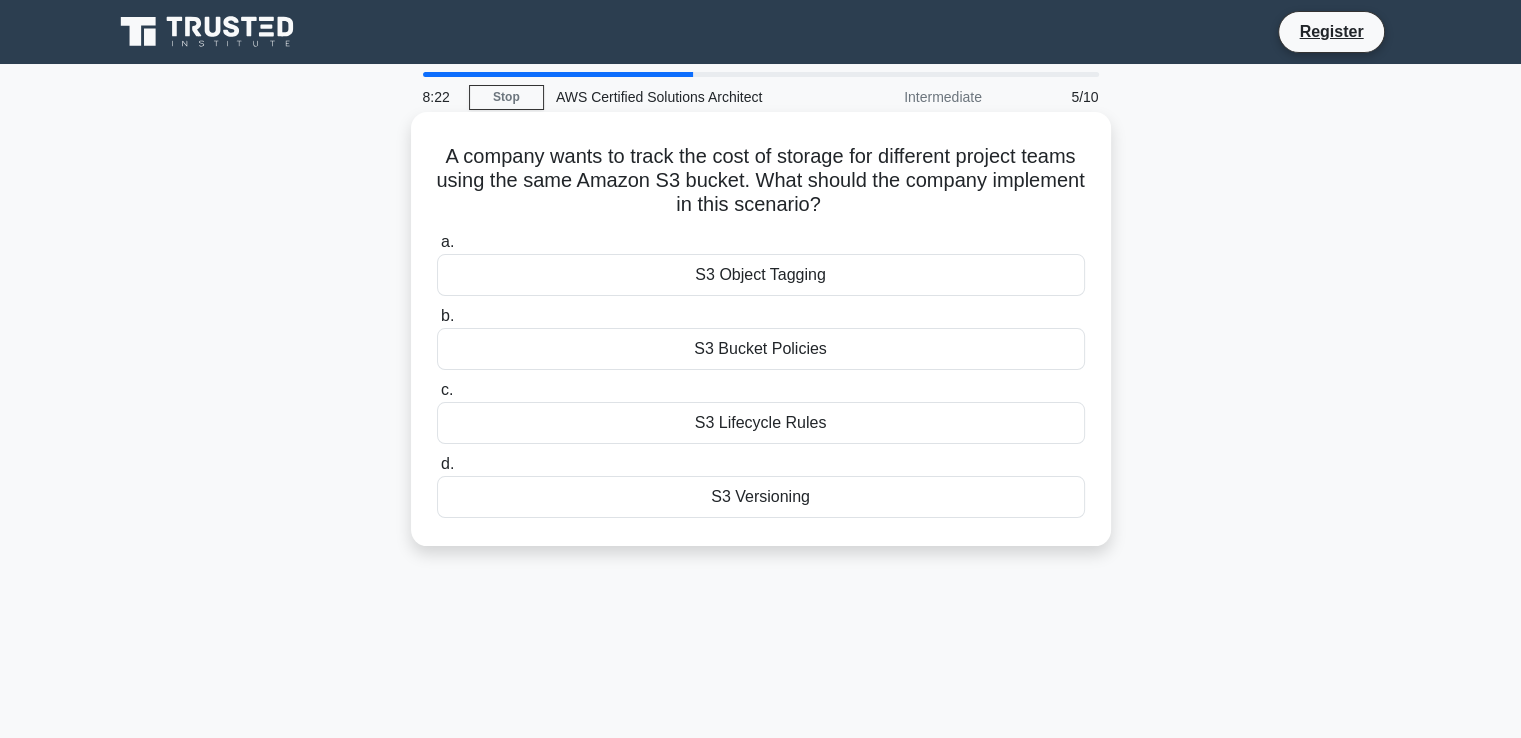 click on "S3 Bucket Policies" at bounding box center [761, 349] 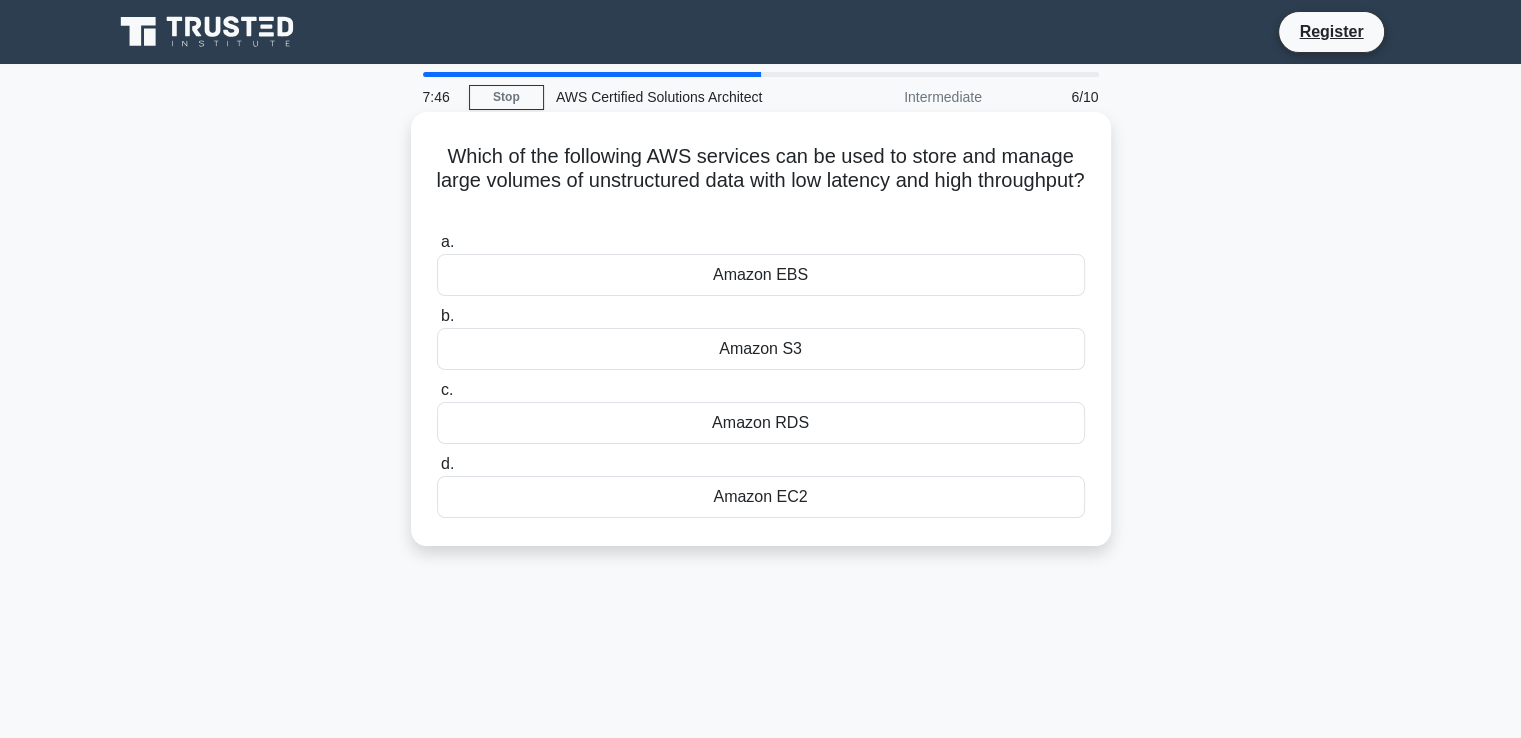click on "Amazon S3" at bounding box center [761, 349] 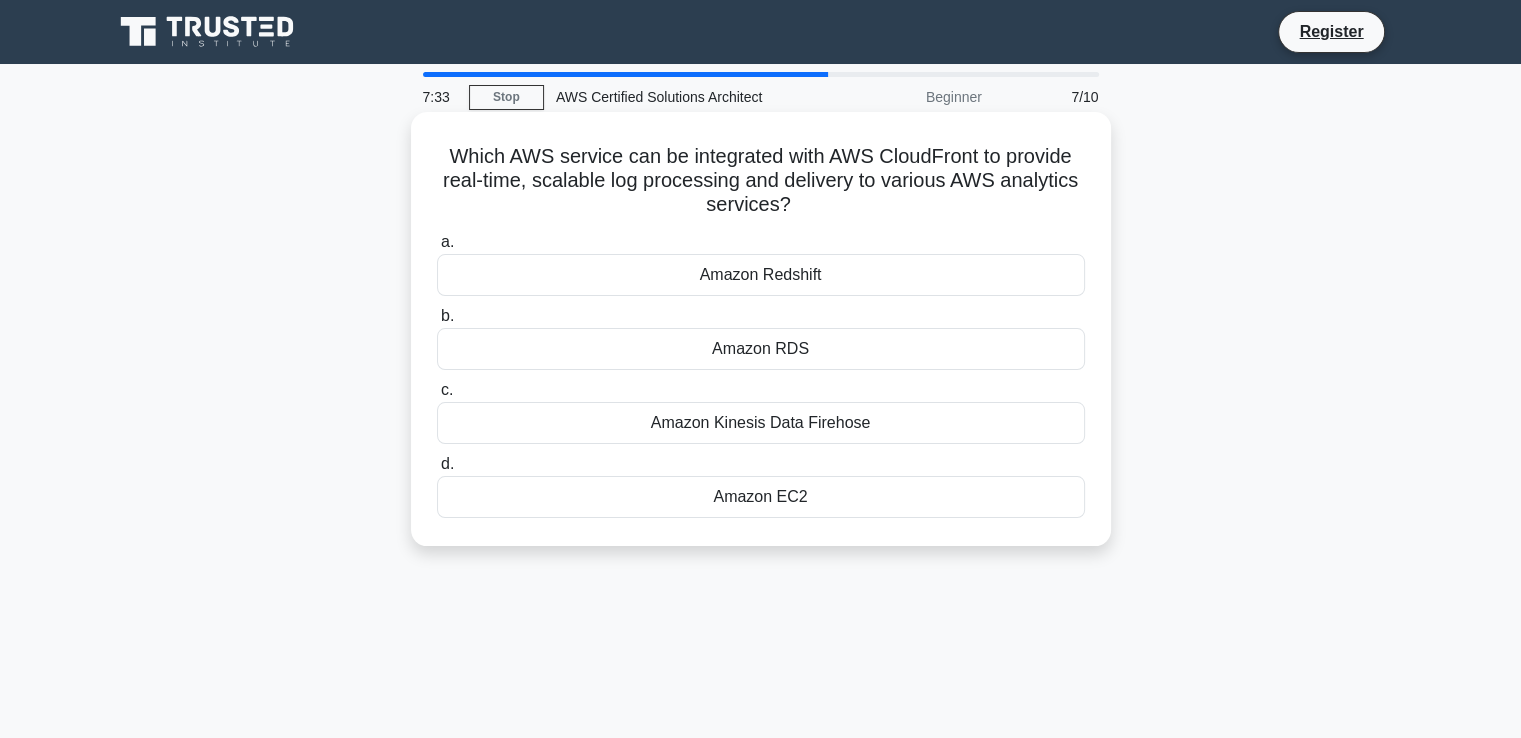 click on "Amazon Redshift" at bounding box center [761, 275] 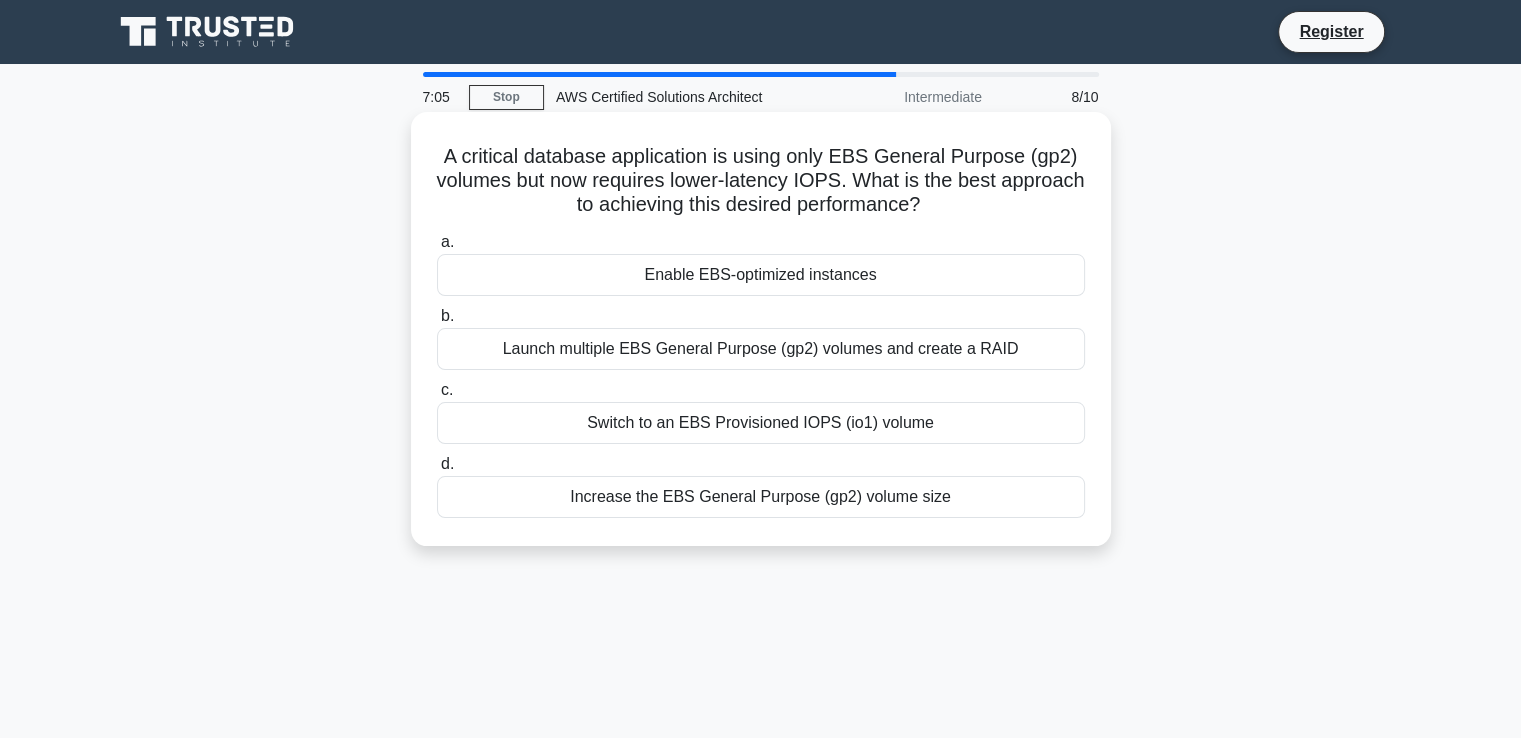 click on "Increase the EBS General Purpose (gp2) volume size" at bounding box center [761, 497] 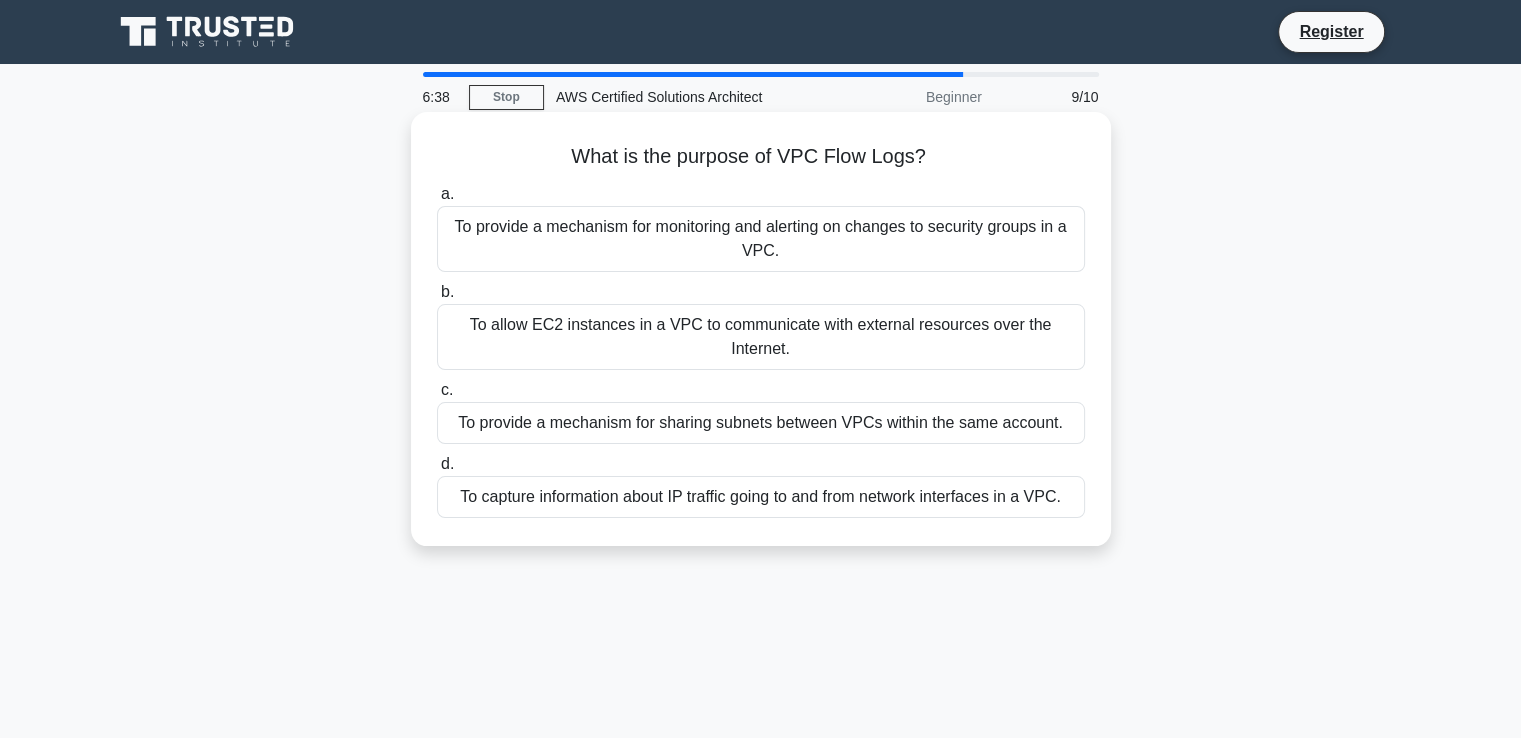 click on "To capture information about IP traffic going to and from network interfaces in a VPC." at bounding box center [761, 497] 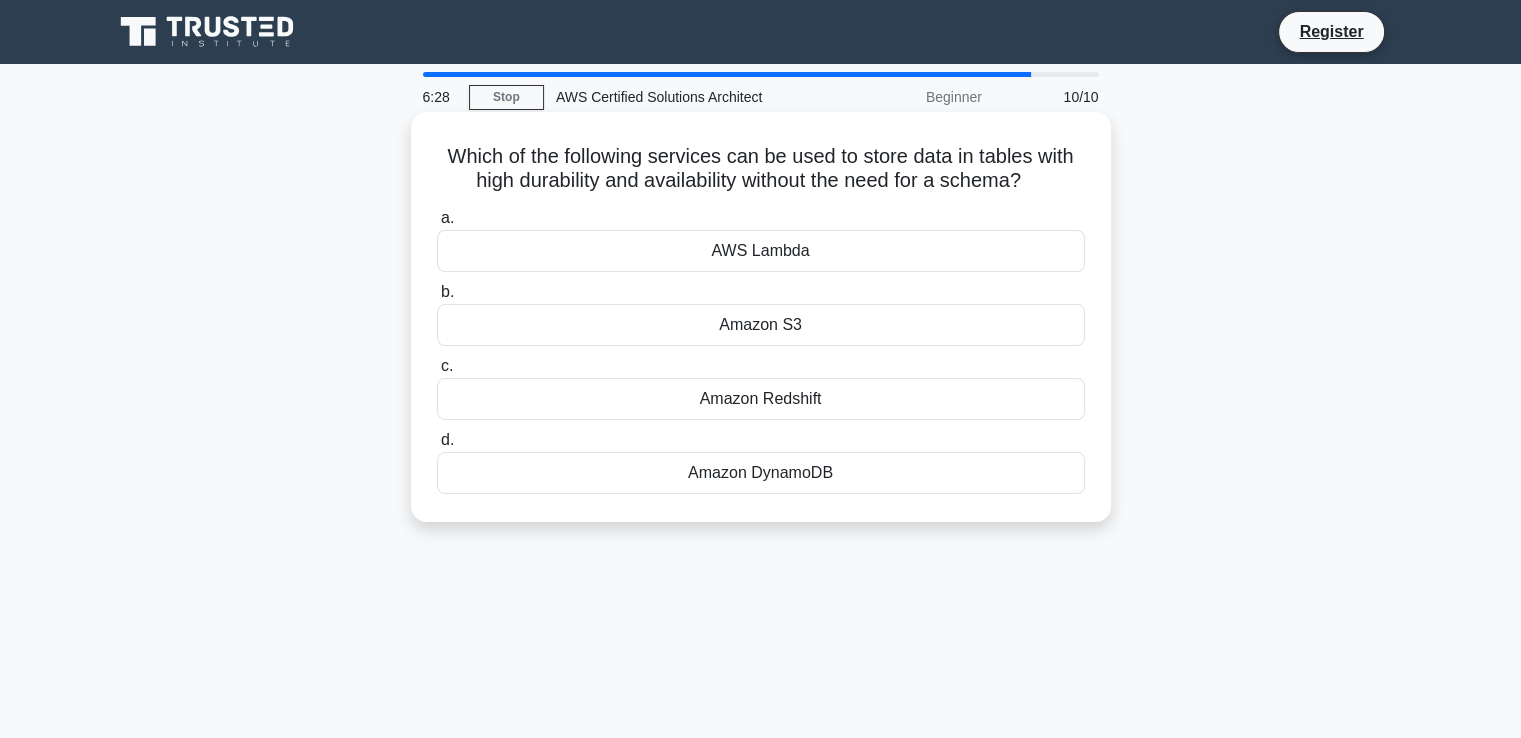 click on "Amazon DynamoDB" at bounding box center (761, 473) 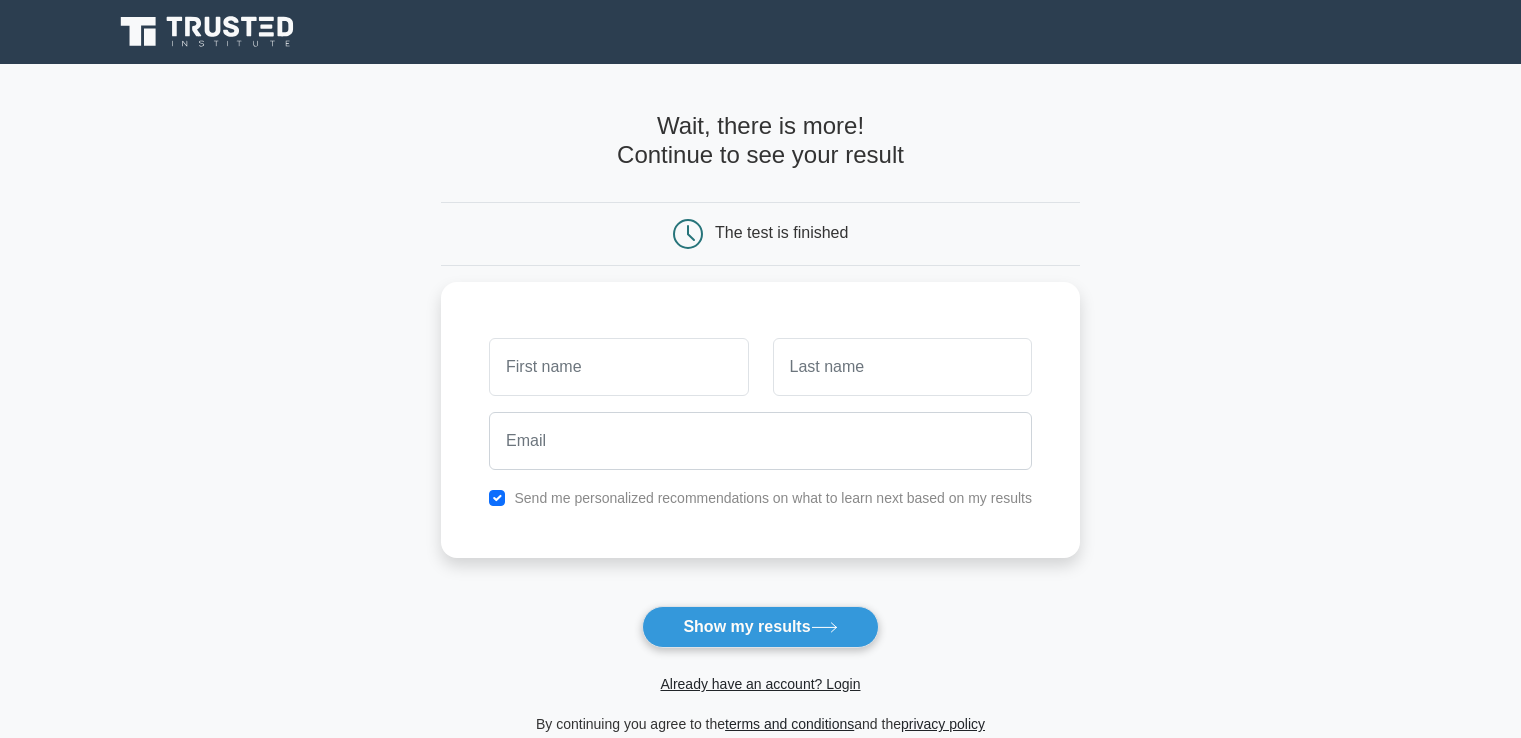 scroll, scrollTop: 0, scrollLeft: 0, axis: both 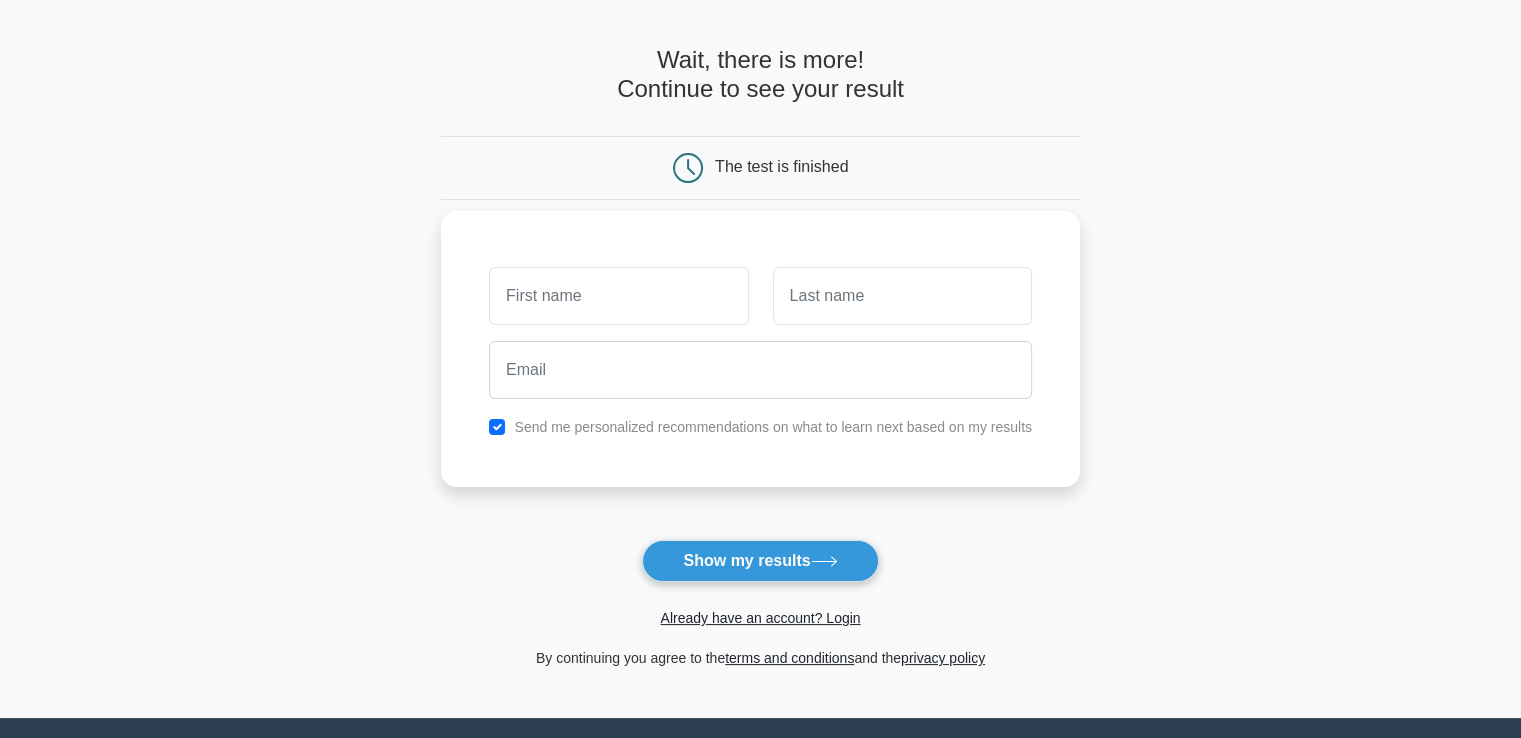 click at bounding box center [618, 296] 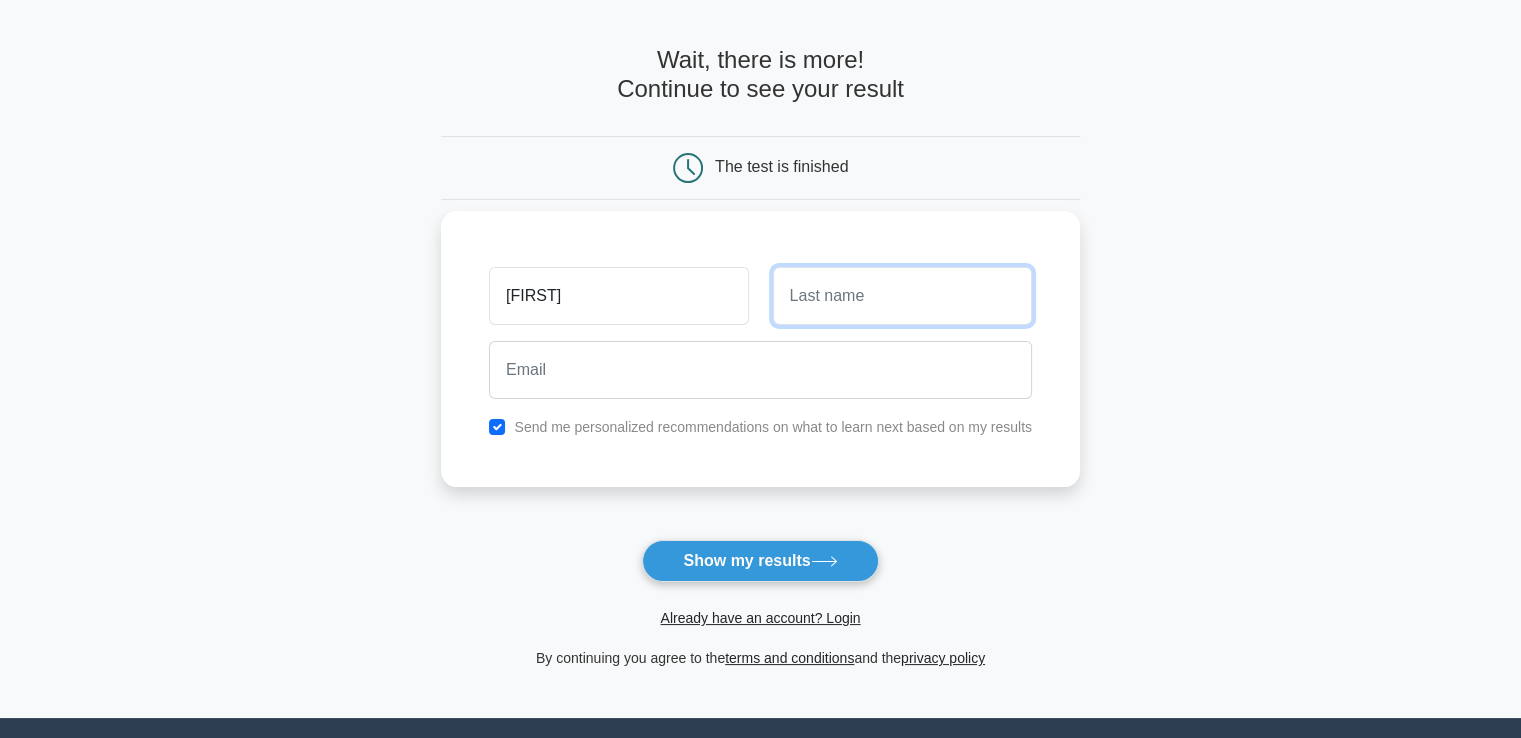click at bounding box center [902, 296] 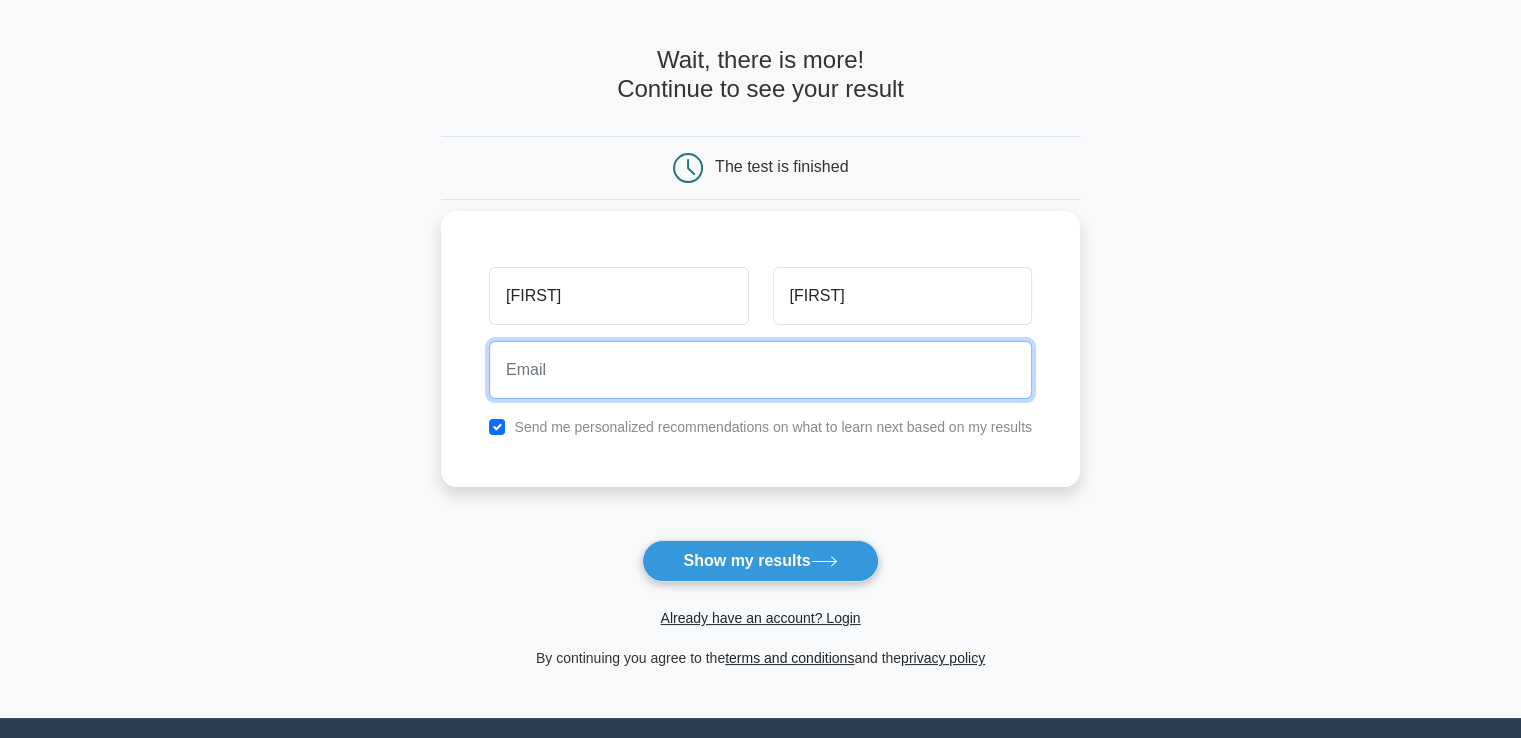 click at bounding box center (760, 370) 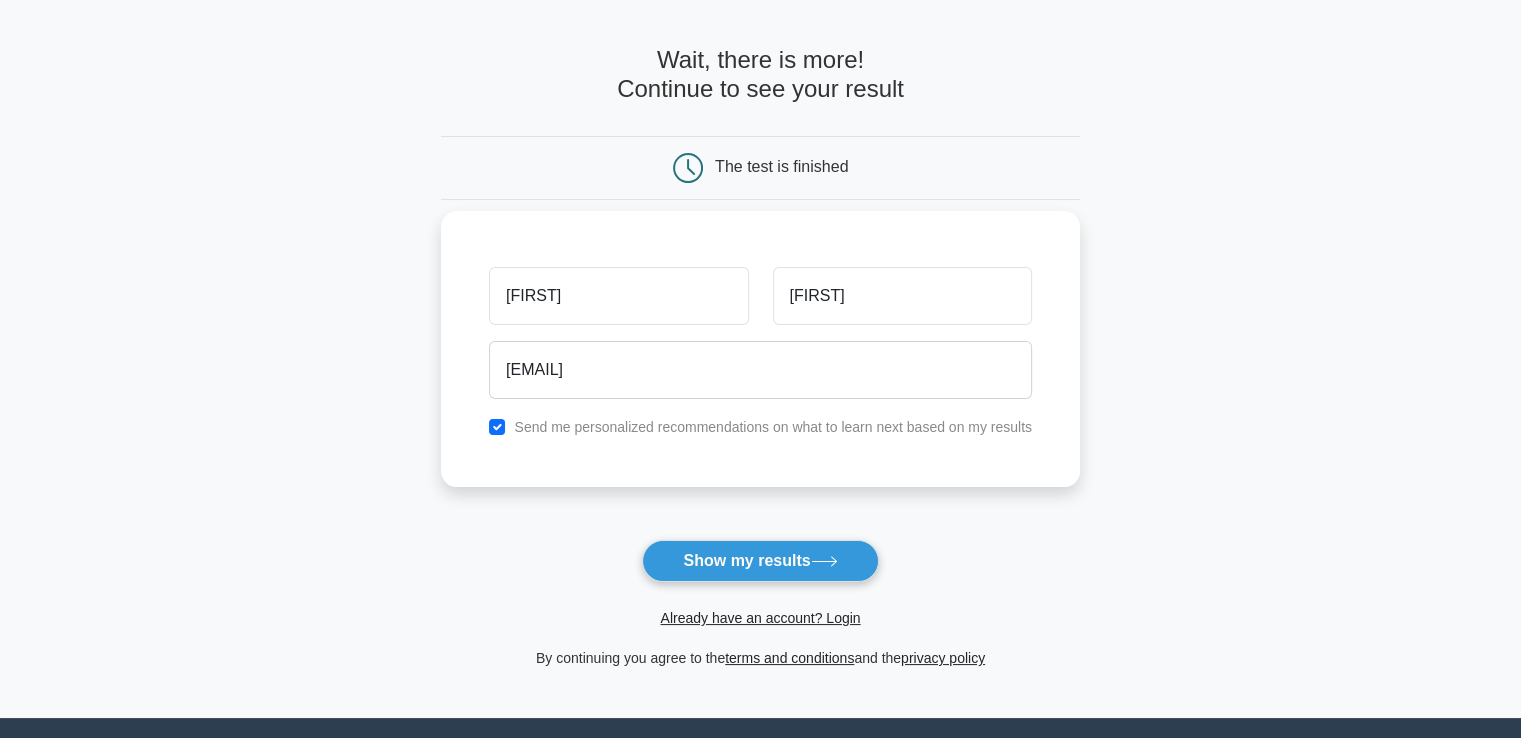 click on "Send me personalized recommendations on what to learn next based on my results" at bounding box center (773, 427) 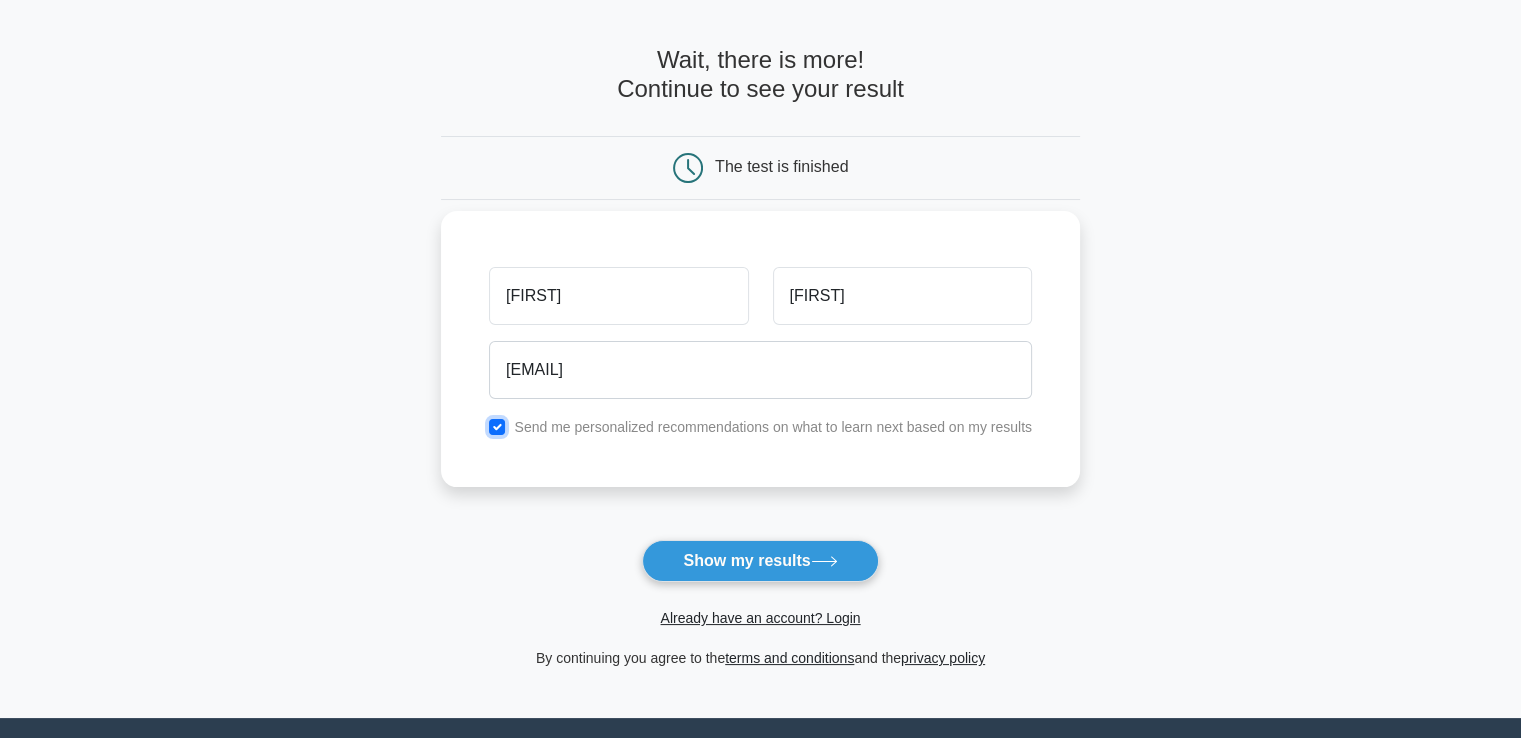 click at bounding box center (497, 427) 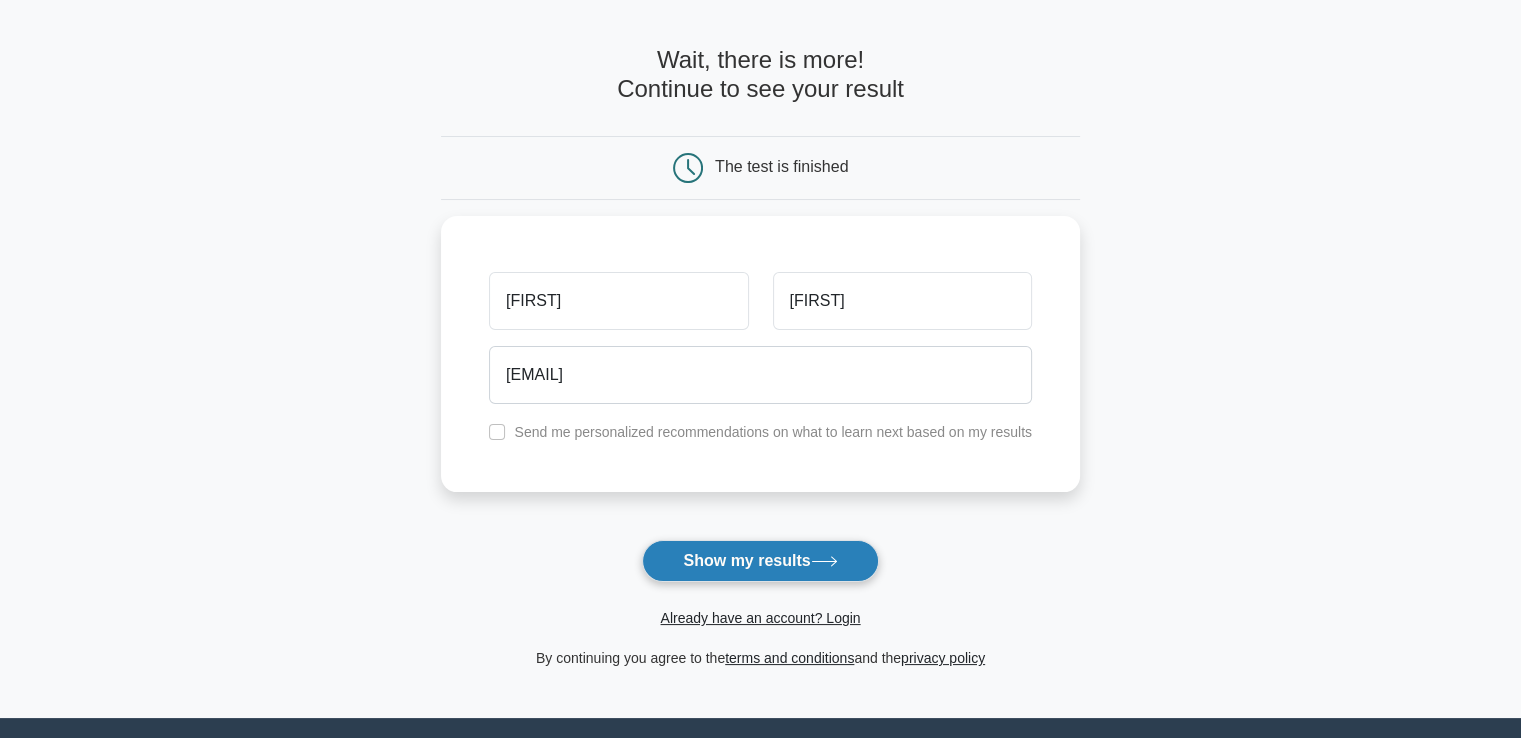 click on "Show my results" at bounding box center (760, 561) 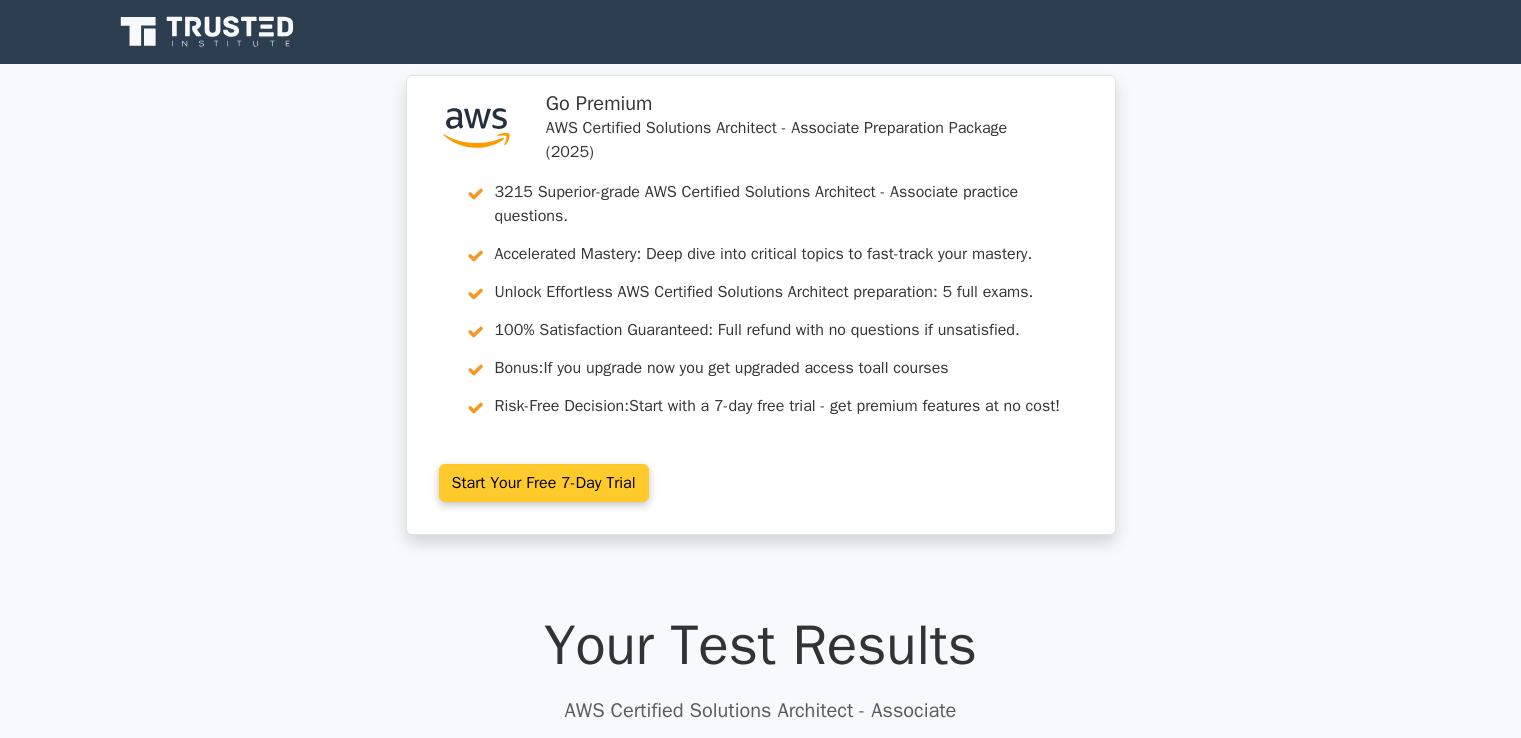scroll, scrollTop: 0, scrollLeft: 0, axis: both 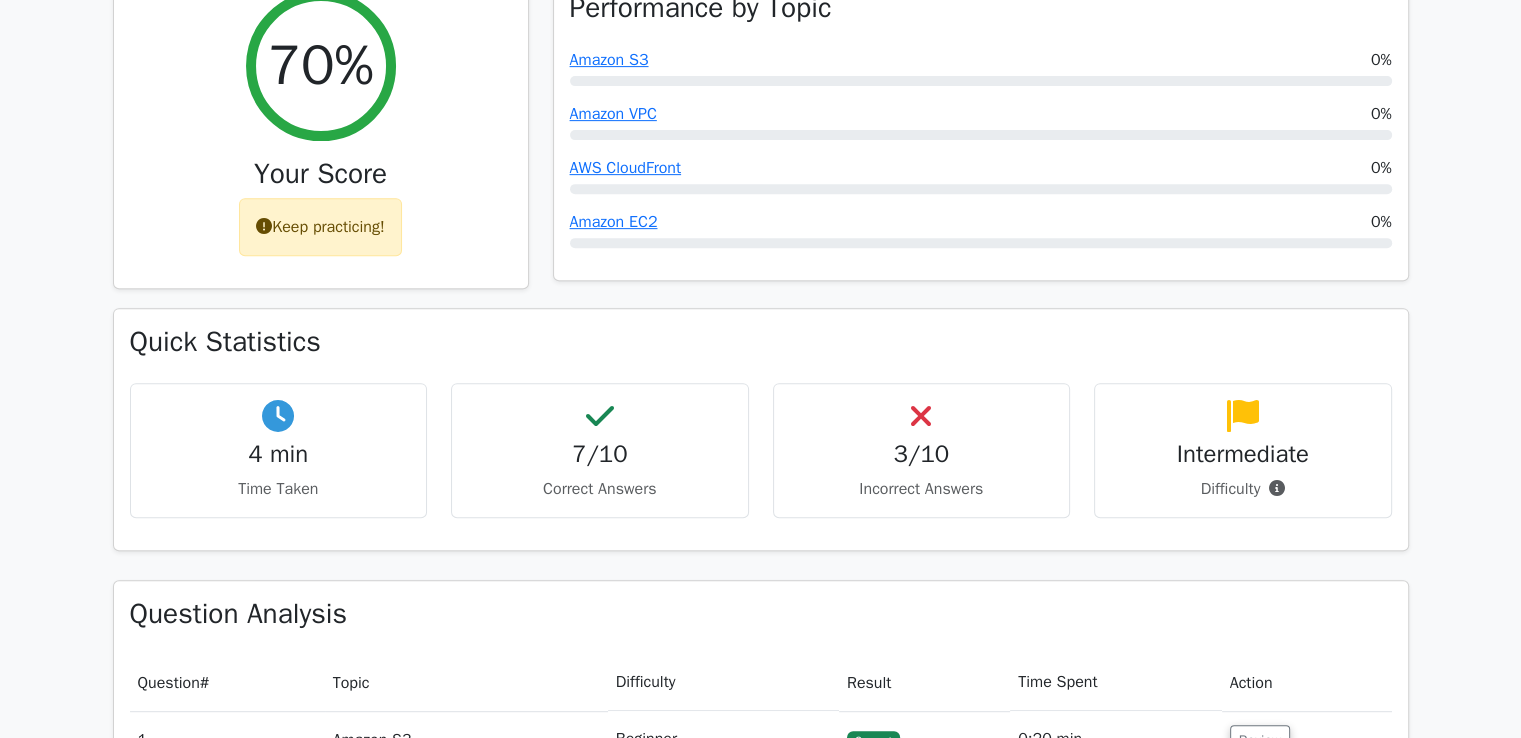 click on "3/10" at bounding box center (922, 454) 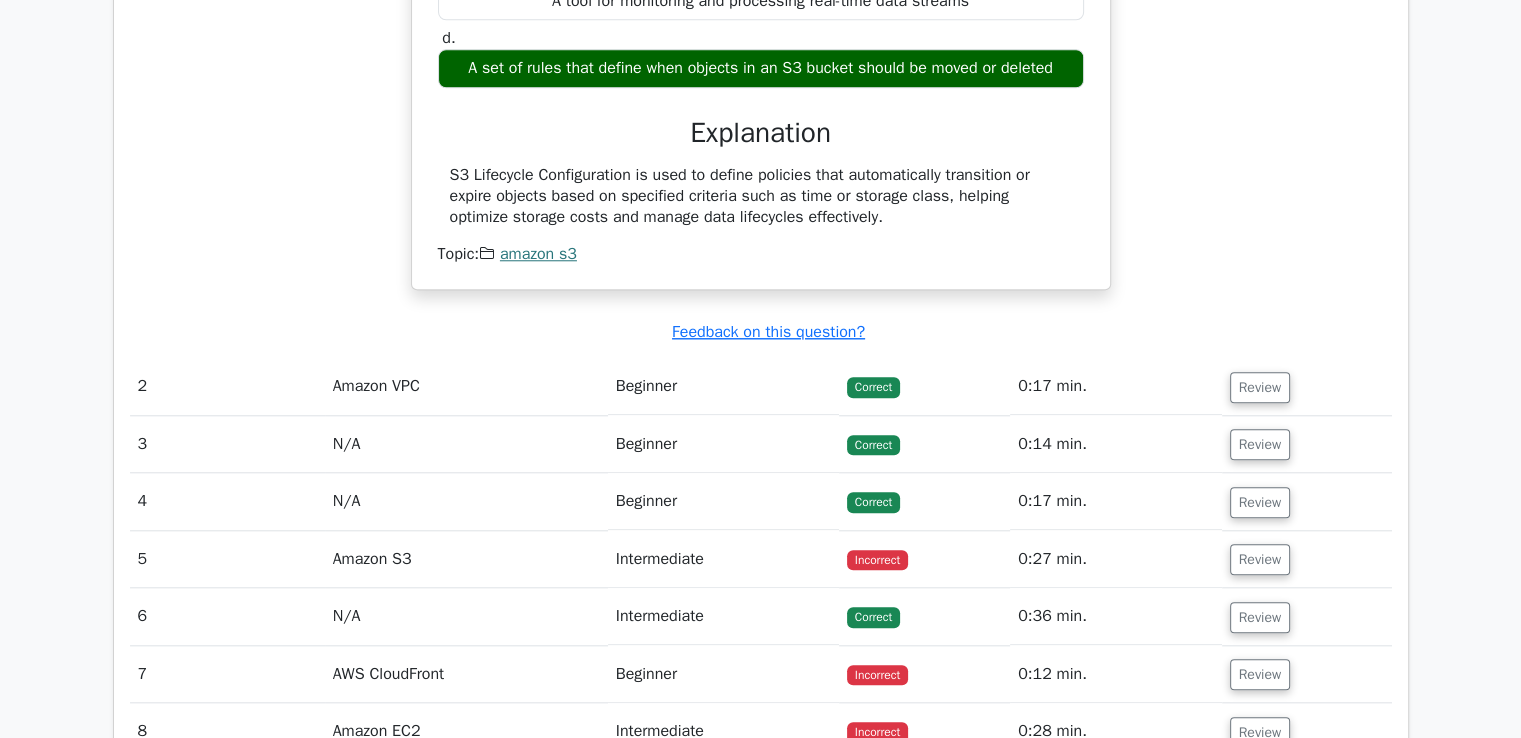 scroll, scrollTop: 2100, scrollLeft: 0, axis: vertical 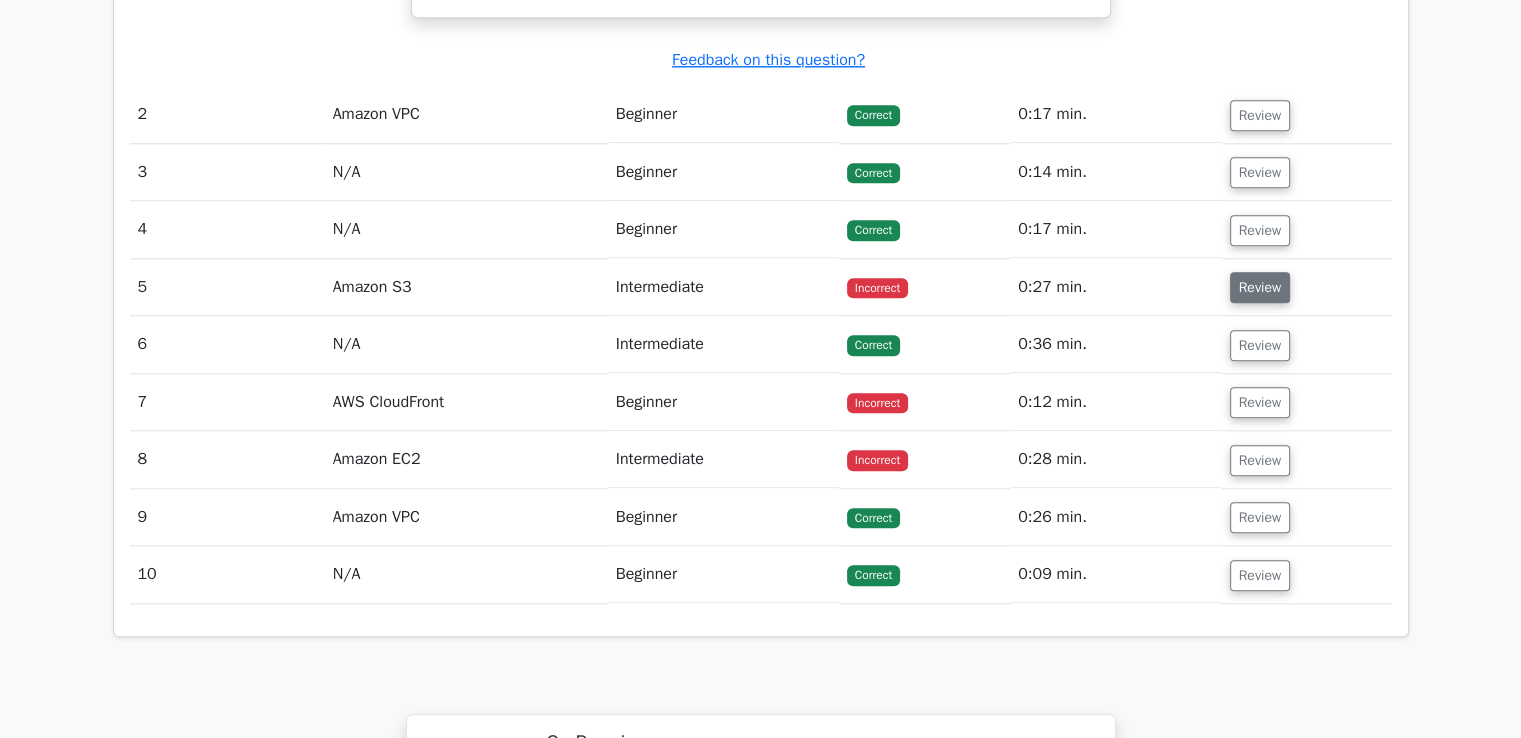 click on "Review" at bounding box center (1260, 287) 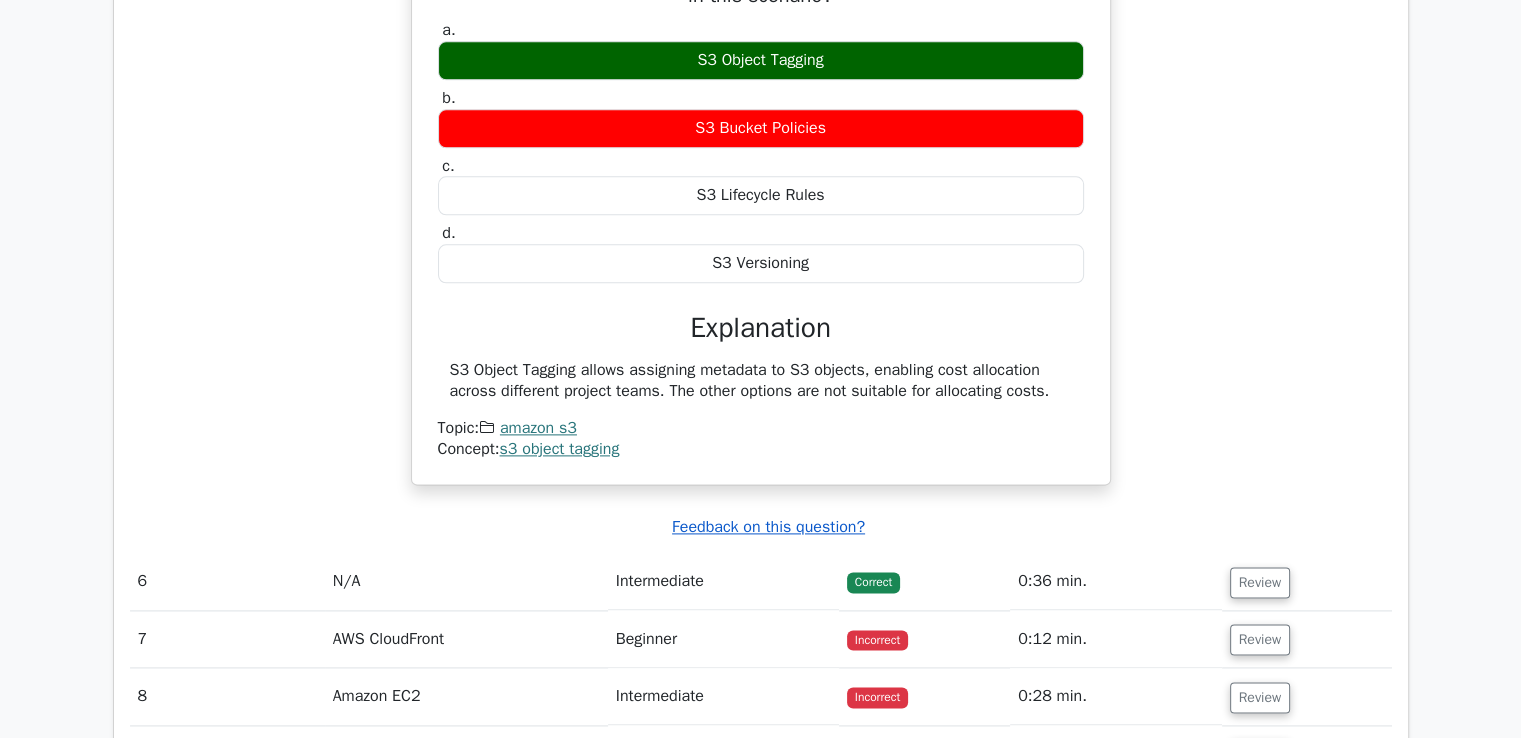 scroll, scrollTop: 2600, scrollLeft: 0, axis: vertical 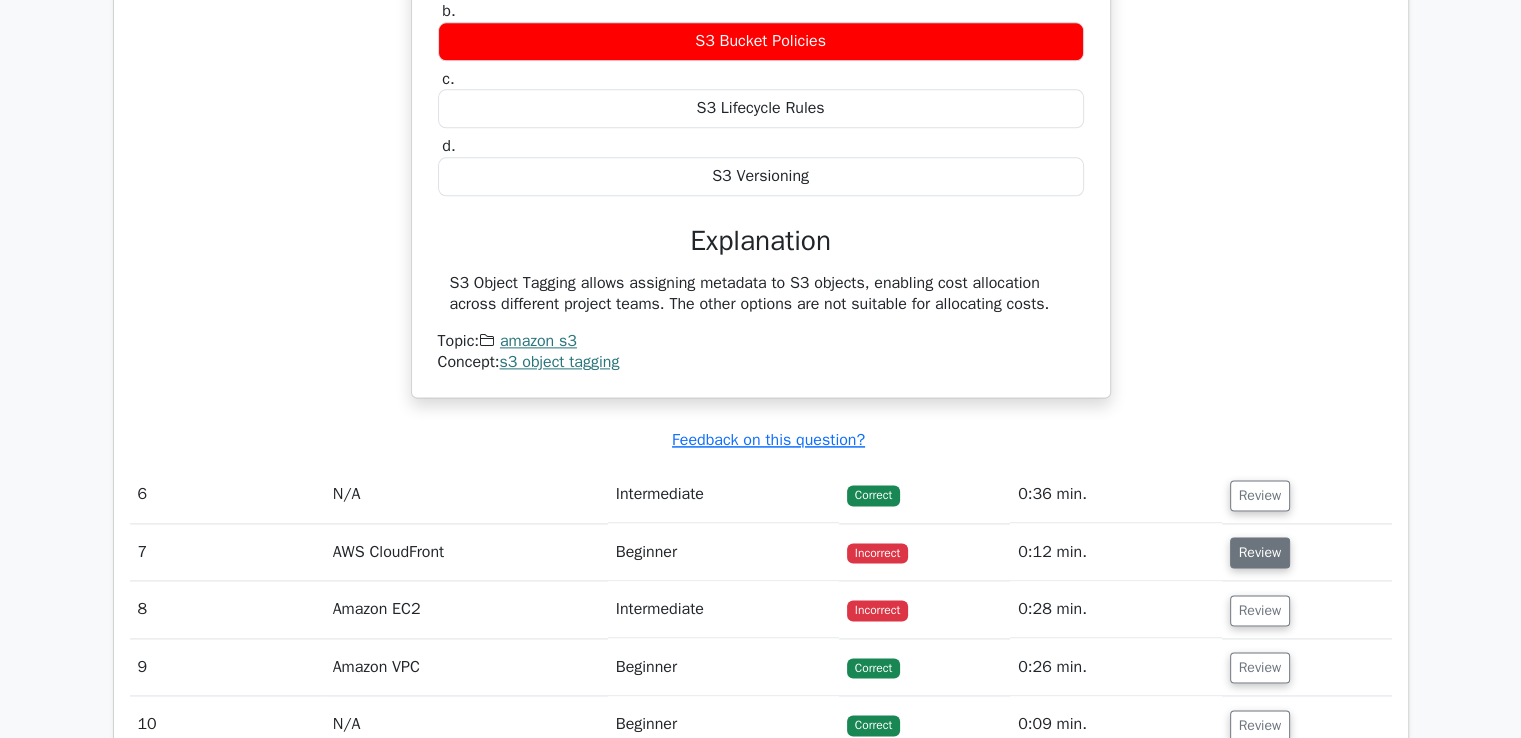 click on "Review" at bounding box center [1260, 552] 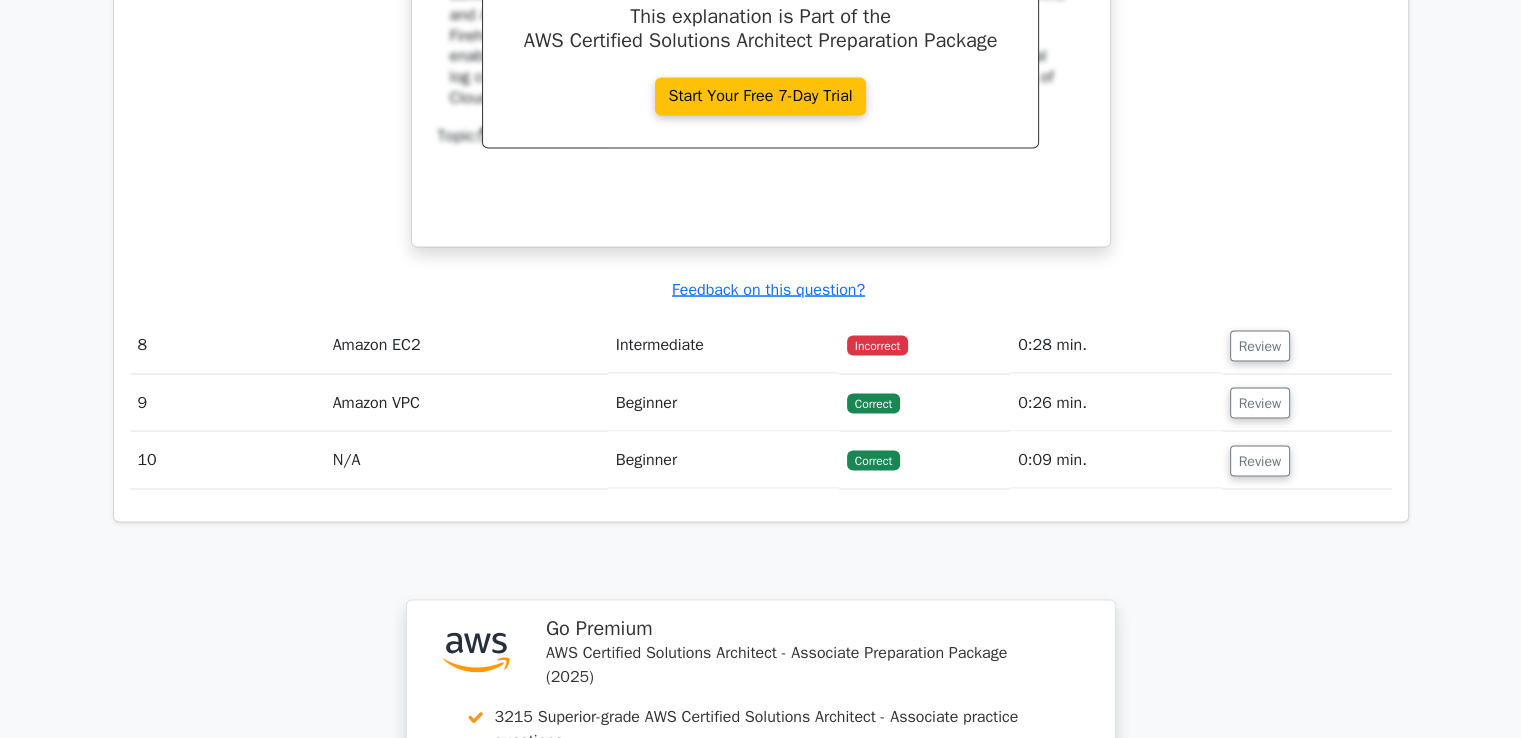scroll, scrollTop: 3800, scrollLeft: 0, axis: vertical 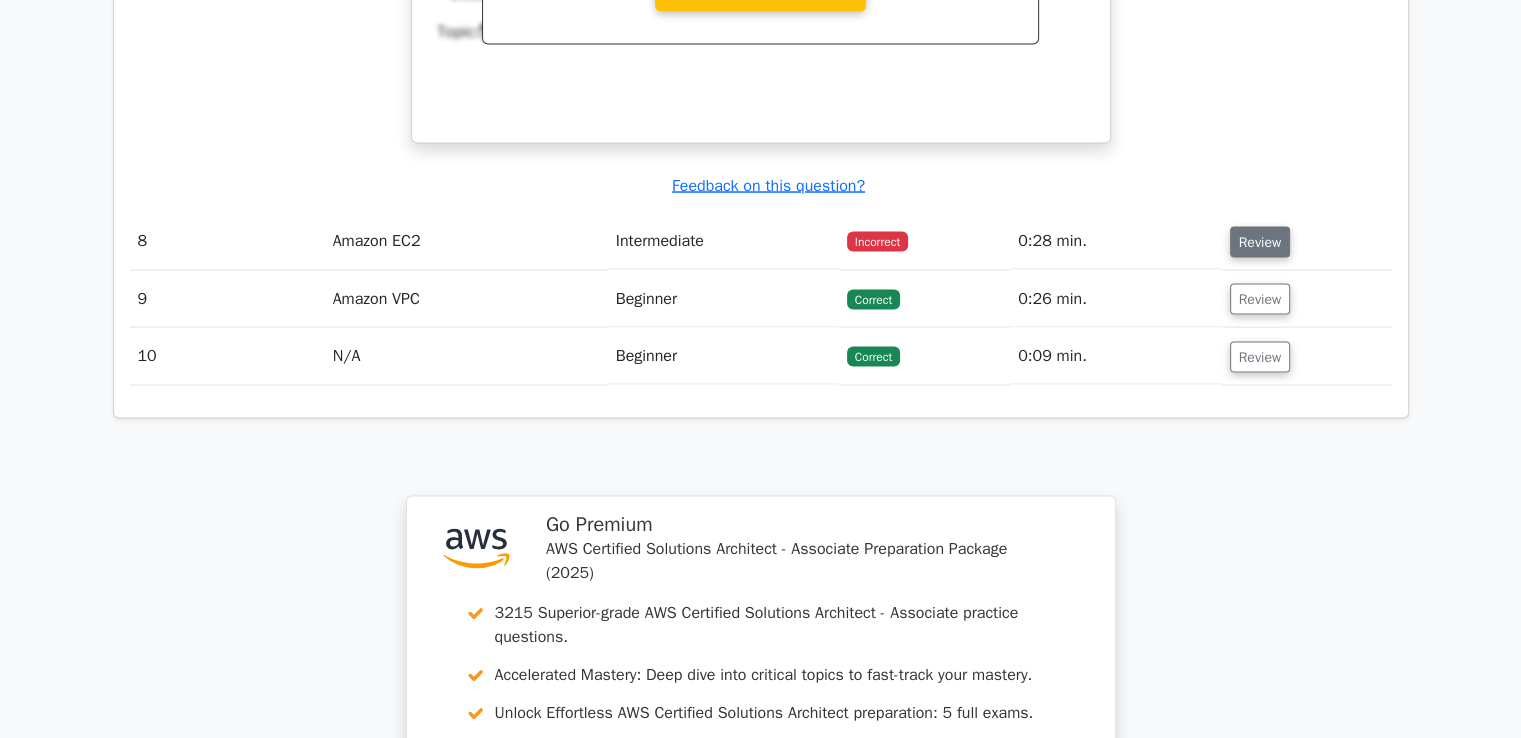 click on "Review" at bounding box center (1260, 241) 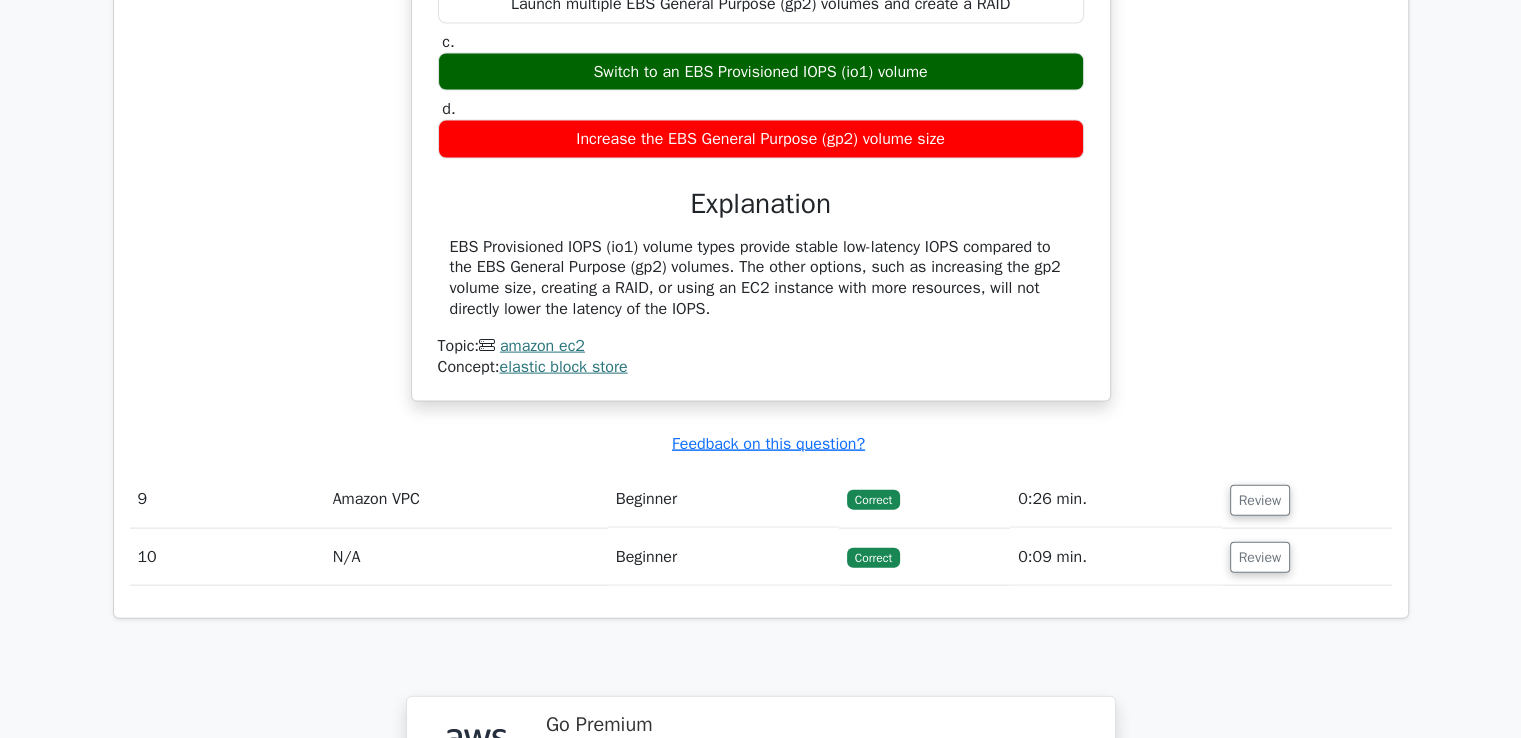 scroll, scrollTop: 4300, scrollLeft: 0, axis: vertical 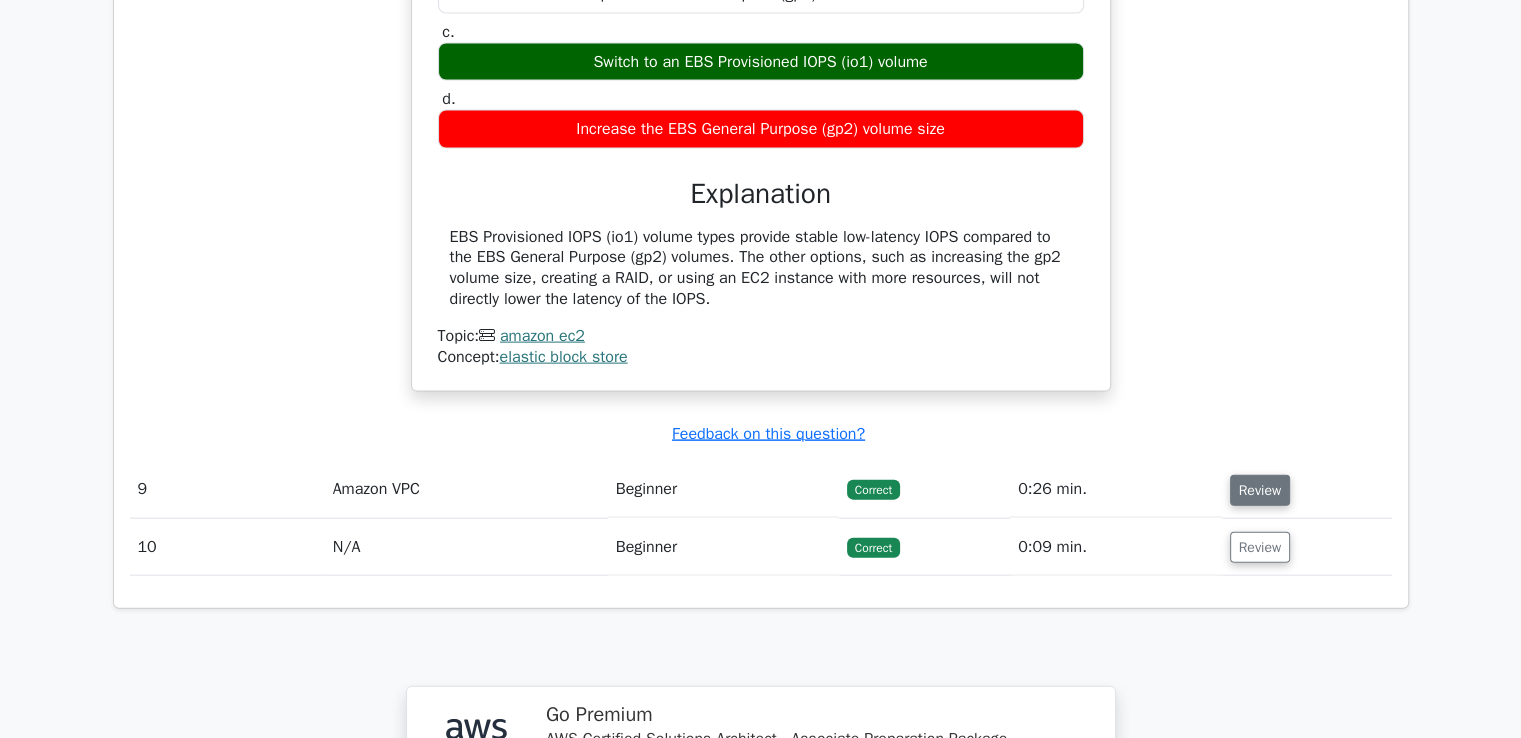 click on "Review" at bounding box center [1260, 490] 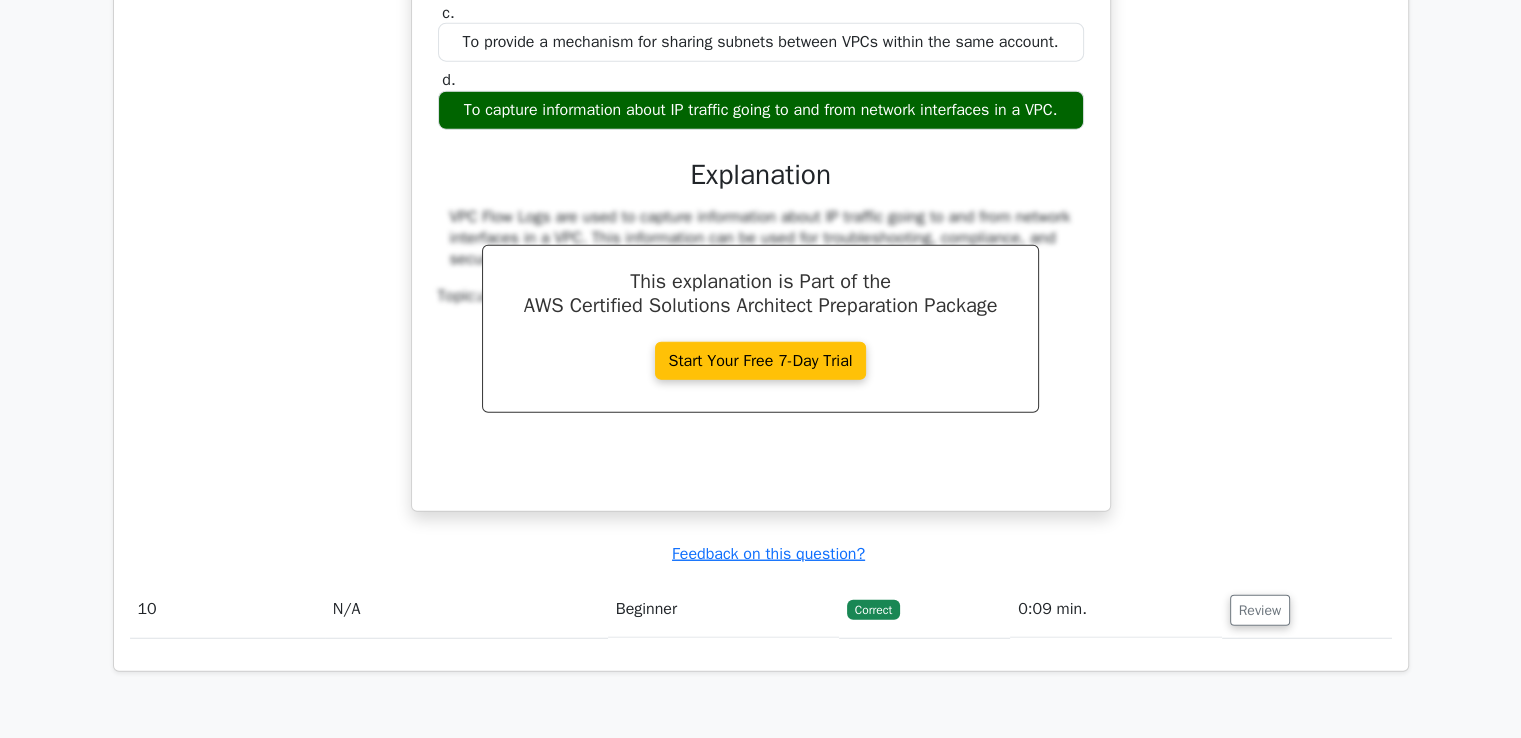 scroll, scrollTop: 5200, scrollLeft: 0, axis: vertical 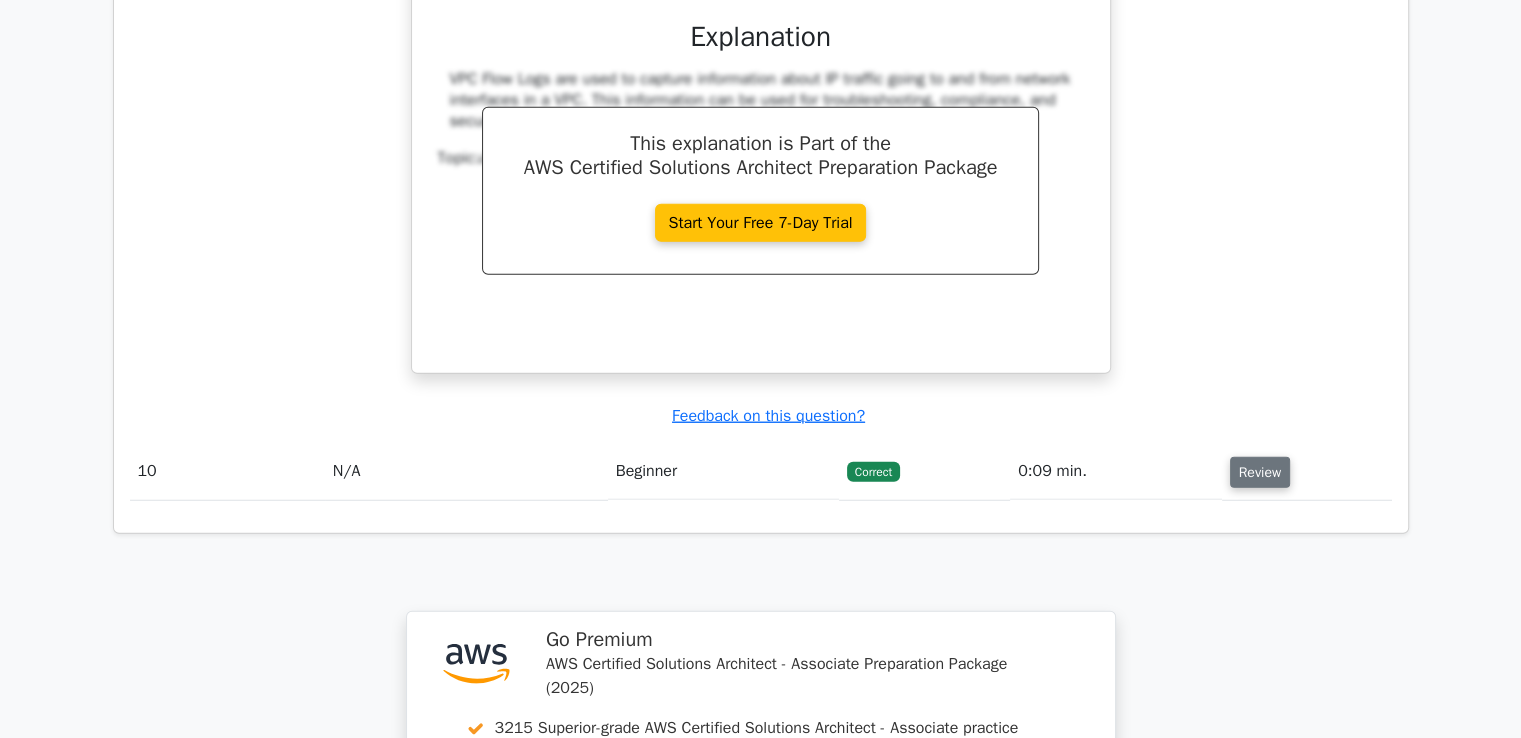 click on "Review" at bounding box center (1260, 472) 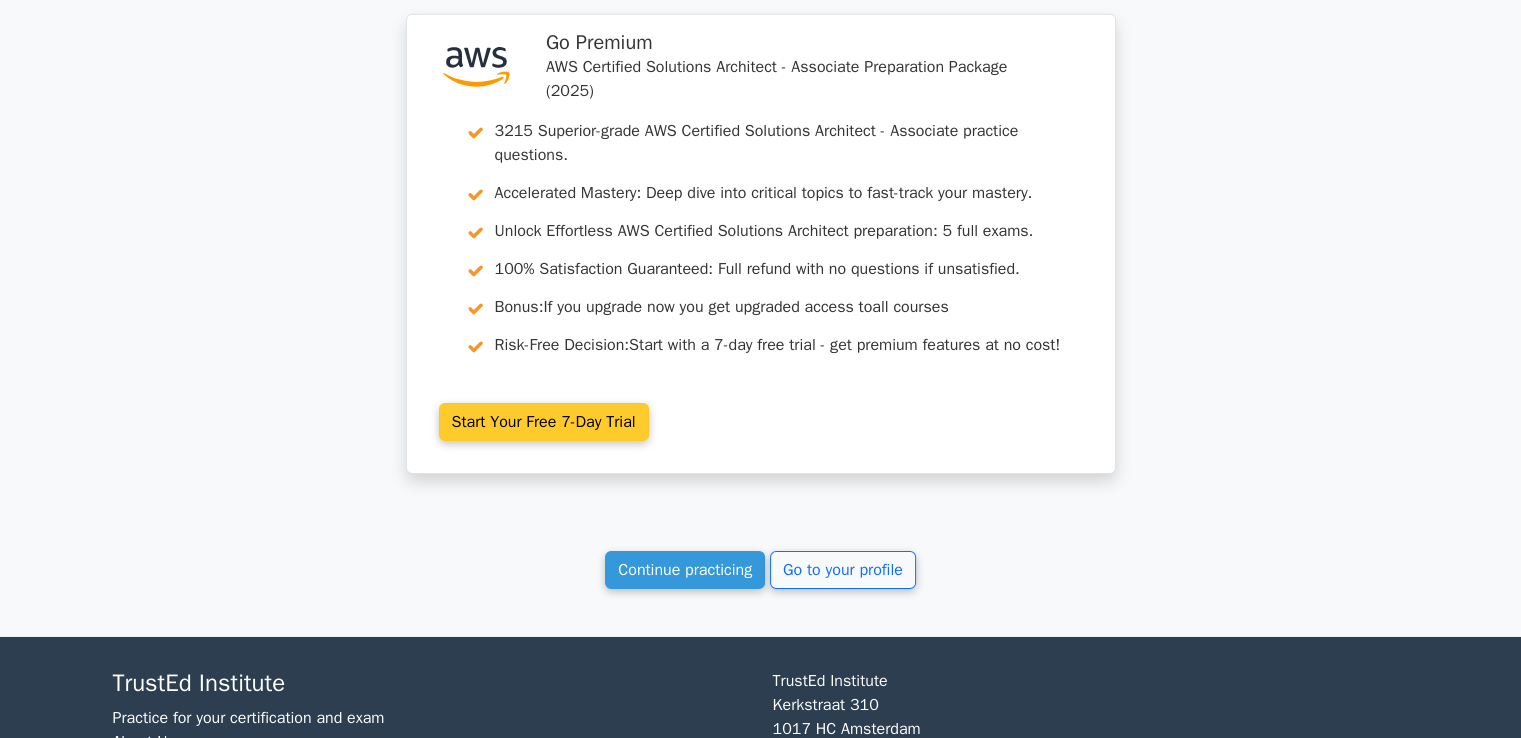 scroll, scrollTop: 6600, scrollLeft: 0, axis: vertical 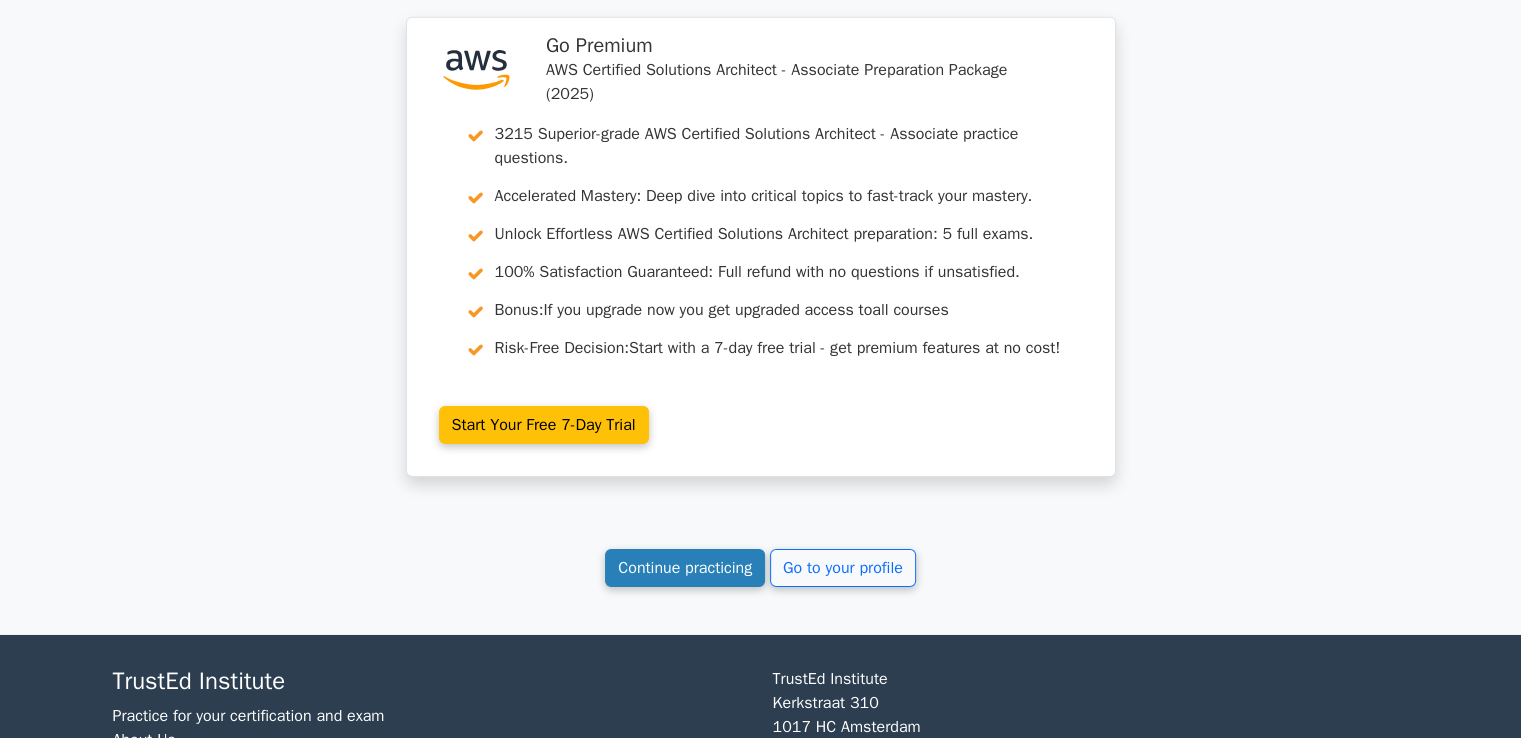 click on "Continue practicing" at bounding box center [685, 568] 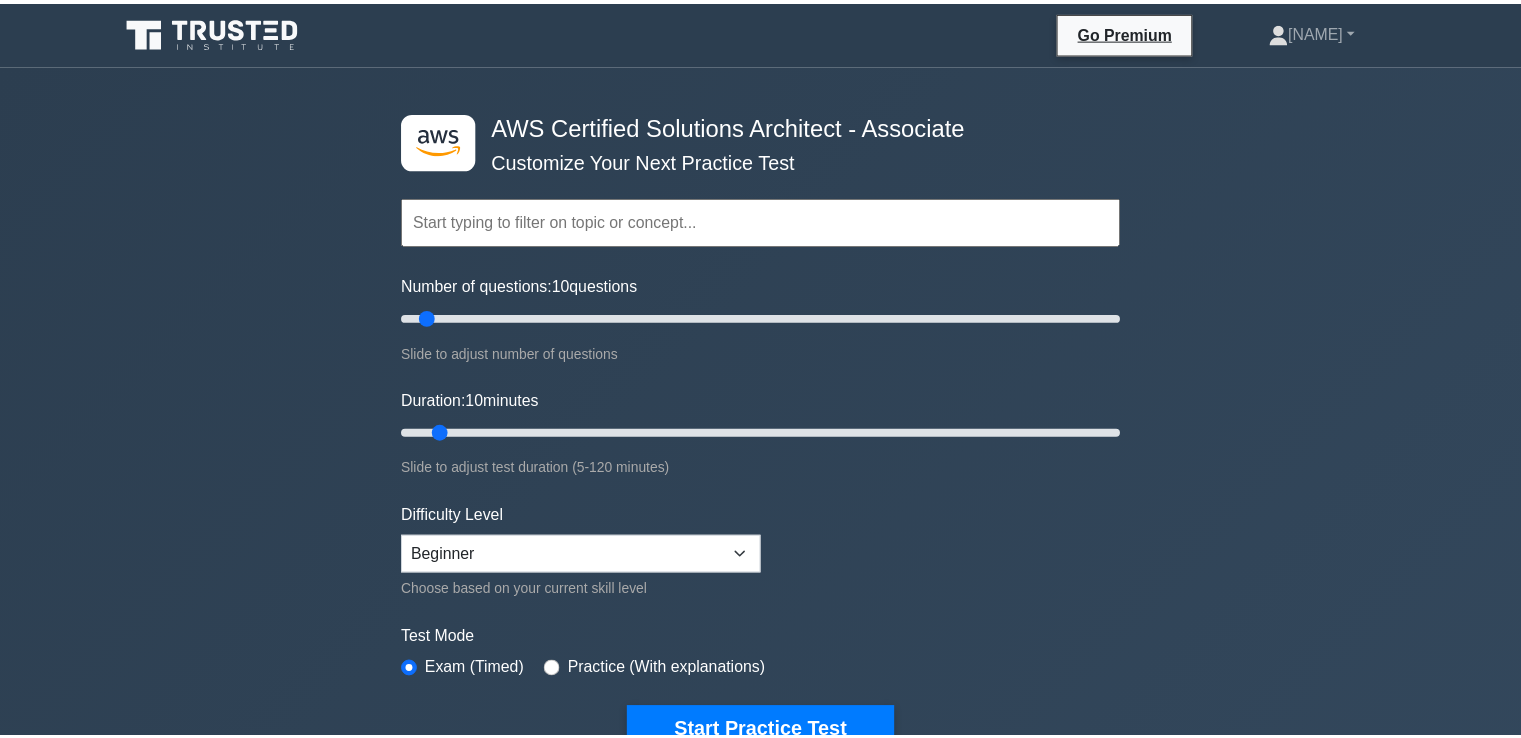 scroll, scrollTop: 0, scrollLeft: 0, axis: both 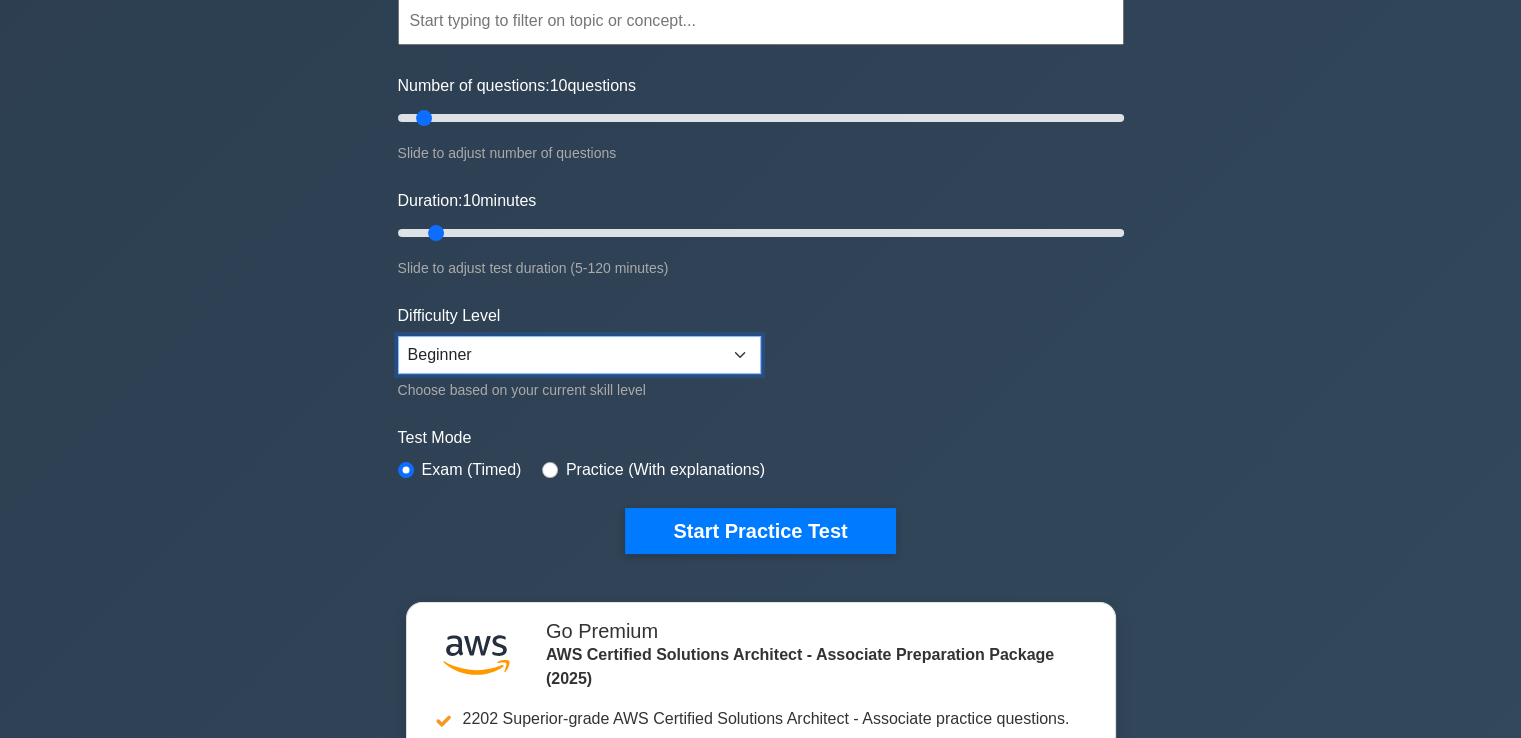click on "Beginner
Intermediate
Expert" at bounding box center [579, 355] 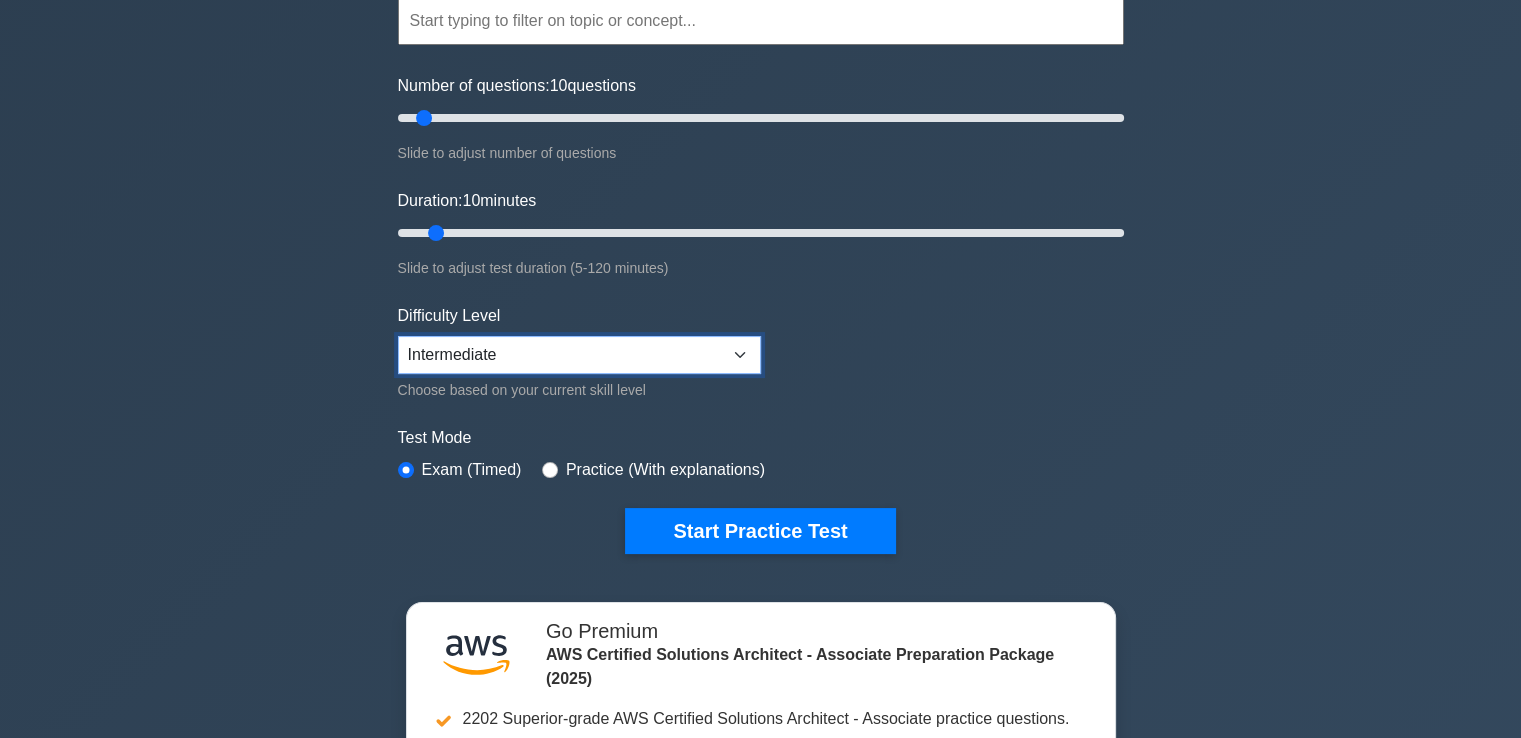 click on "Beginner
Intermediate
Expert" at bounding box center (579, 355) 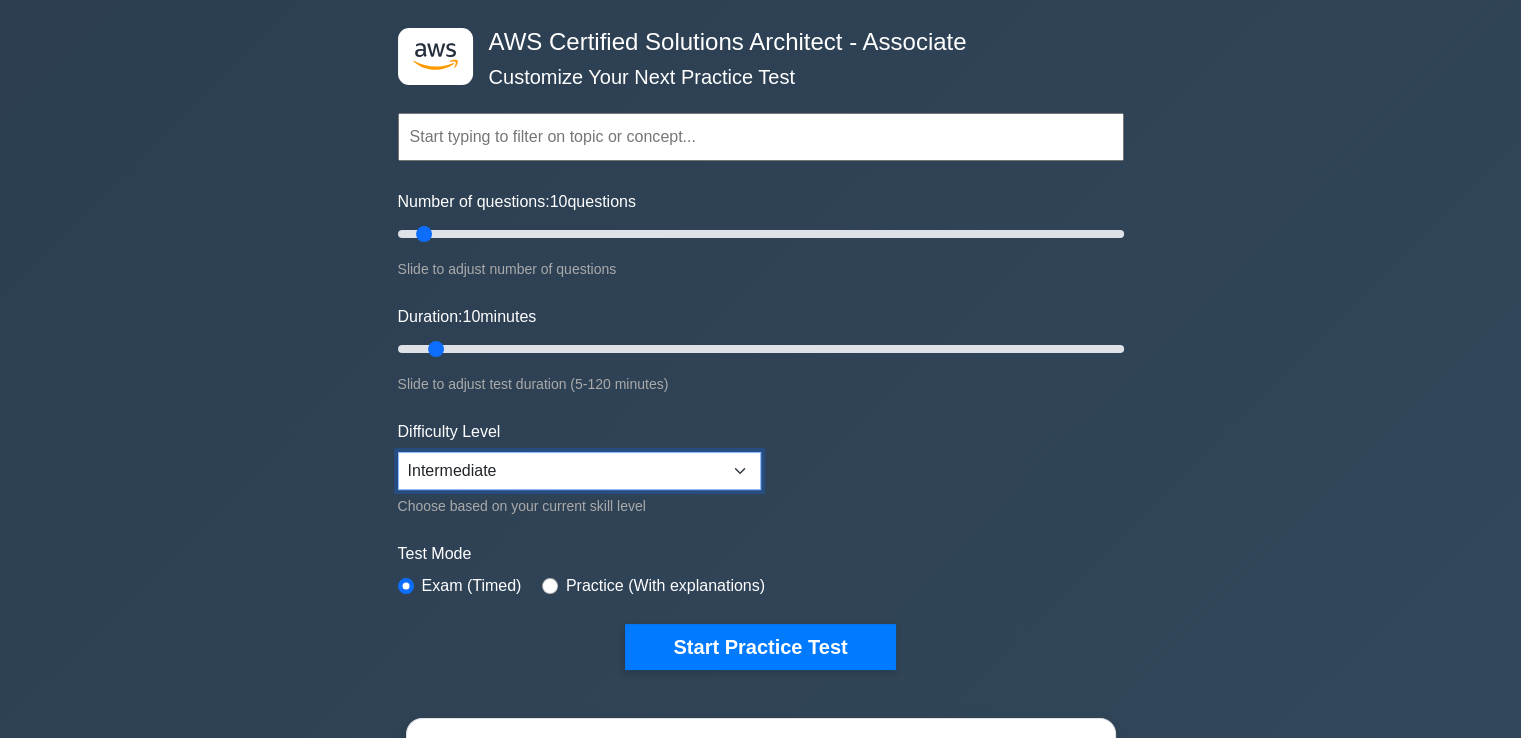 scroll, scrollTop: 0, scrollLeft: 0, axis: both 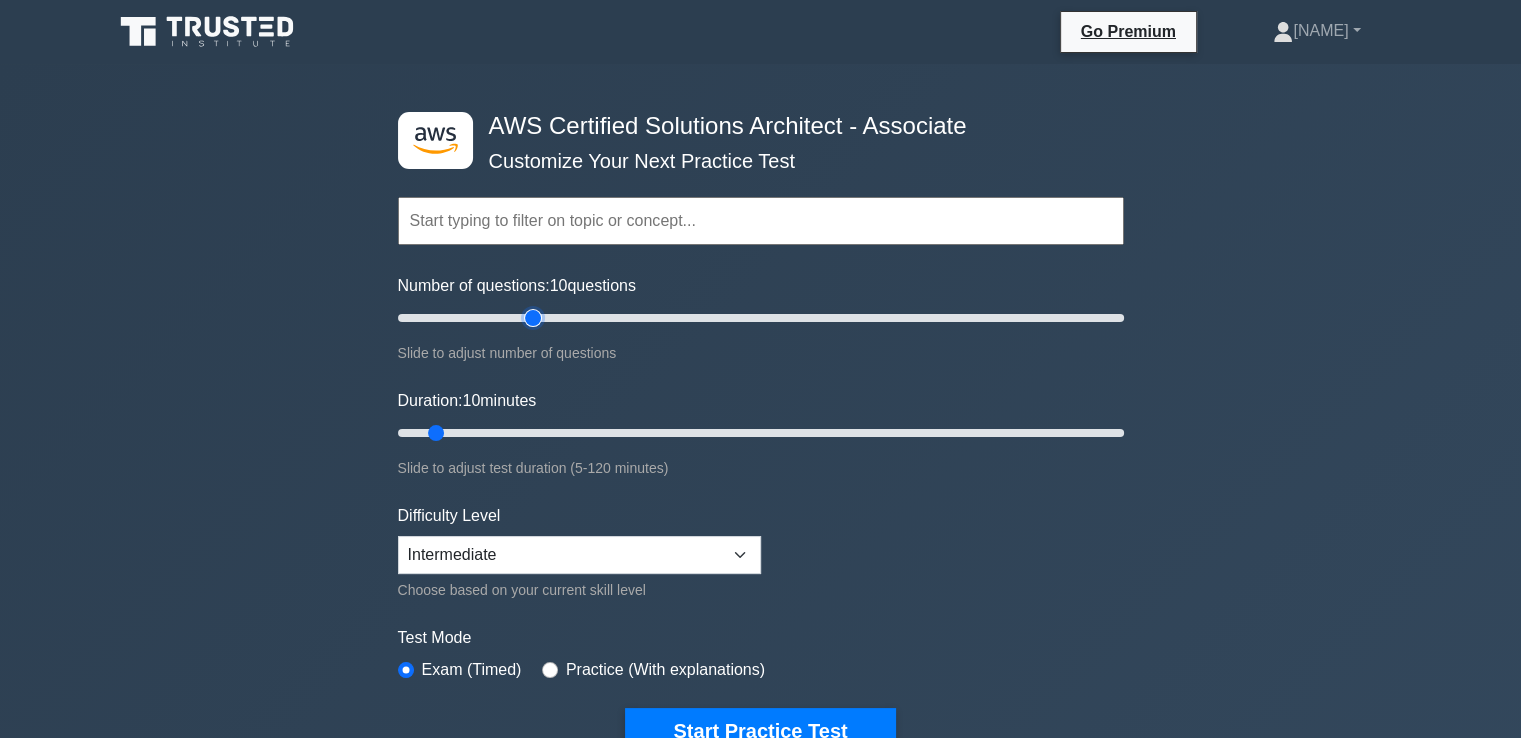 click on "Number of questions:  10  questions" at bounding box center [761, 318] 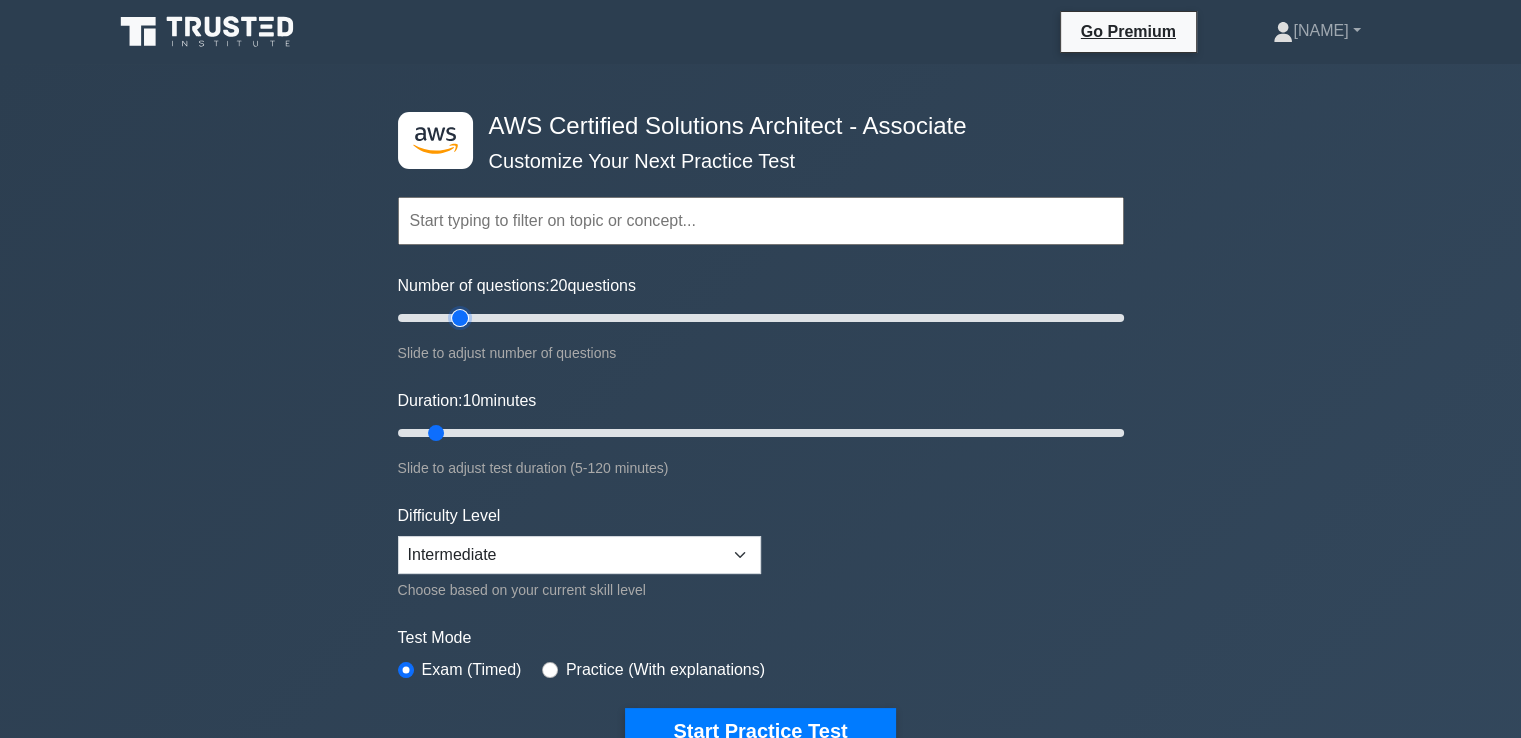 drag, startPoint x: 529, startPoint y: 321, endPoint x: 451, endPoint y: 321, distance: 78 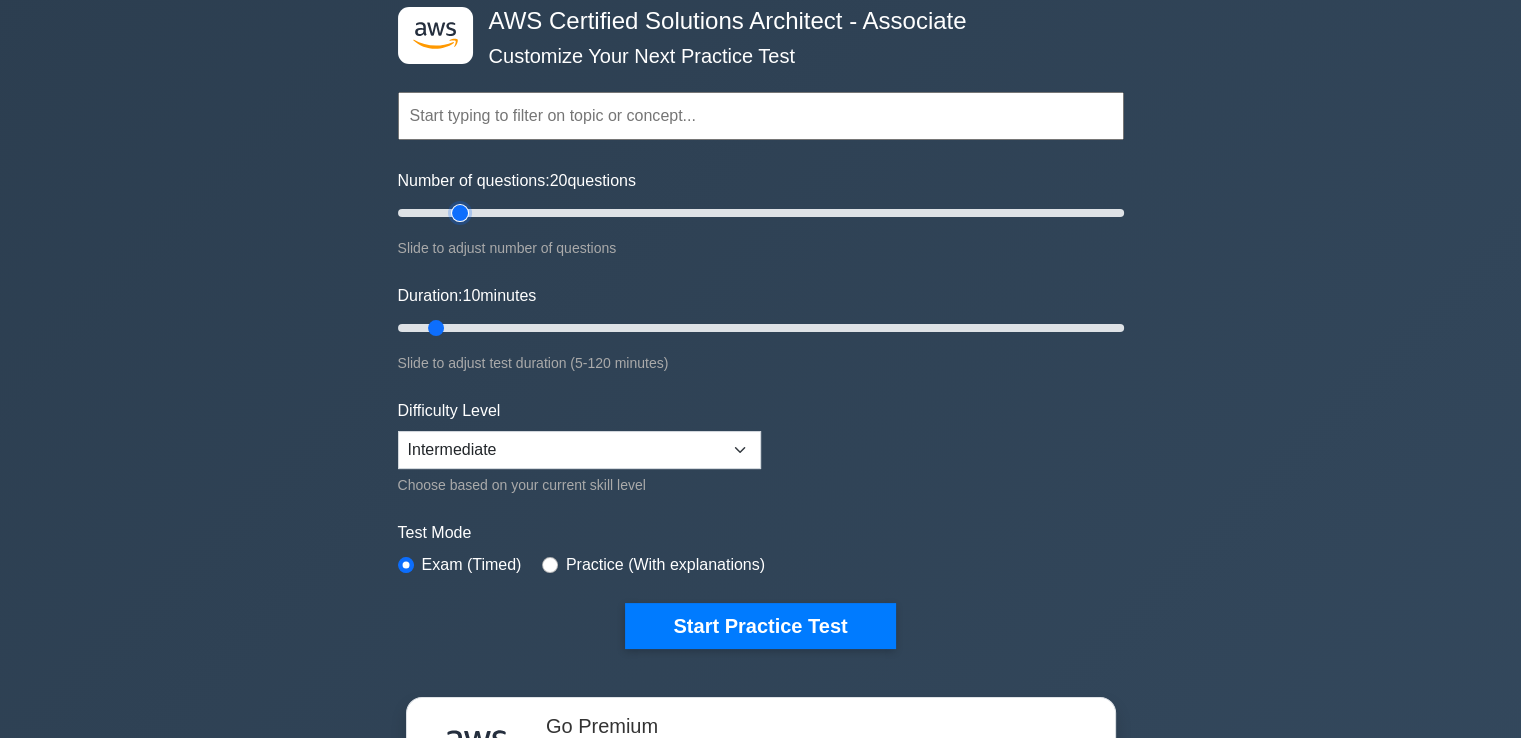scroll, scrollTop: 300, scrollLeft: 0, axis: vertical 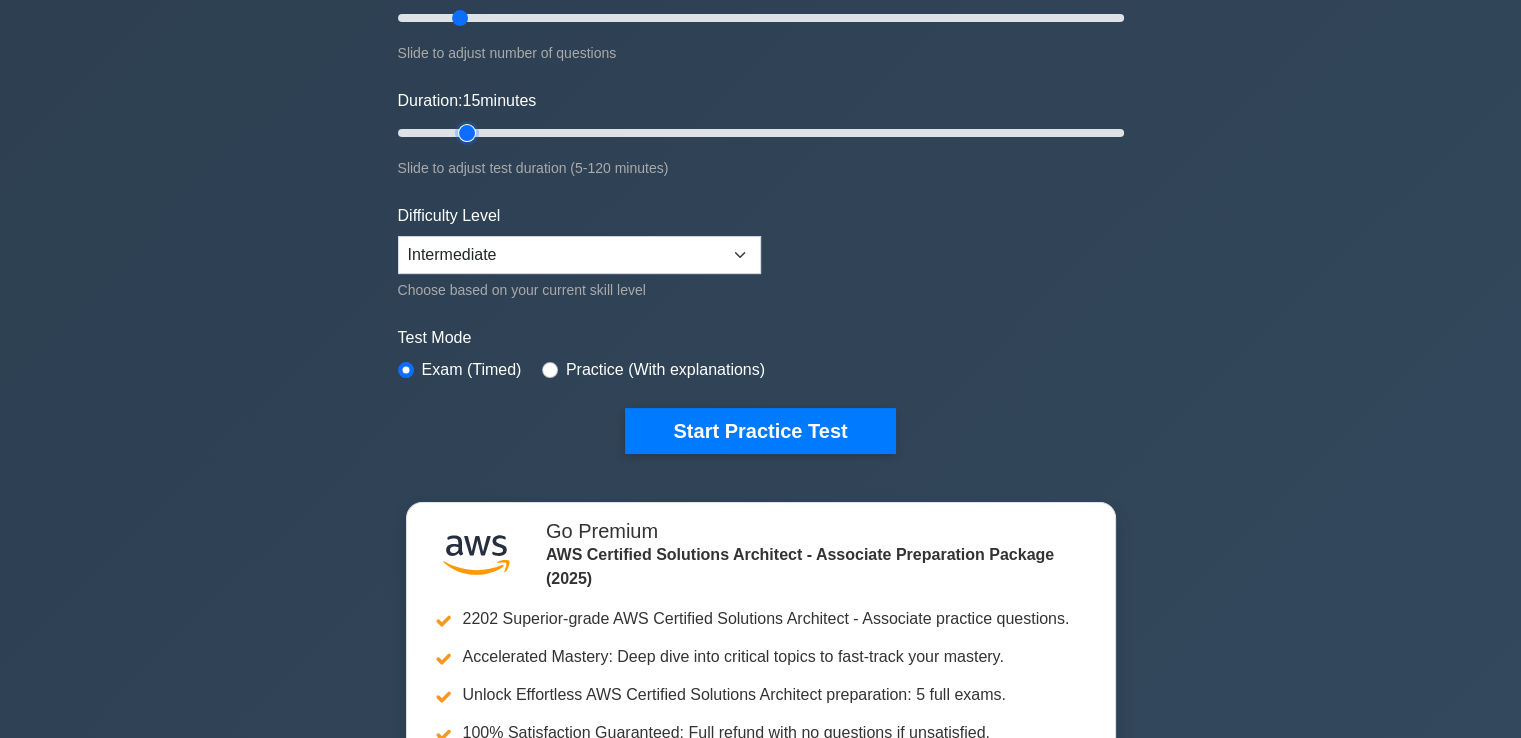 drag, startPoint x: 434, startPoint y: 127, endPoint x: 456, endPoint y: 128, distance: 22.022715 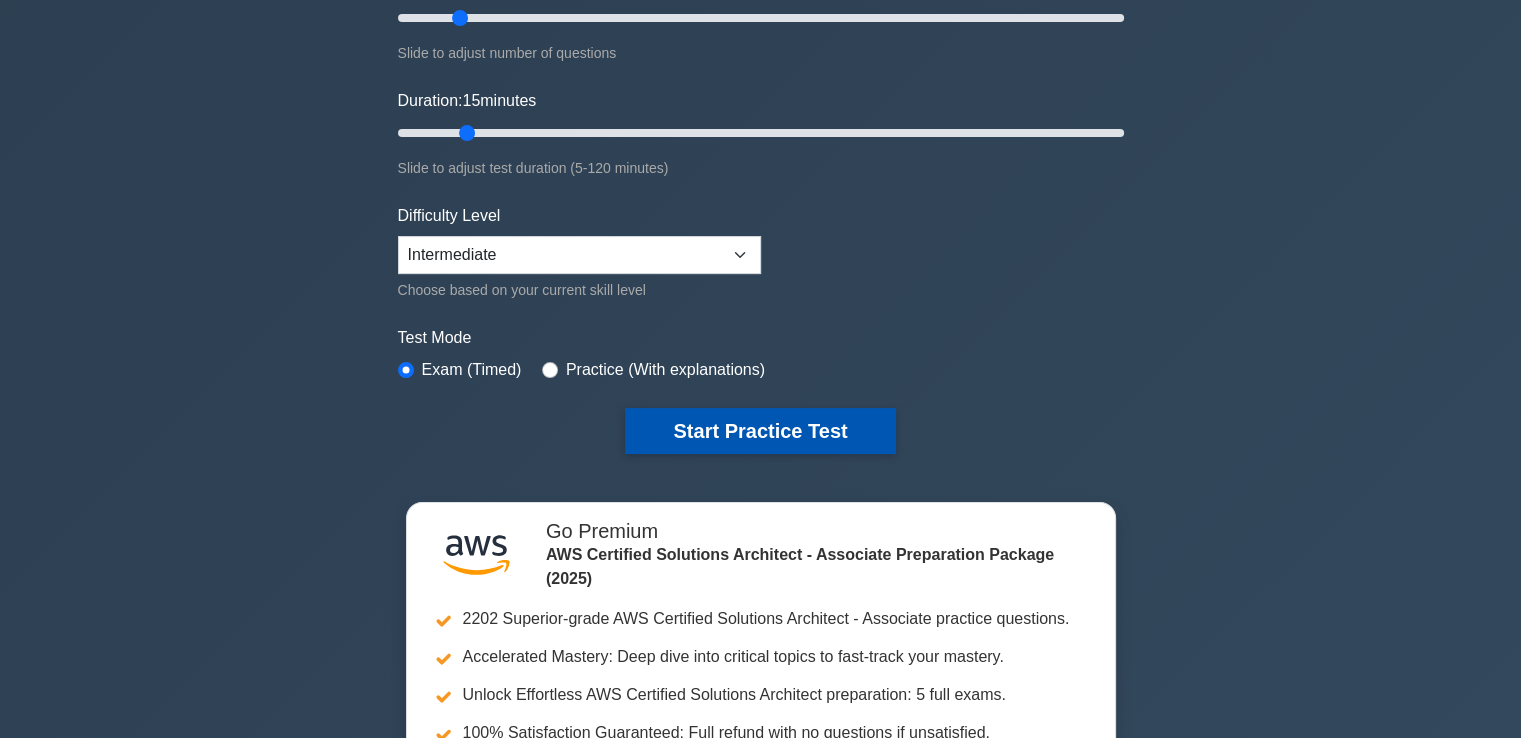click on "Start Practice Test" at bounding box center [760, 431] 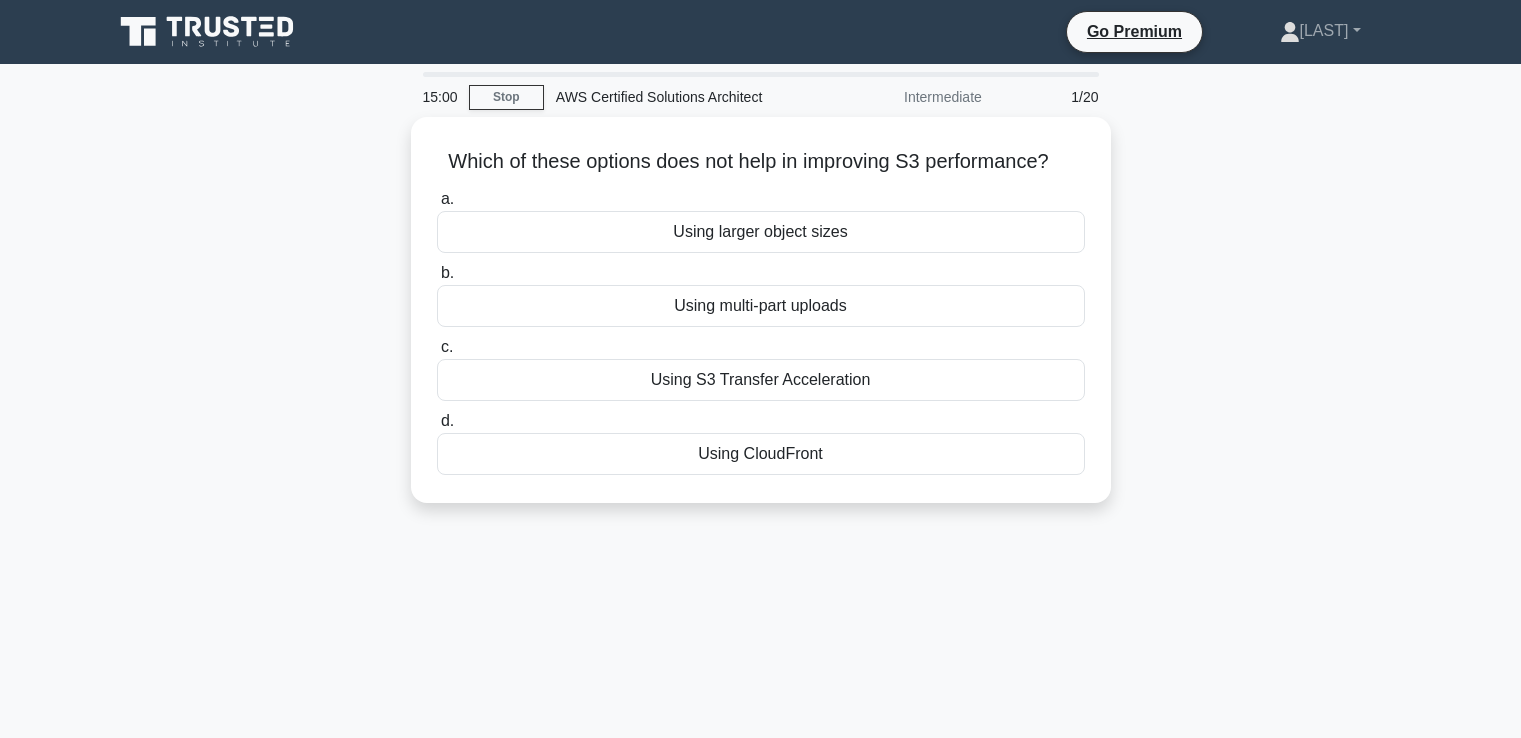 scroll, scrollTop: 0, scrollLeft: 0, axis: both 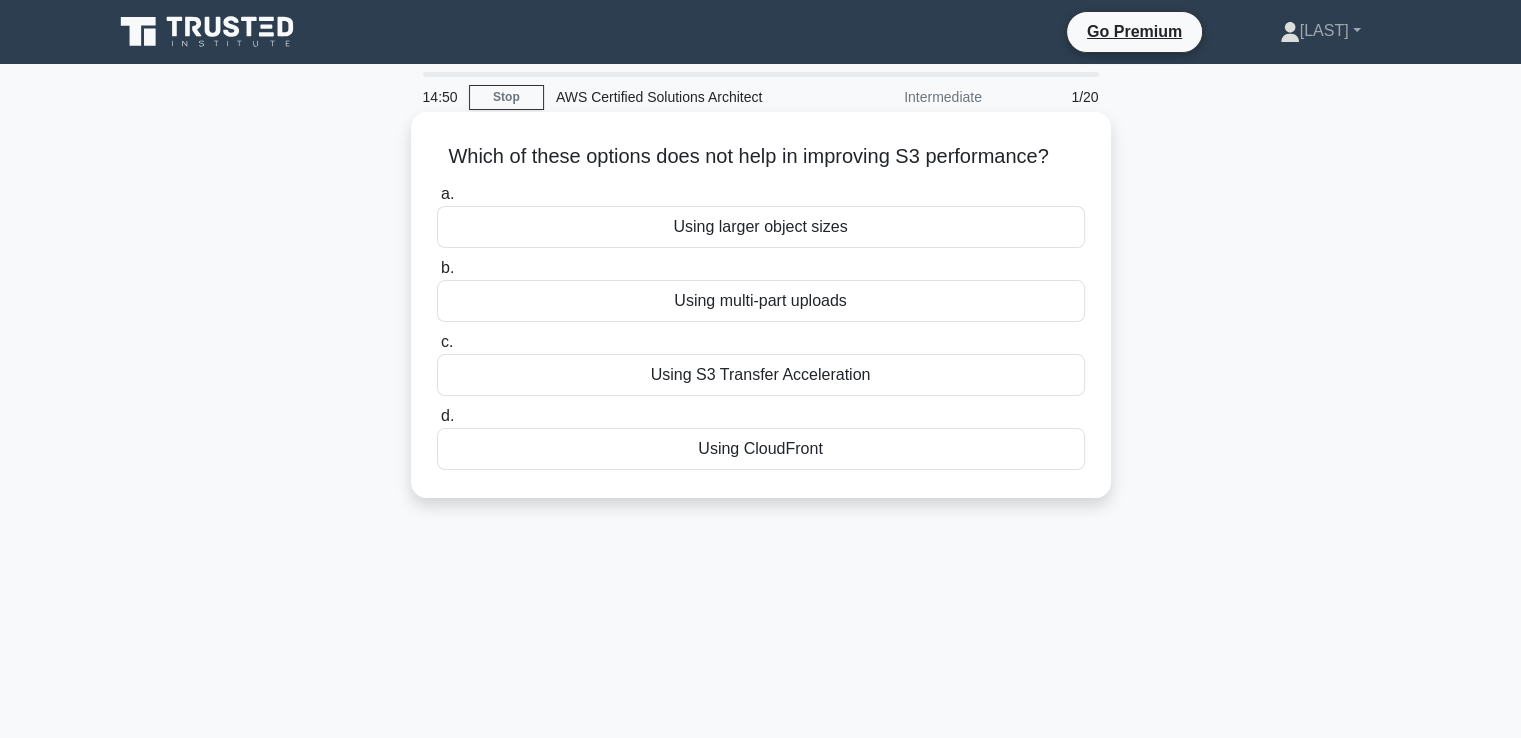 click on "Using CloudFront" at bounding box center [761, 449] 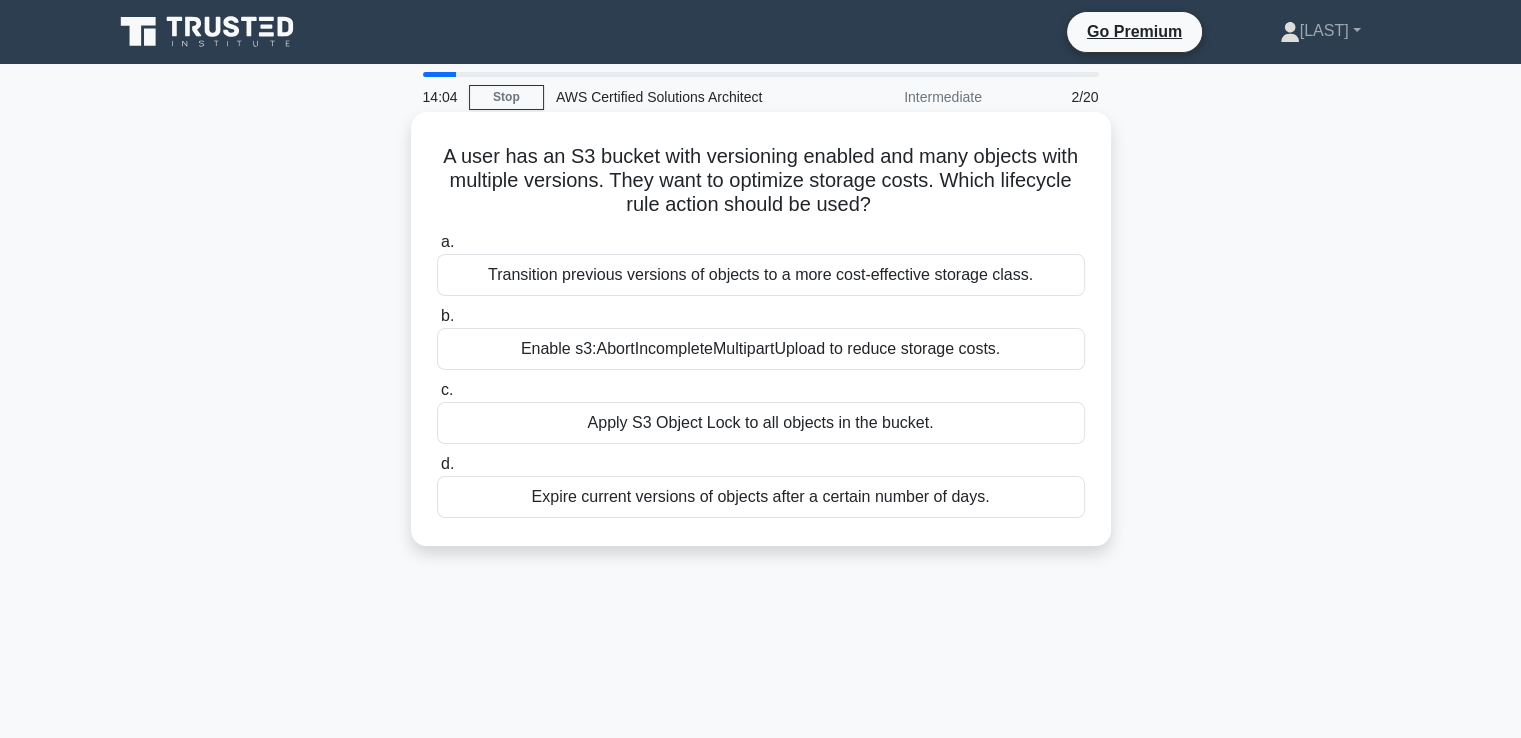 click on "Expire current versions of objects after a certain number of days." at bounding box center [761, 497] 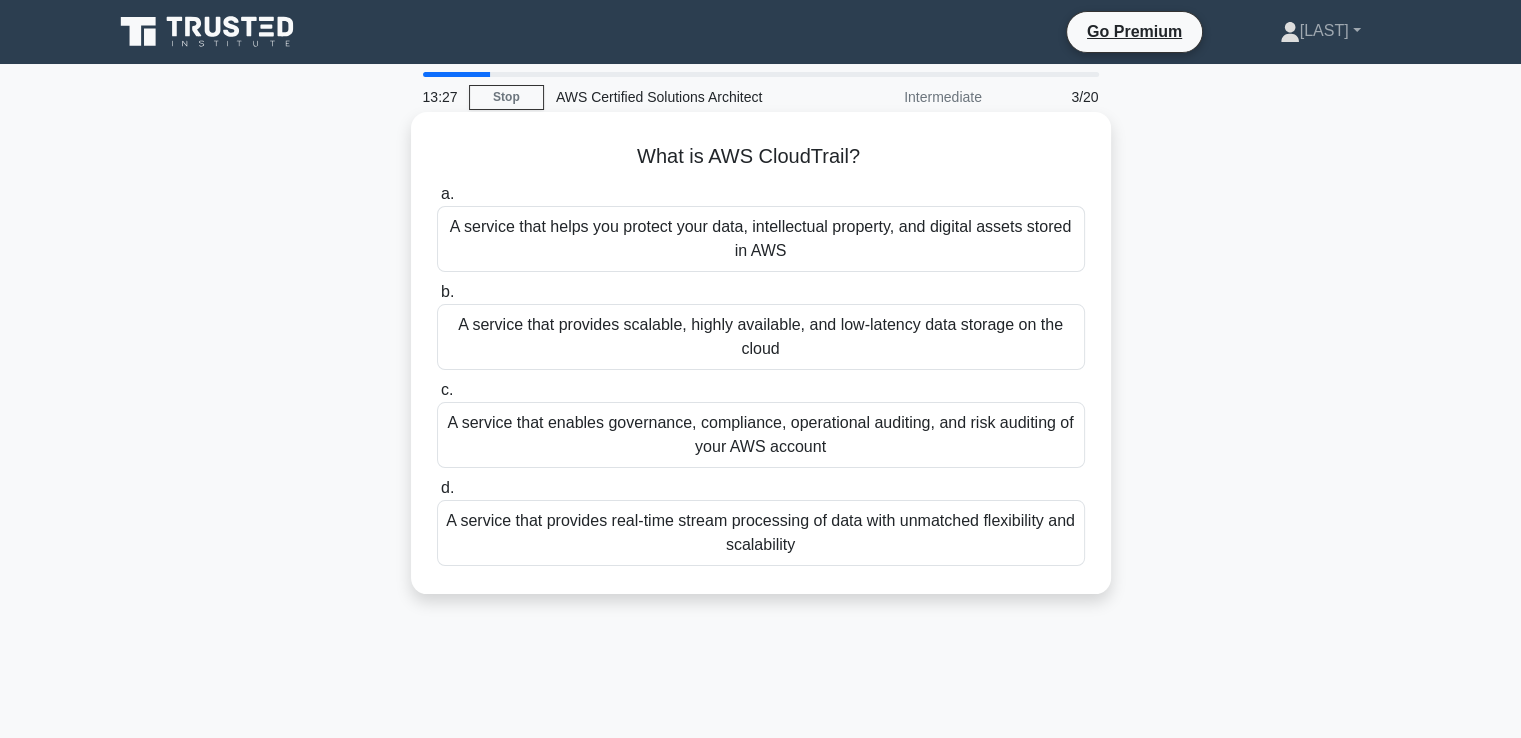 click on "A service that enables governance, compliance, operational auditing, and risk auditing of your AWS account" at bounding box center [761, 435] 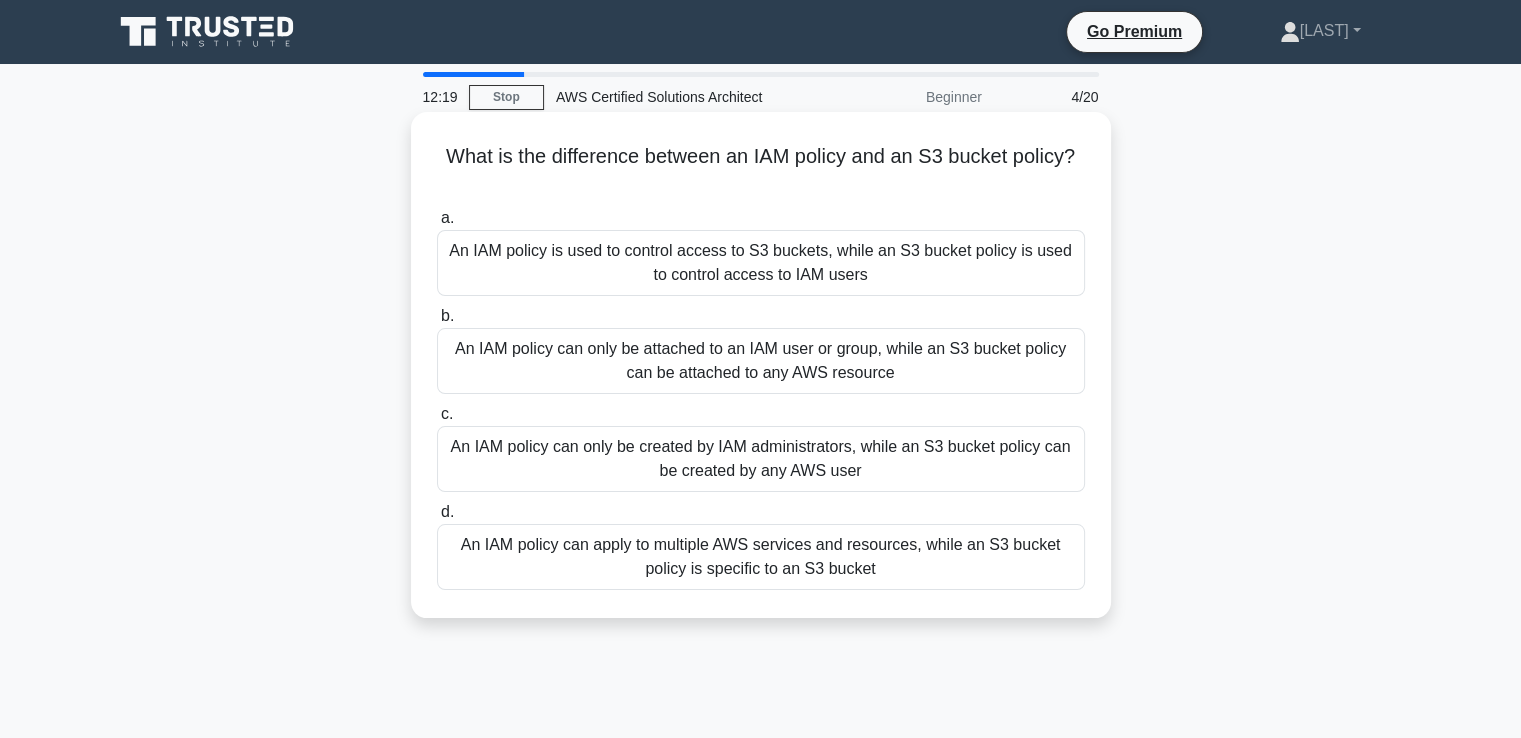click on "An IAM policy can only be attached to an IAM user or group, while an S3 bucket policy can be attached to any AWS resource" at bounding box center (761, 361) 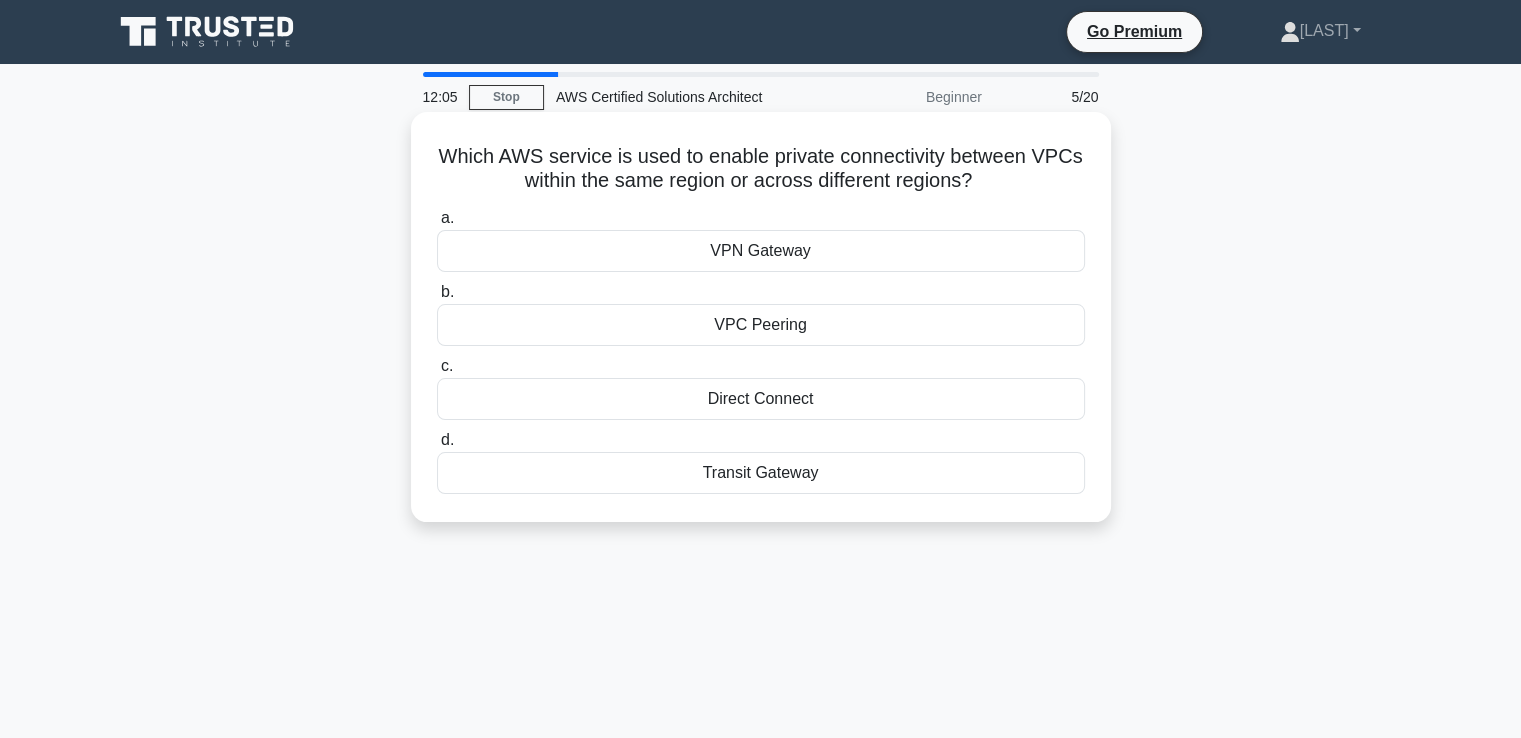 click on "VPC Peering" at bounding box center [761, 325] 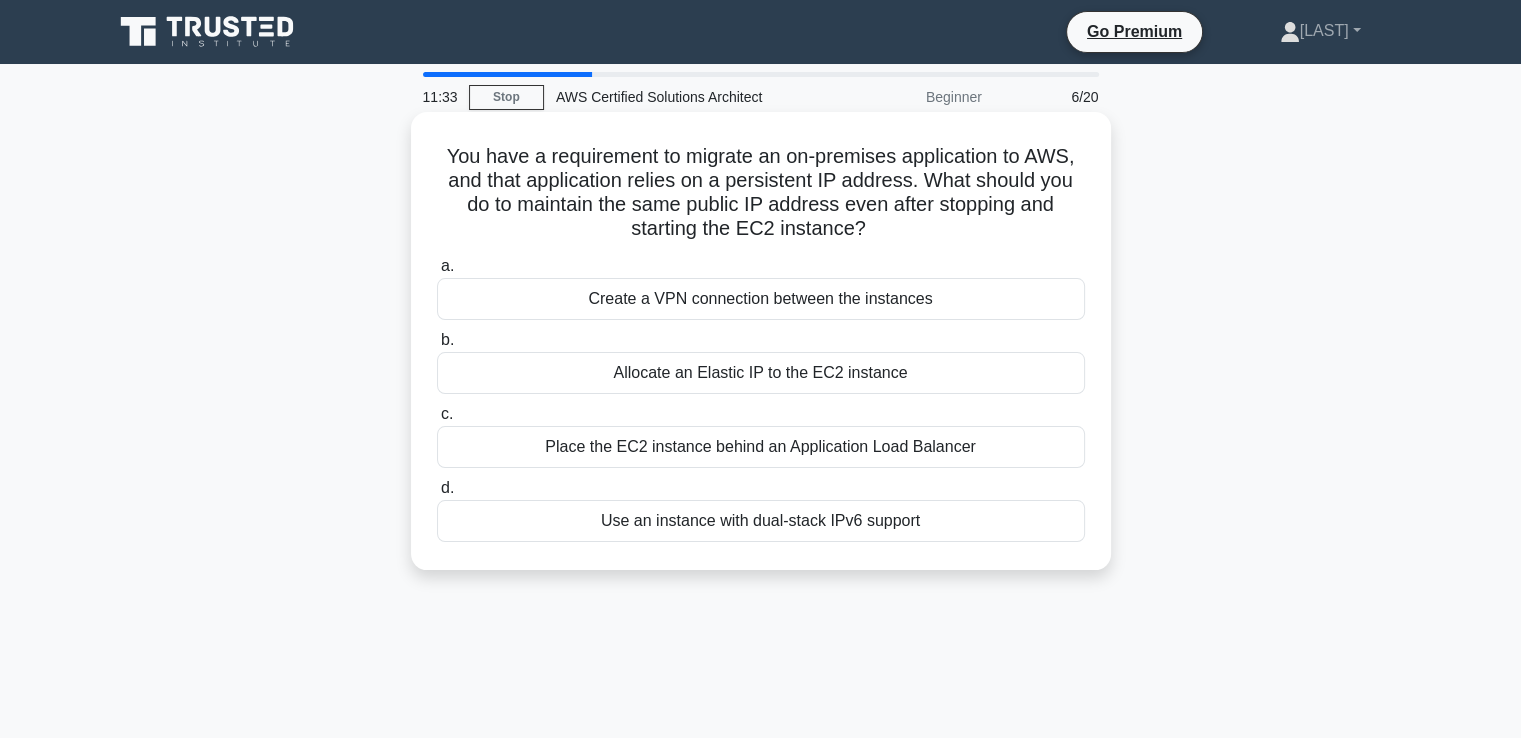click on "Allocate an Elastic IP to the EC2 instance" at bounding box center [761, 373] 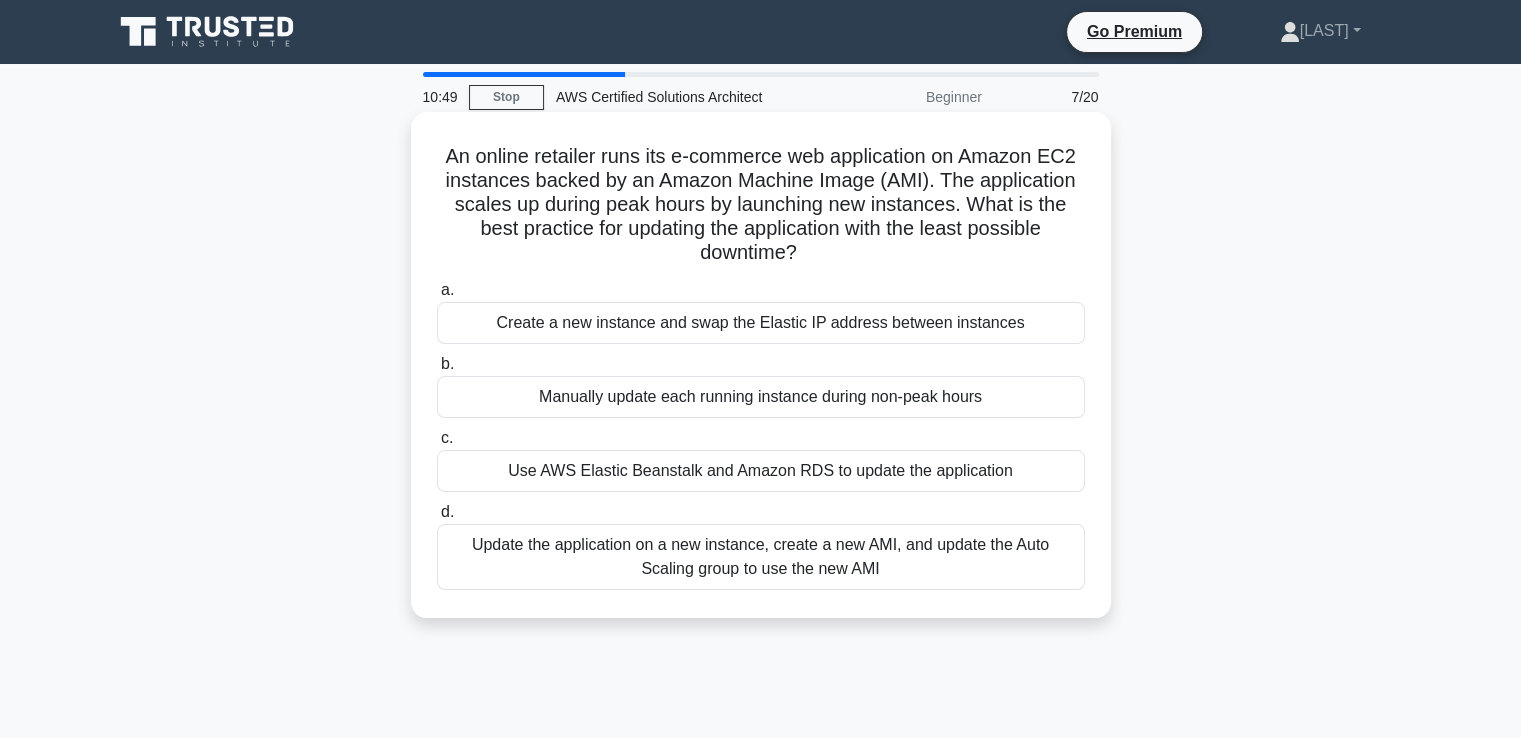 click on "Update the application on a new instance, create a new AMI, and update the Auto Scaling group to use the new AMI" at bounding box center (761, 557) 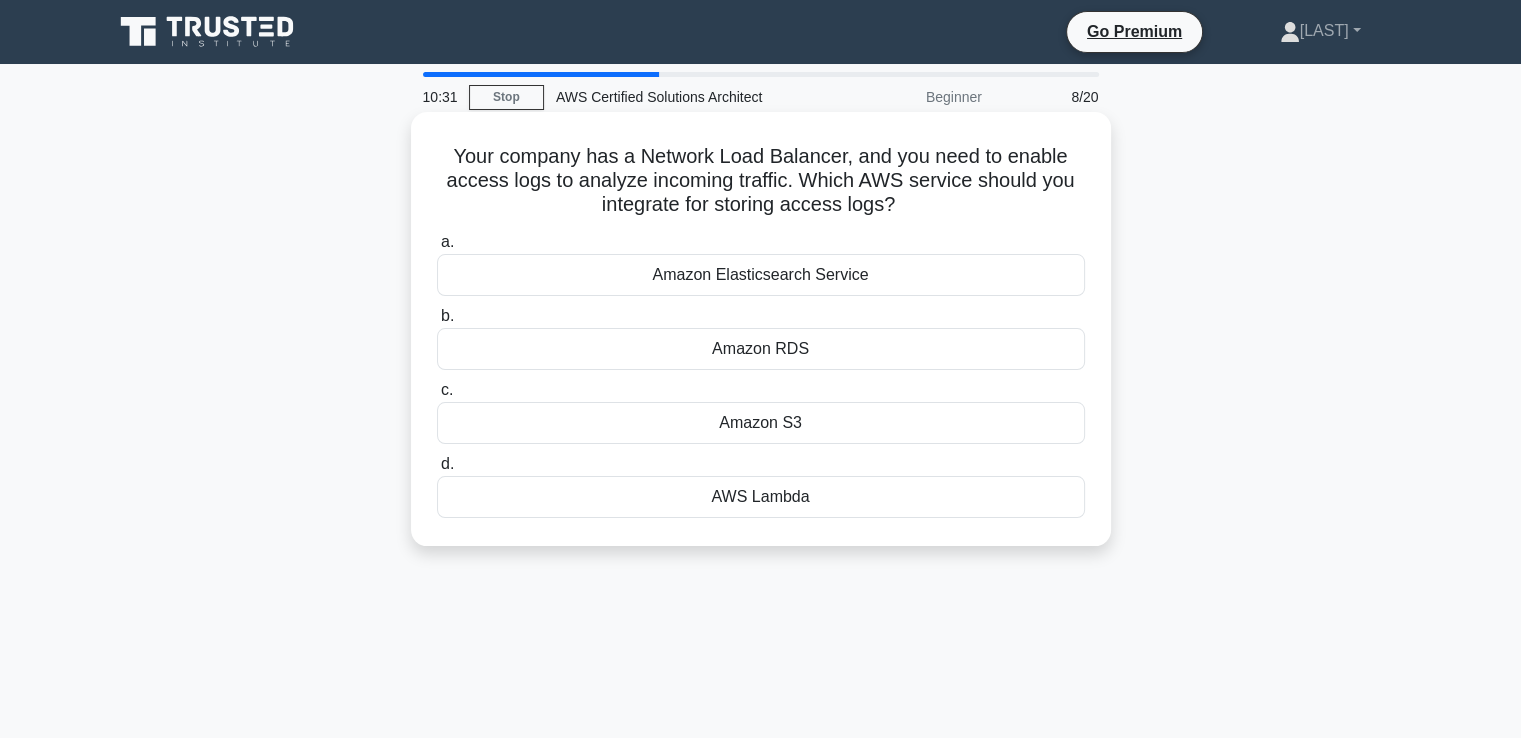 click on "Amazon S3" at bounding box center [761, 423] 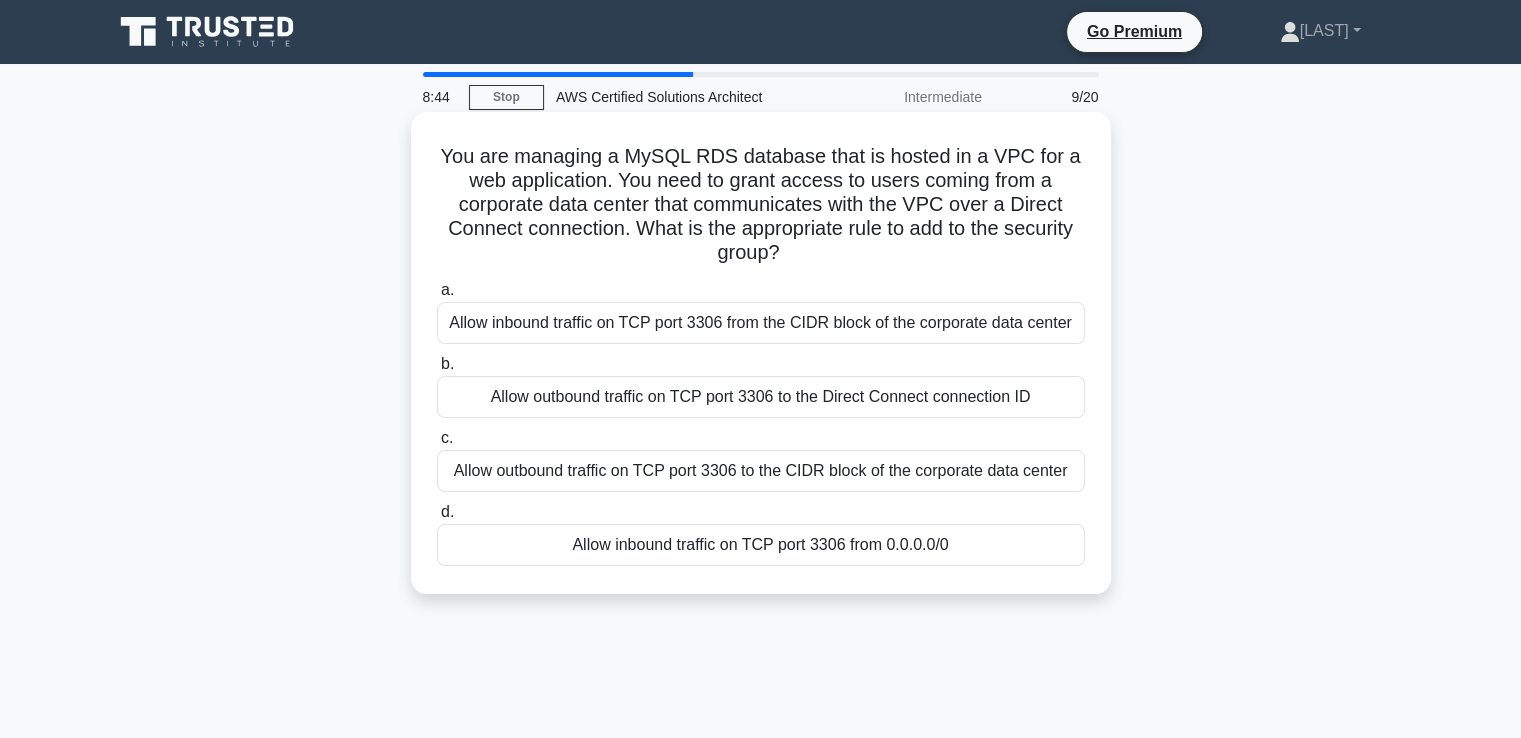 click on "Allow outbound traffic on TCP port 3306 to the Direct Connect connection ID" at bounding box center (761, 397) 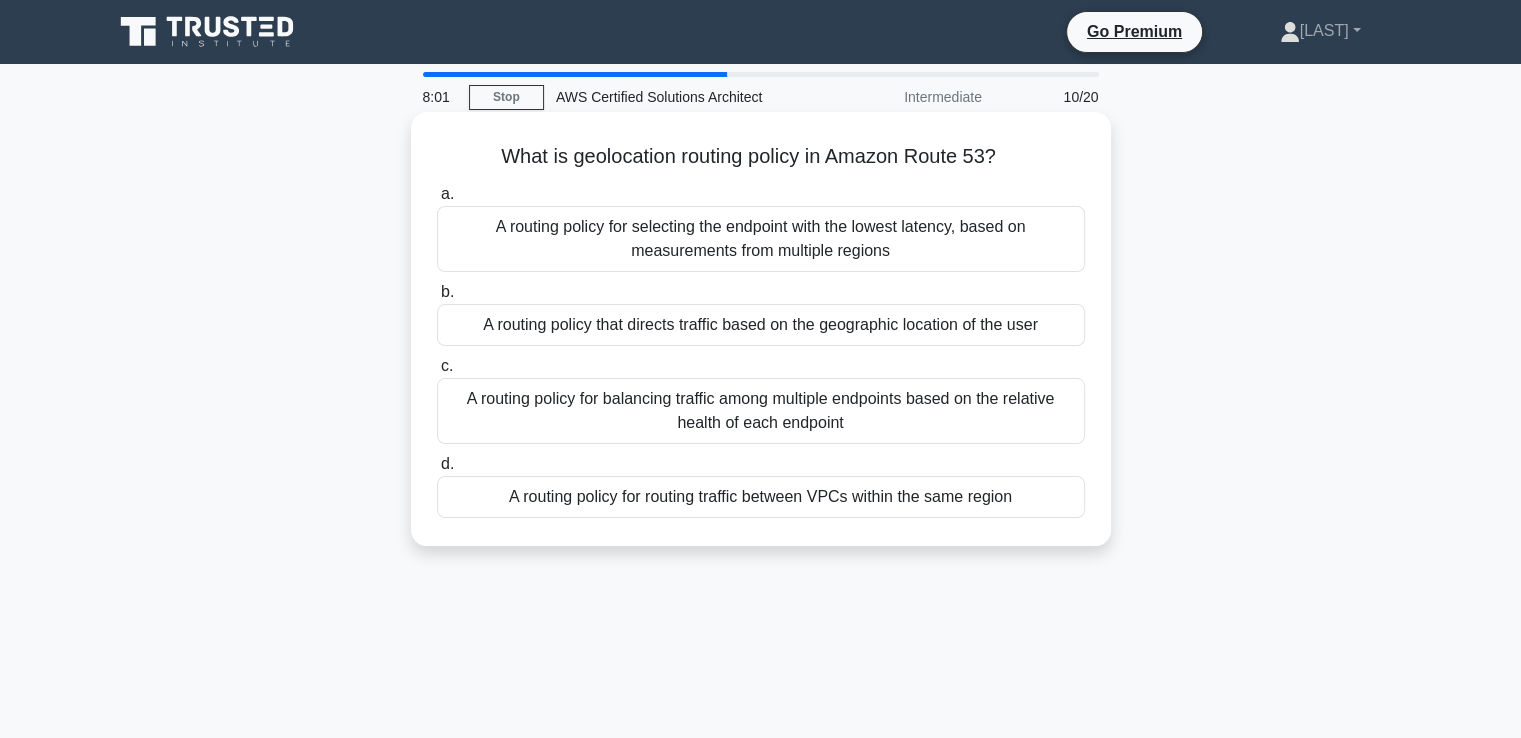 click on "A routing policy that directs traffic based on the geographic location of the user" at bounding box center [761, 325] 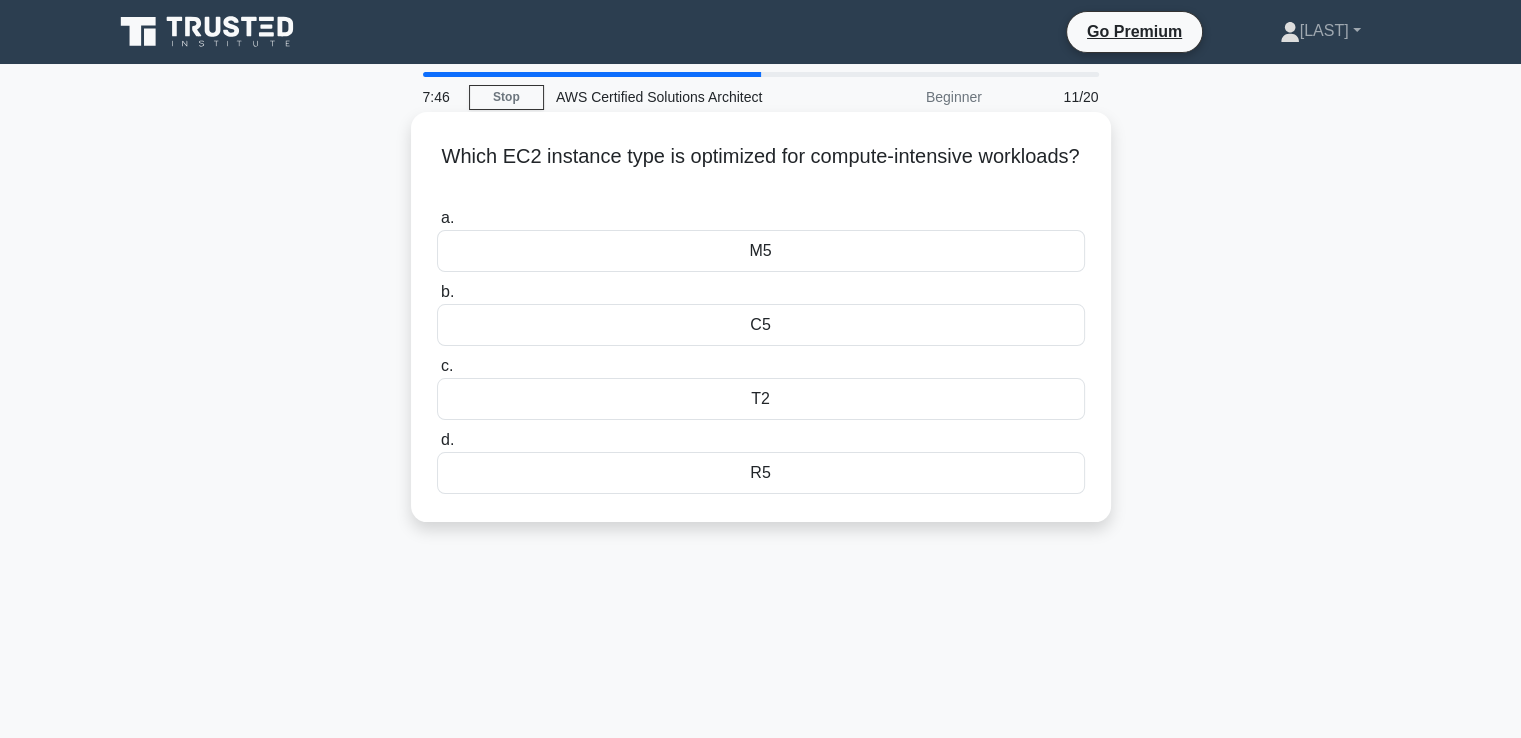 click on "C5" at bounding box center [761, 325] 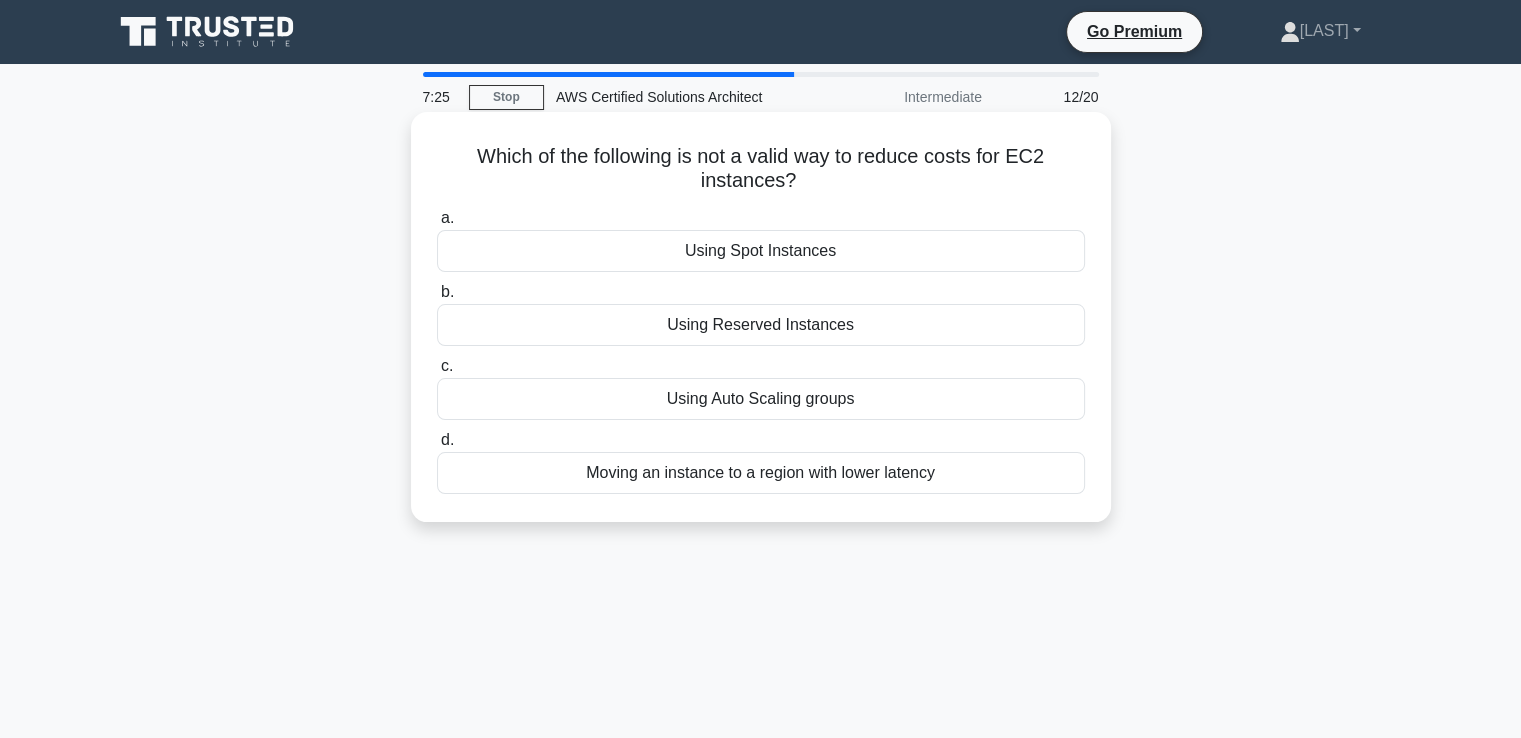 click on "Moving an instance to a region with lower latency" at bounding box center [761, 473] 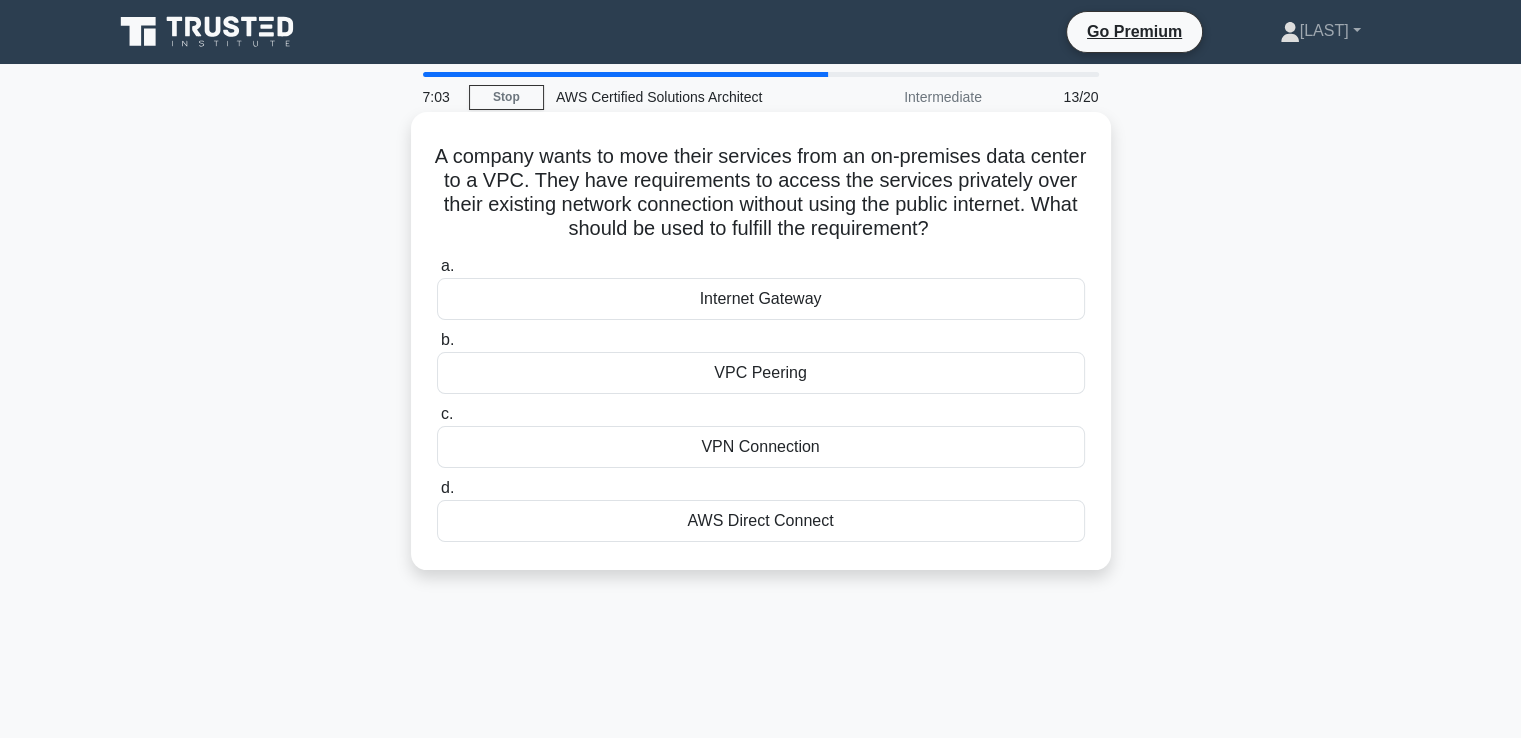 click on "VPC Peering" at bounding box center (761, 373) 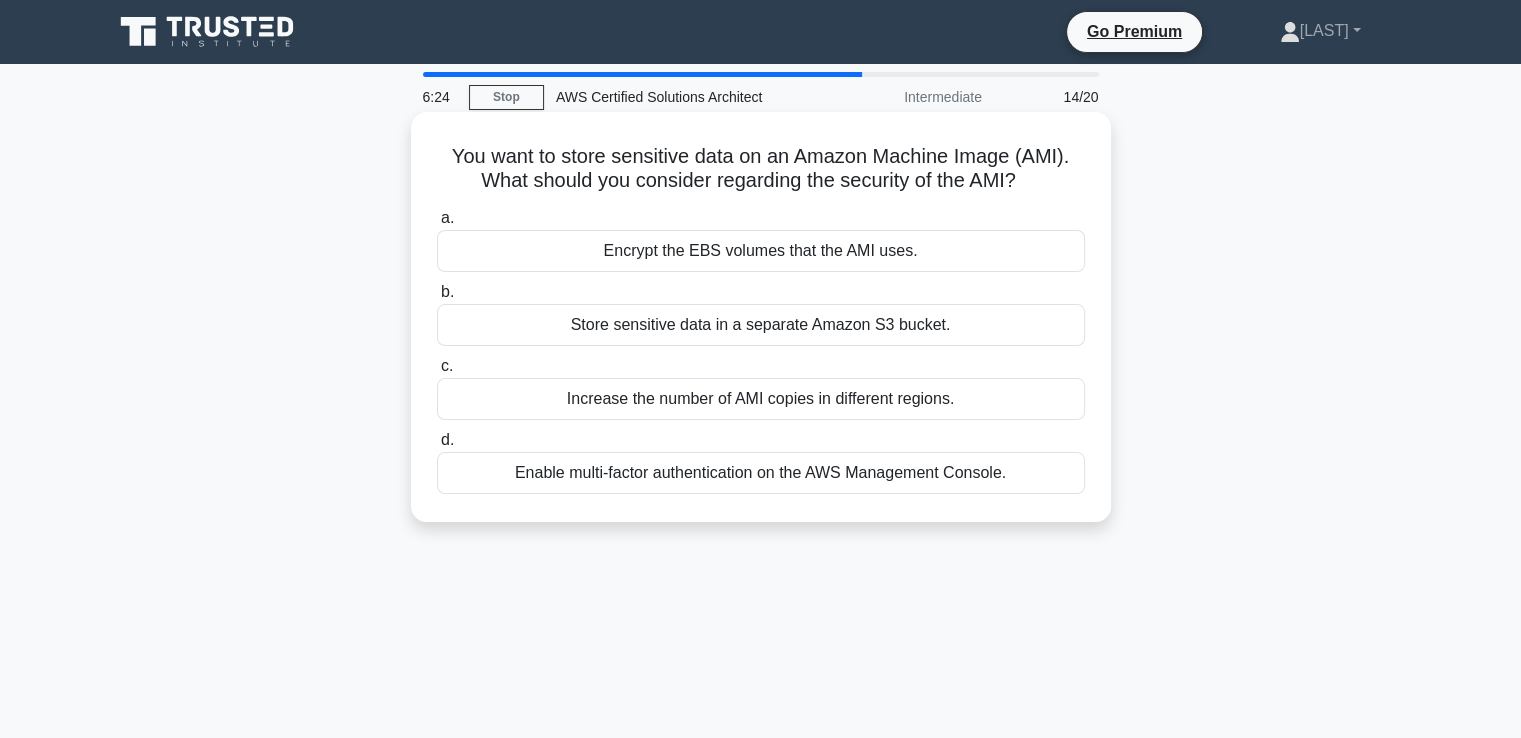 click on "Encrypt the EBS volumes that the AMI uses." at bounding box center (761, 251) 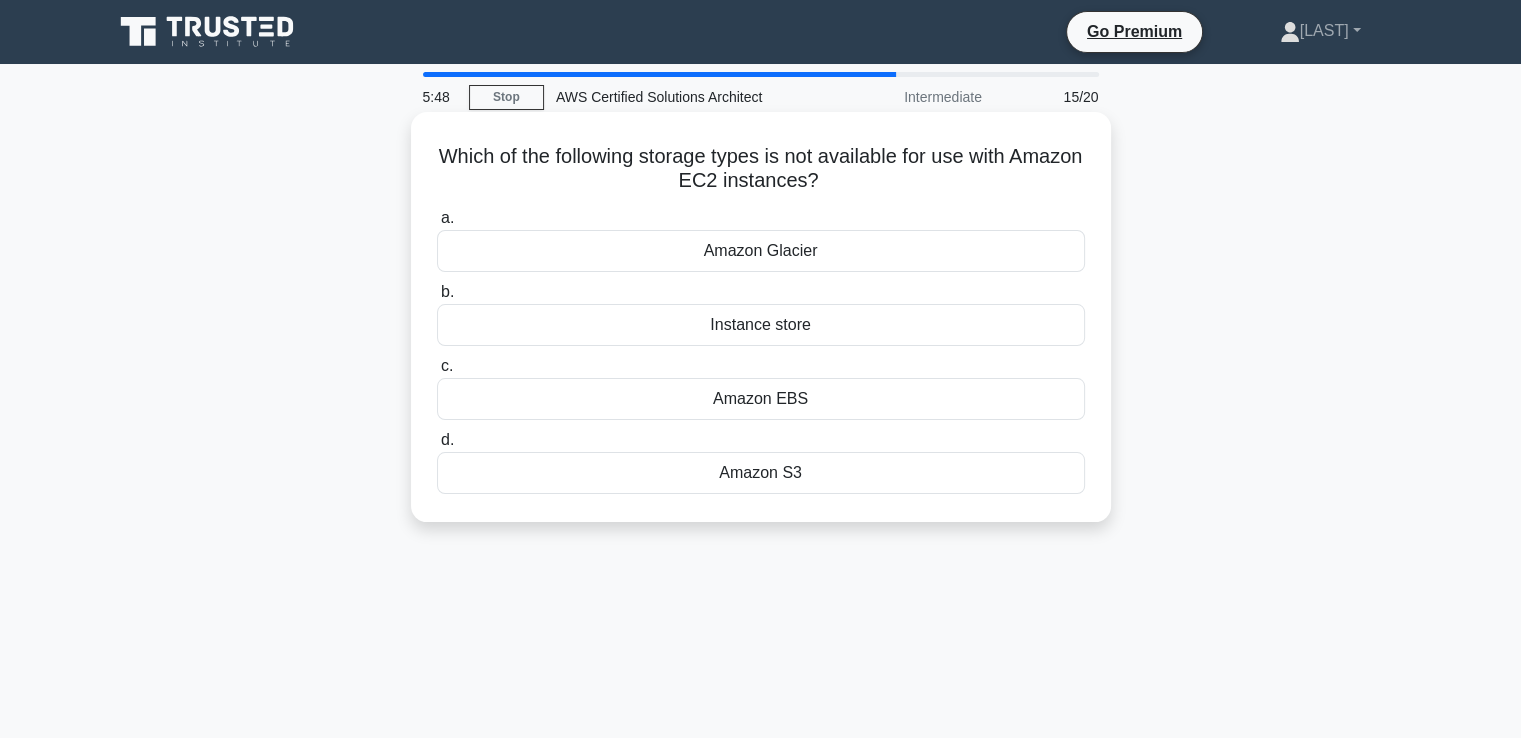 click on "Amazon Glacier" at bounding box center [761, 251] 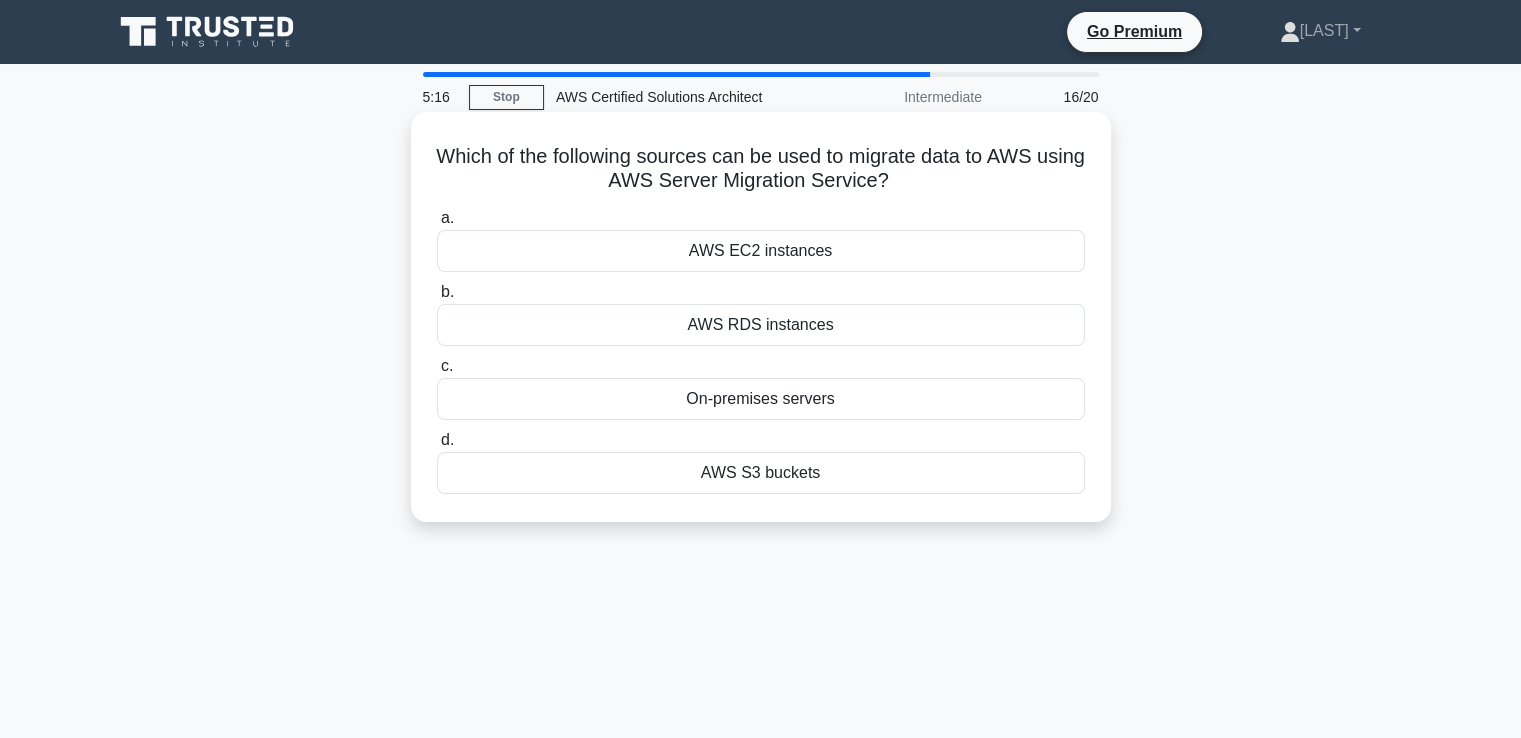 click on "AWS S3 buckets" at bounding box center (761, 473) 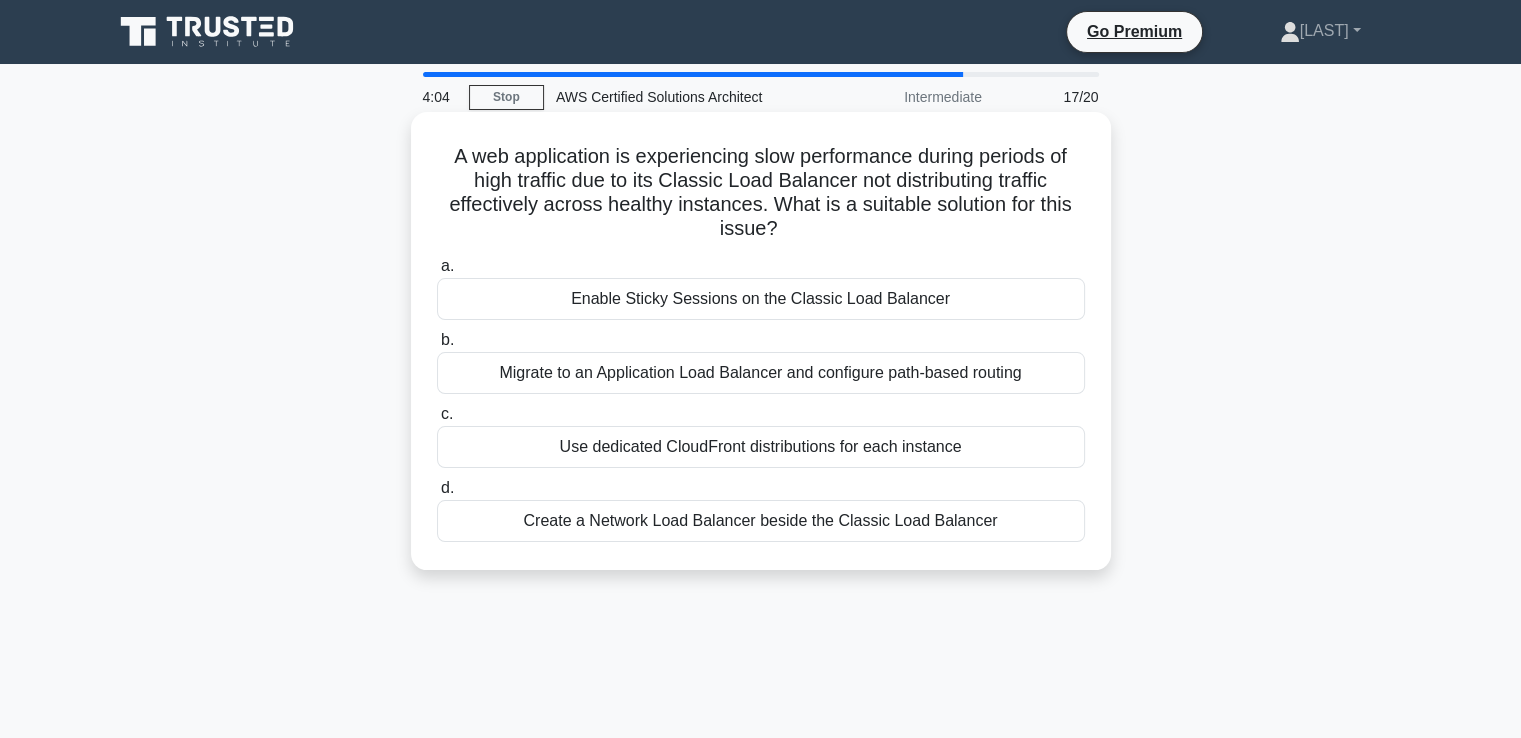 click on "Enable Sticky Sessions on the Classic Load Balancer" at bounding box center [761, 299] 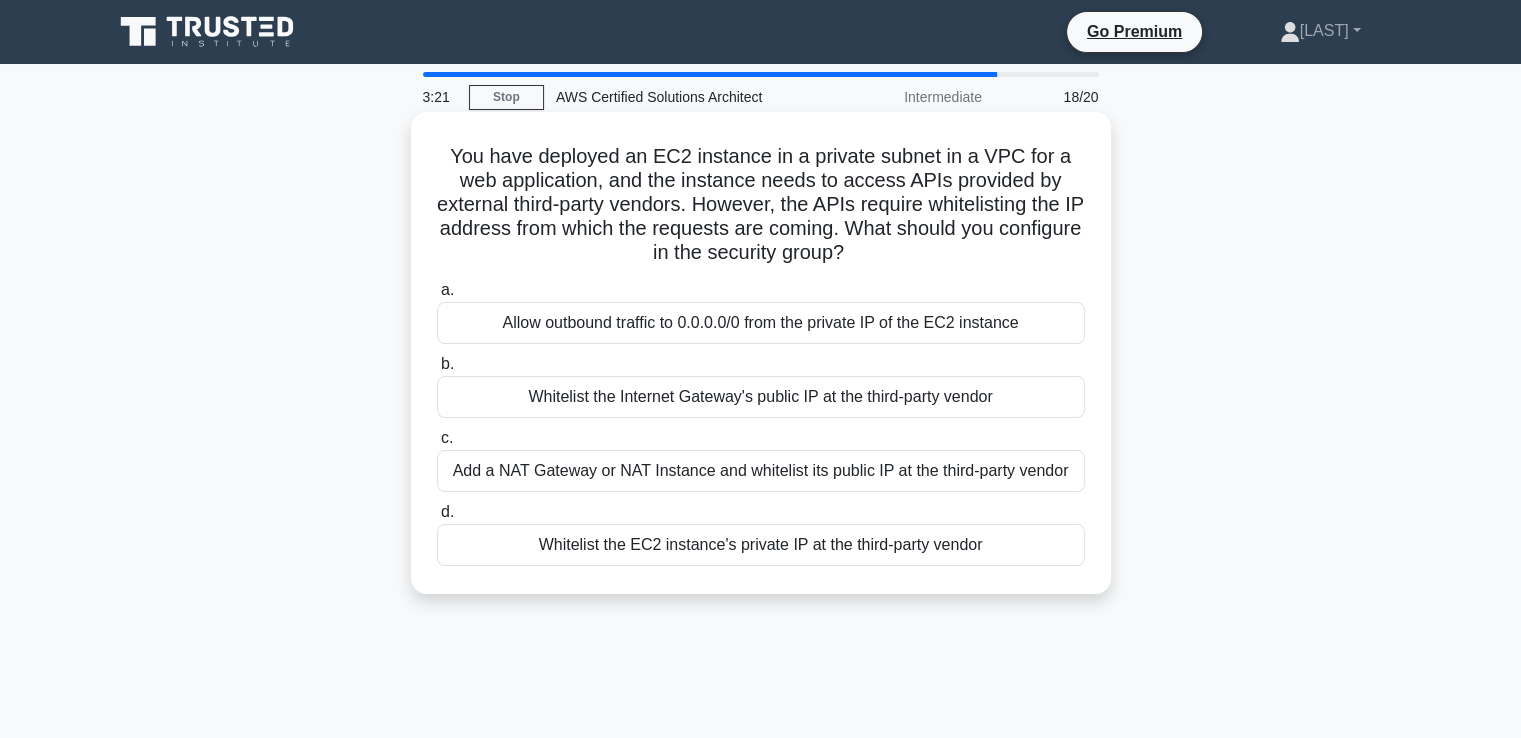 click on "Whitelist the Internet Gateway's public IP at the third-party vendor" at bounding box center (761, 397) 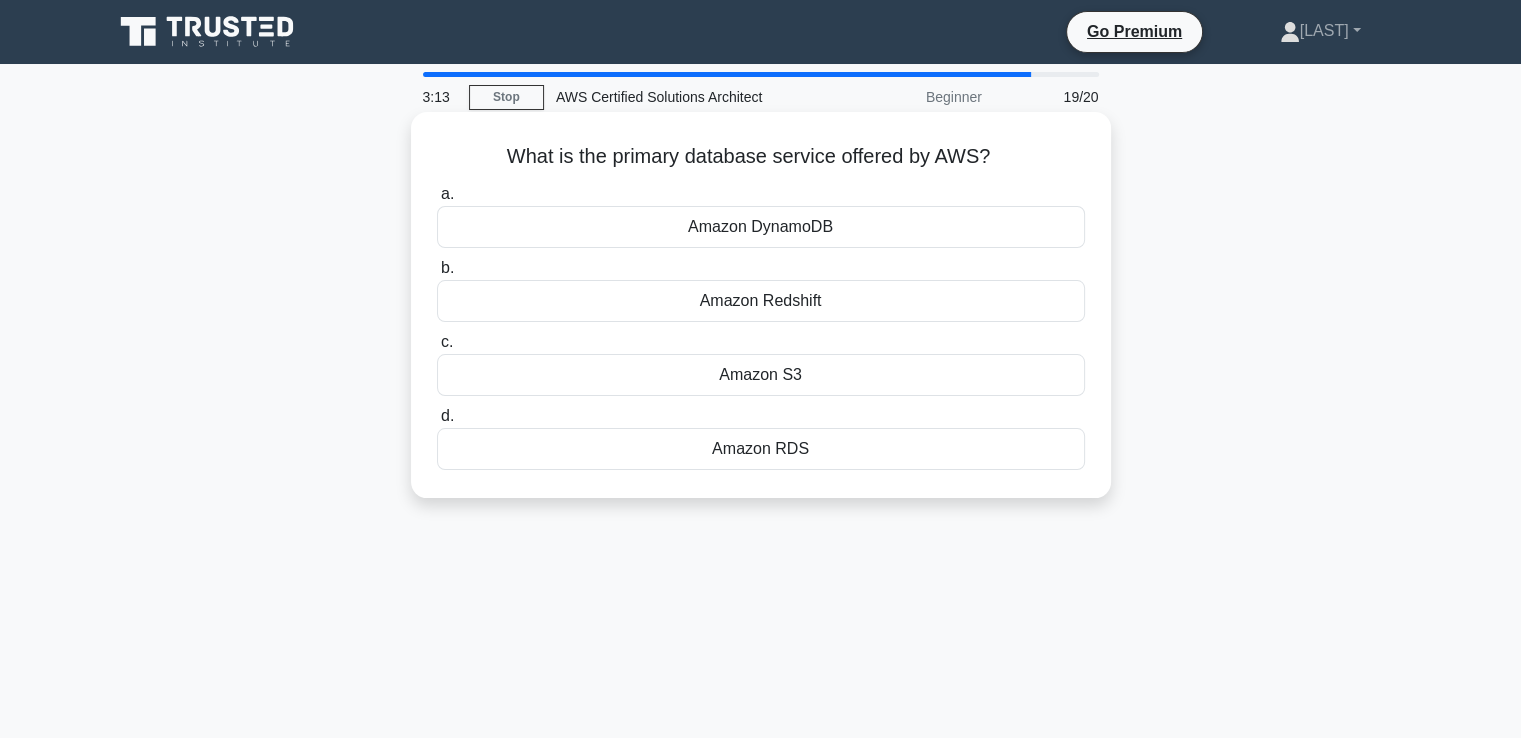 click on "Amazon RDS" at bounding box center [761, 449] 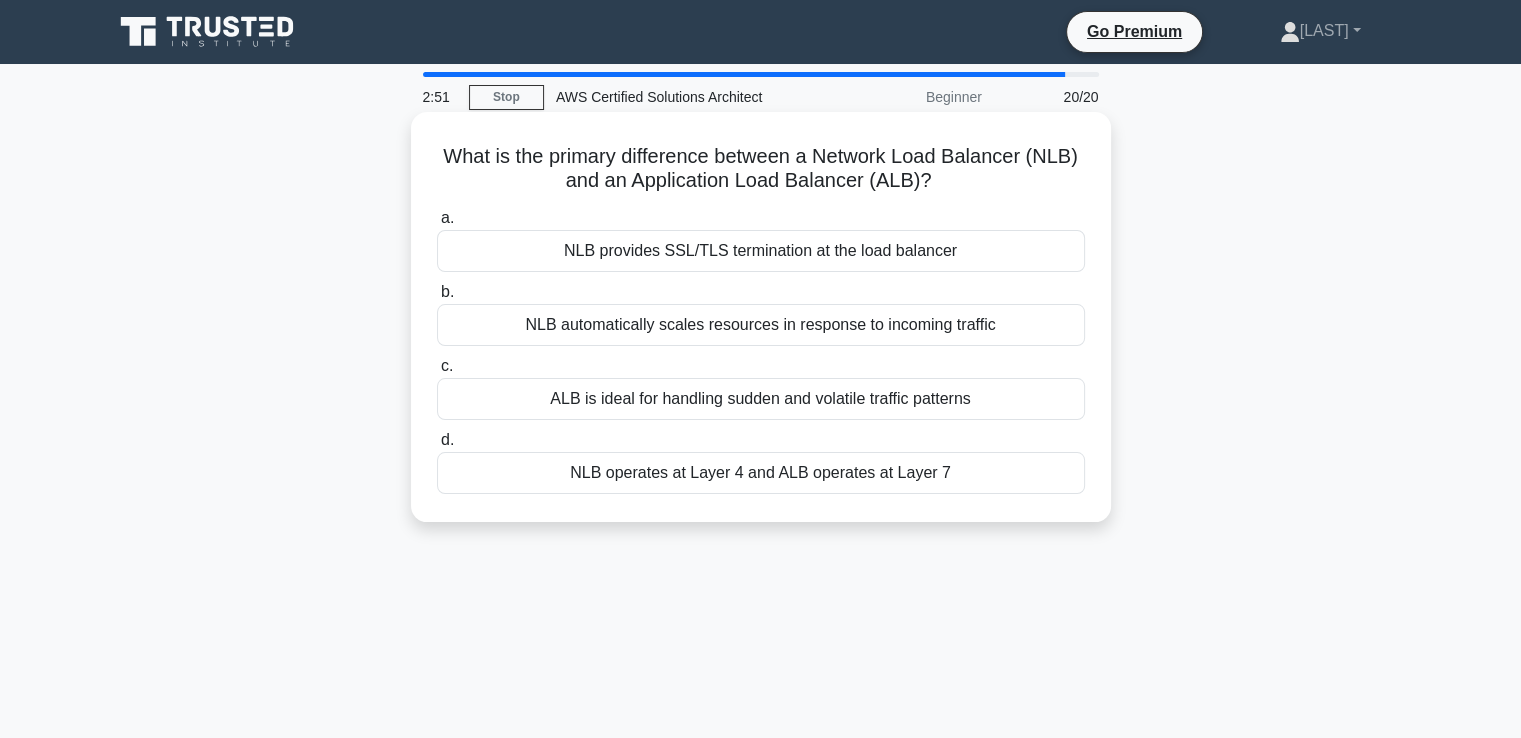 click on "NLB operates at Layer 4 and ALB operates at Layer 7" at bounding box center (761, 473) 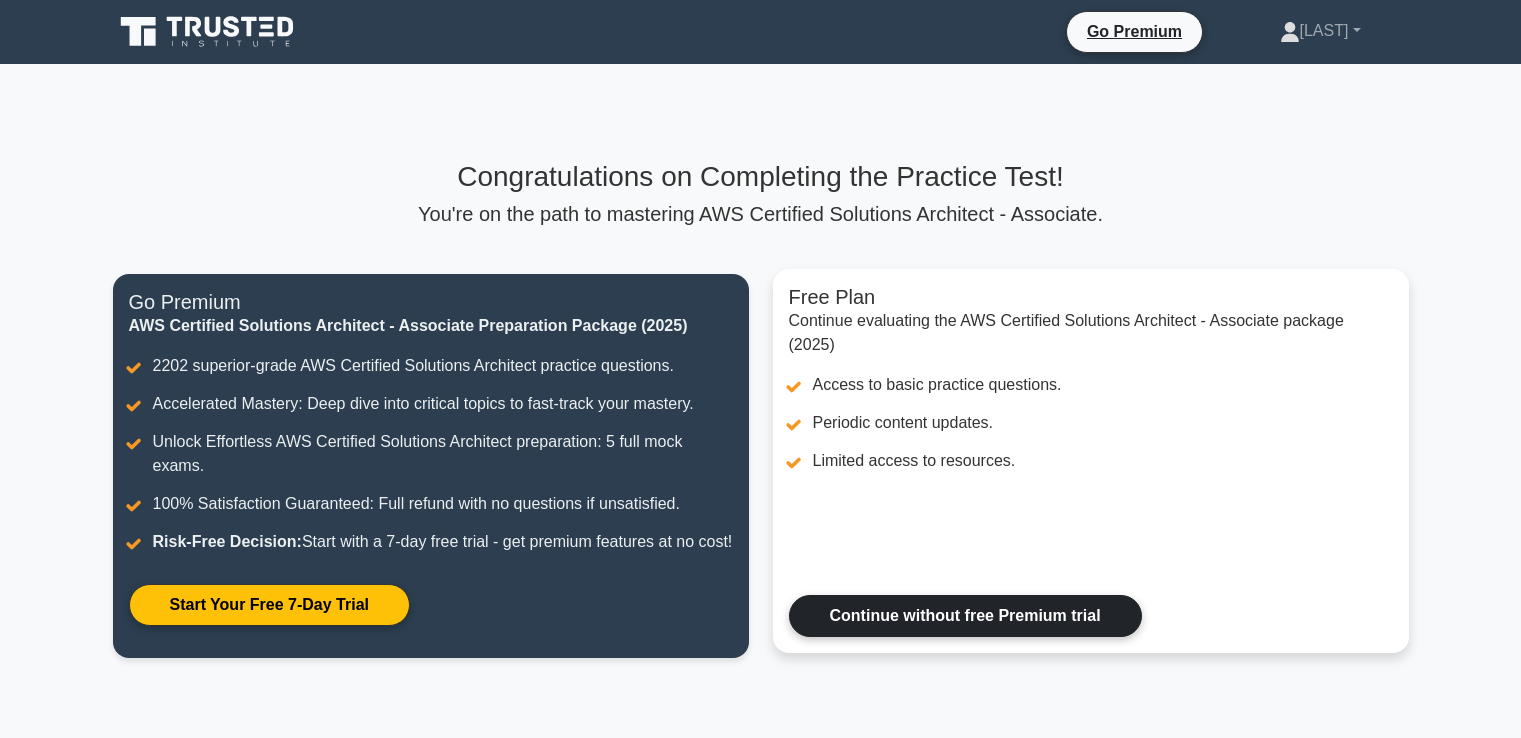 scroll, scrollTop: 0, scrollLeft: 0, axis: both 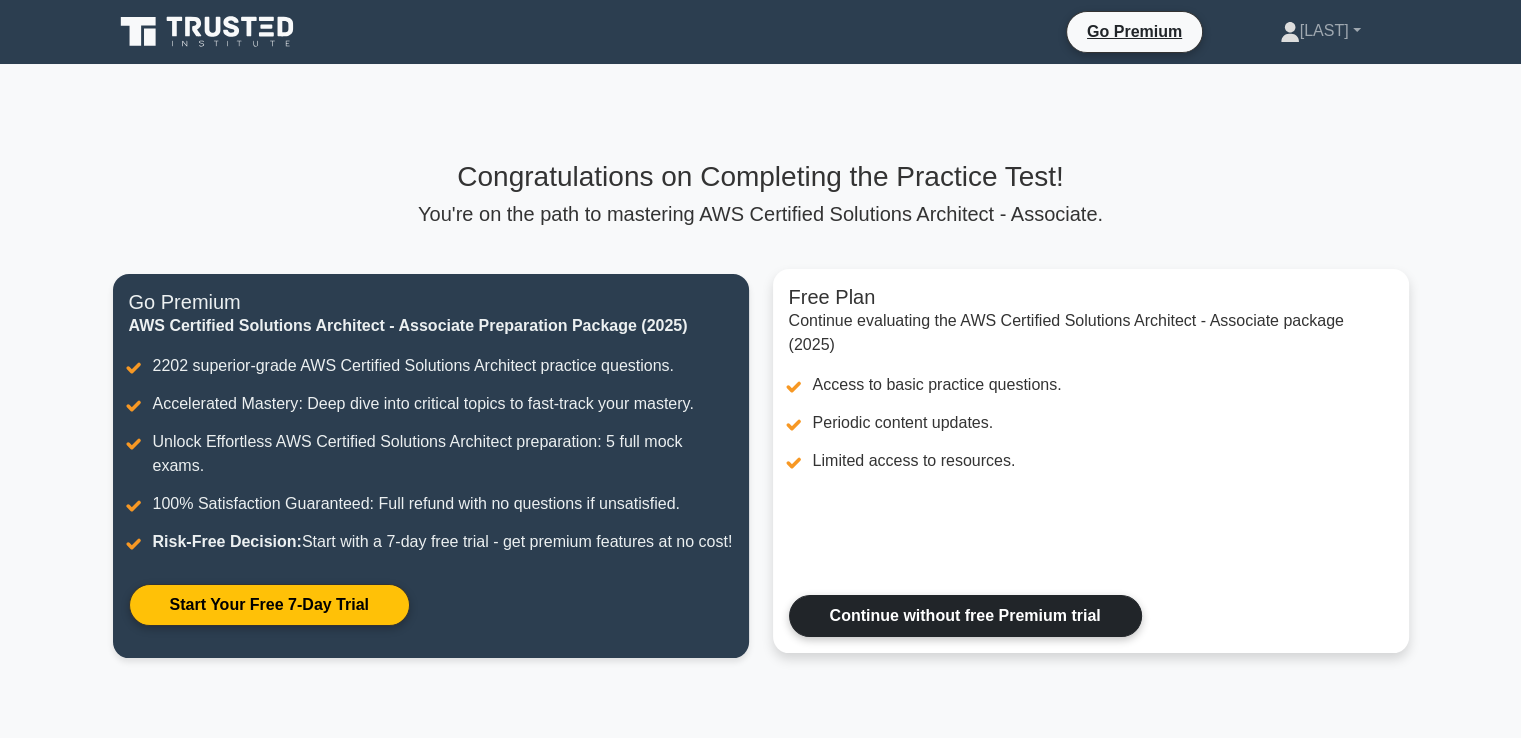 click on "Continue without free Premium trial" at bounding box center [965, 616] 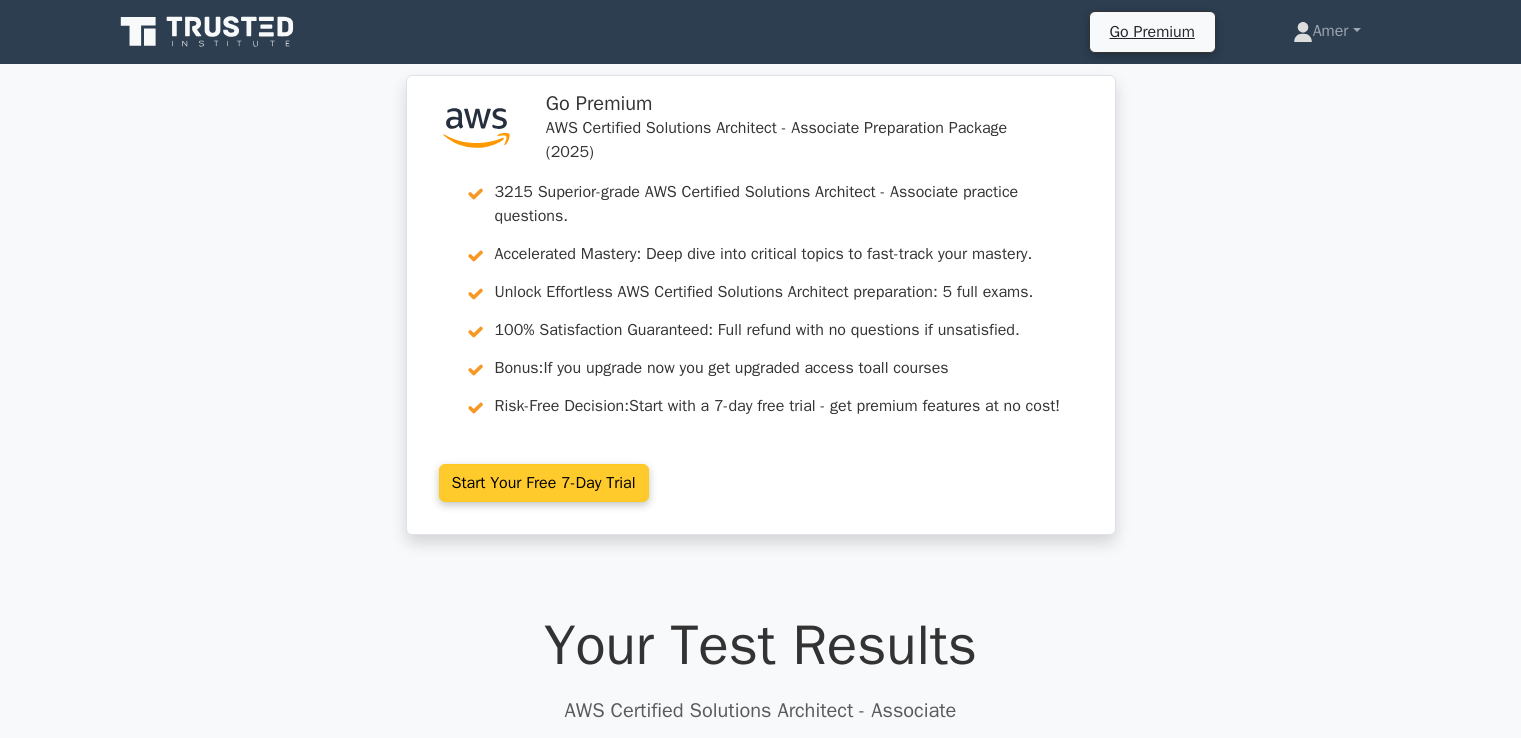 scroll, scrollTop: 0, scrollLeft: 0, axis: both 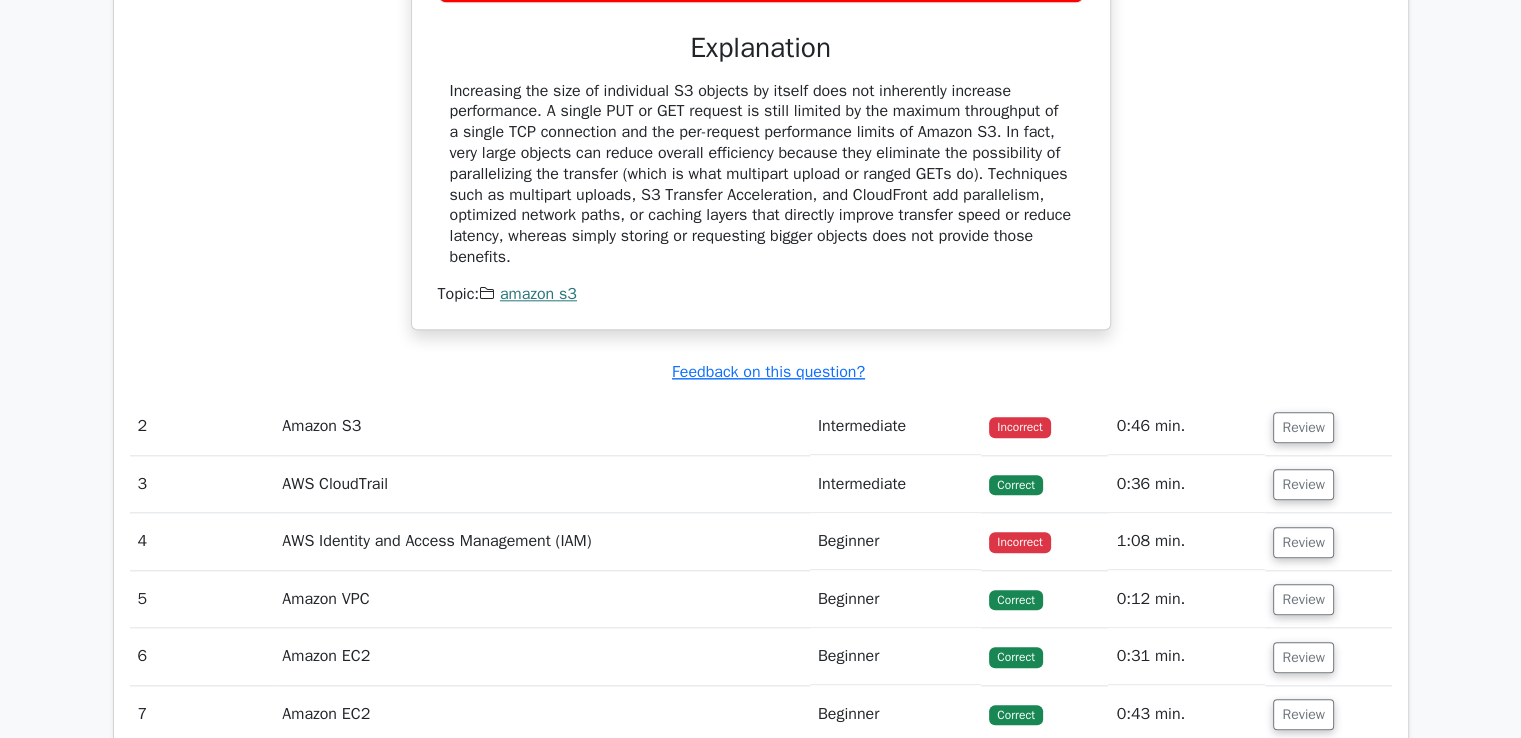 click on "Amazon S3" at bounding box center (542, 426) 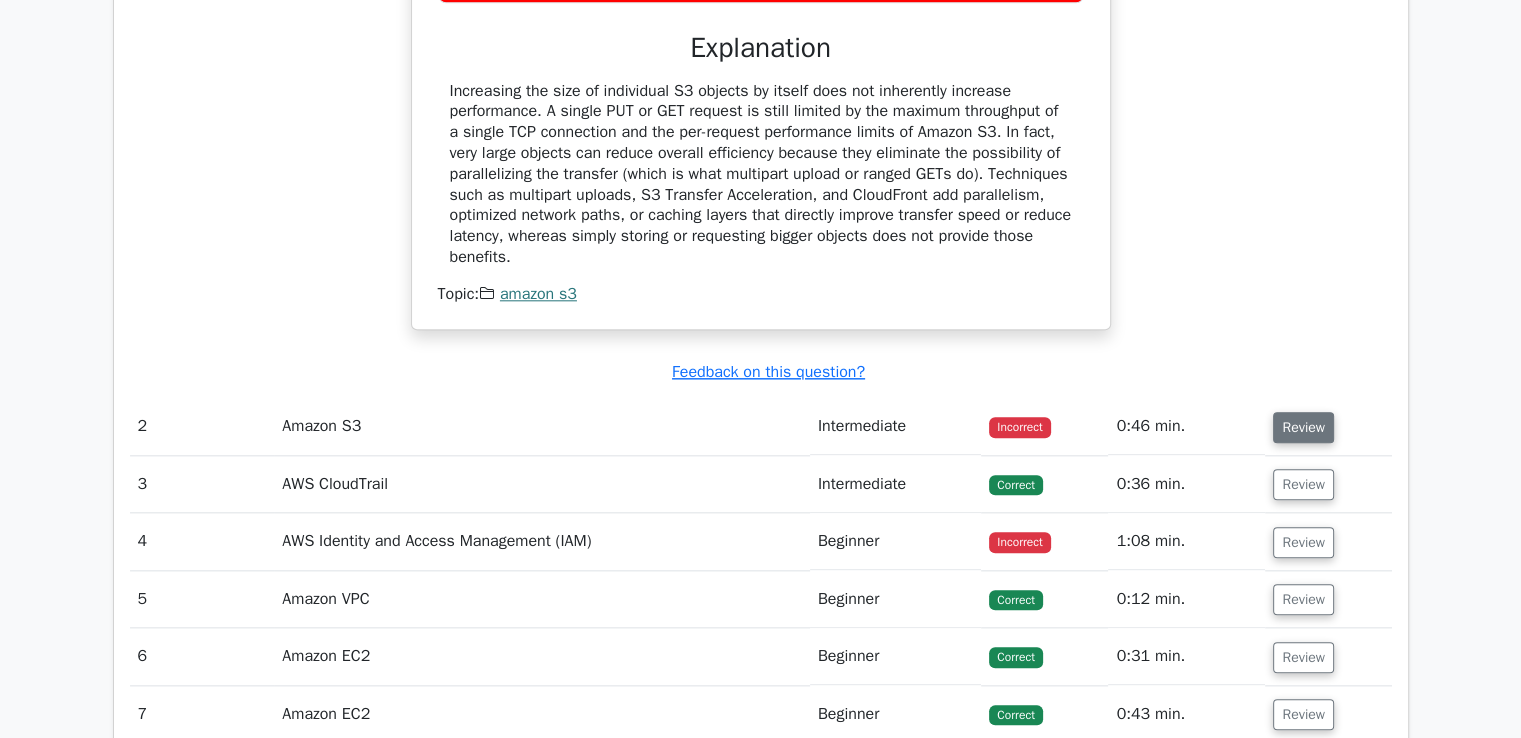click on "Review" at bounding box center (1303, 427) 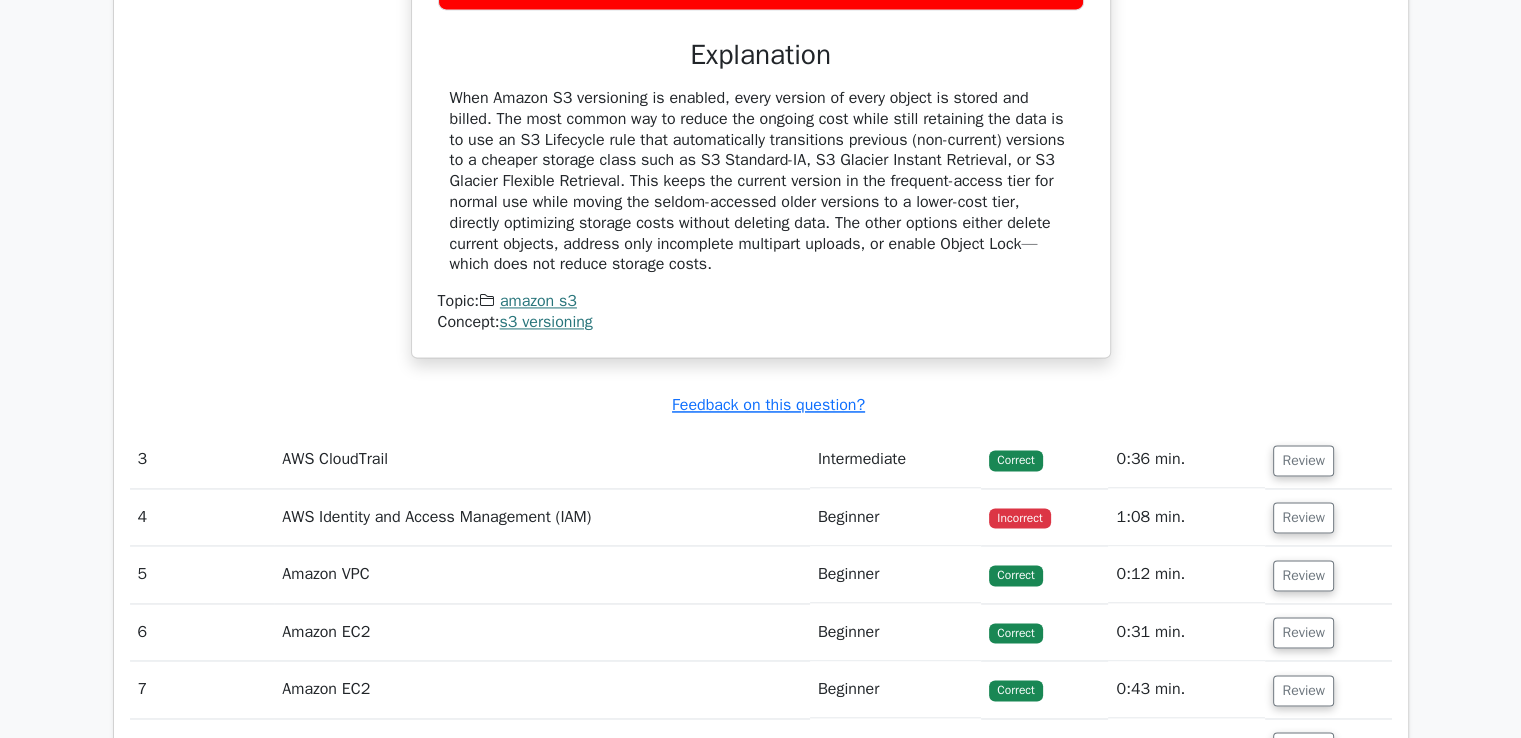scroll, scrollTop: 3100, scrollLeft: 0, axis: vertical 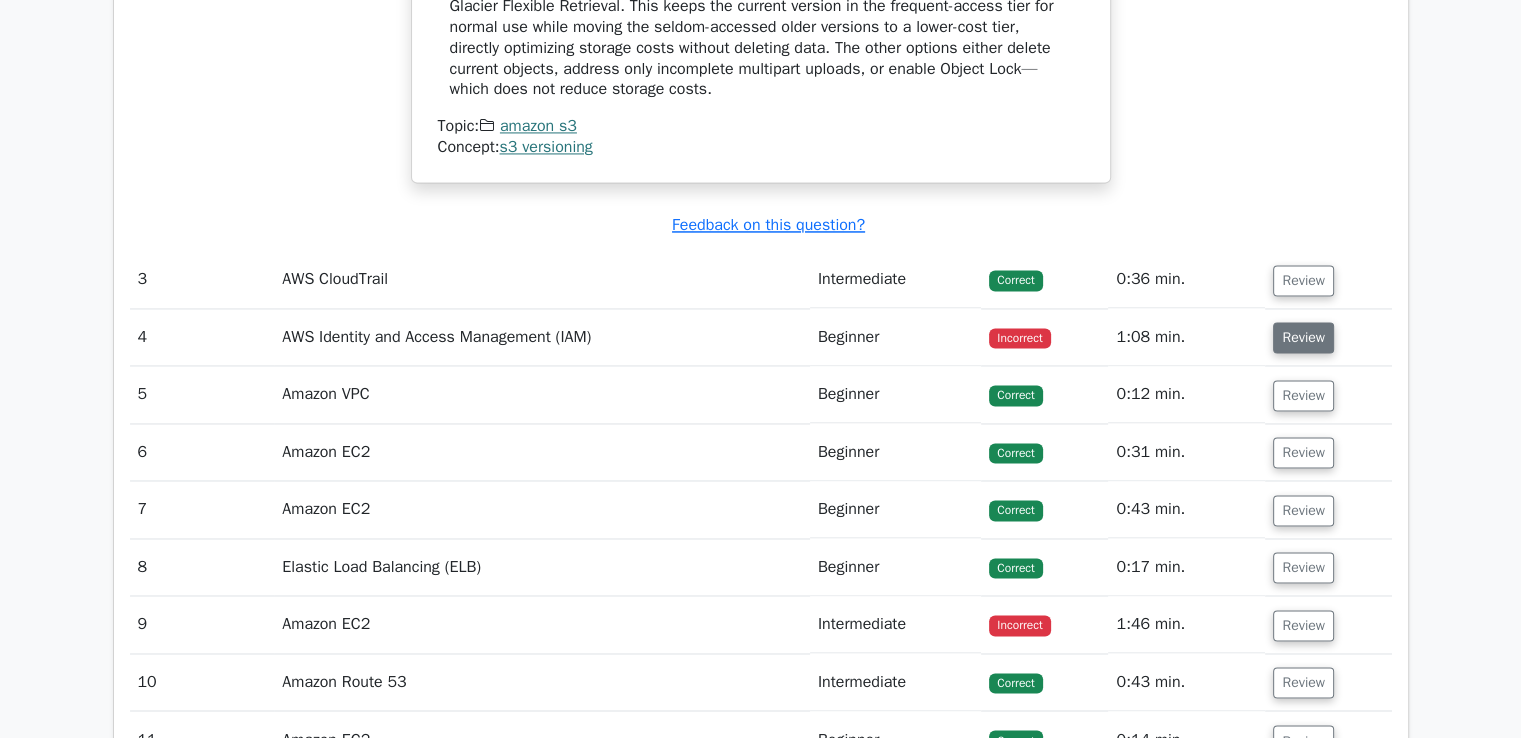 click on "Review" at bounding box center [1303, 337] 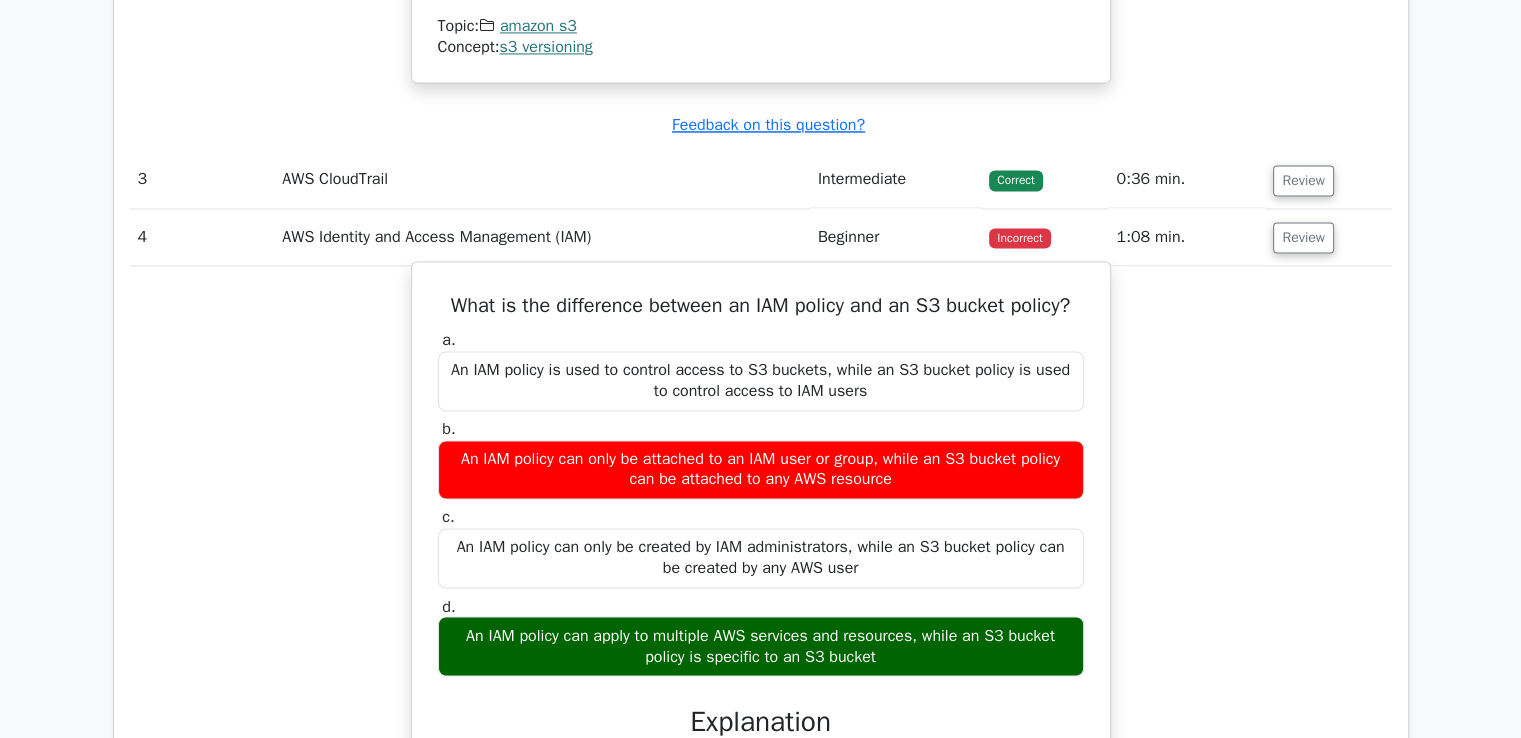 scroll, scrollTop: 3300, scrollLeft: 0, axis: vertical 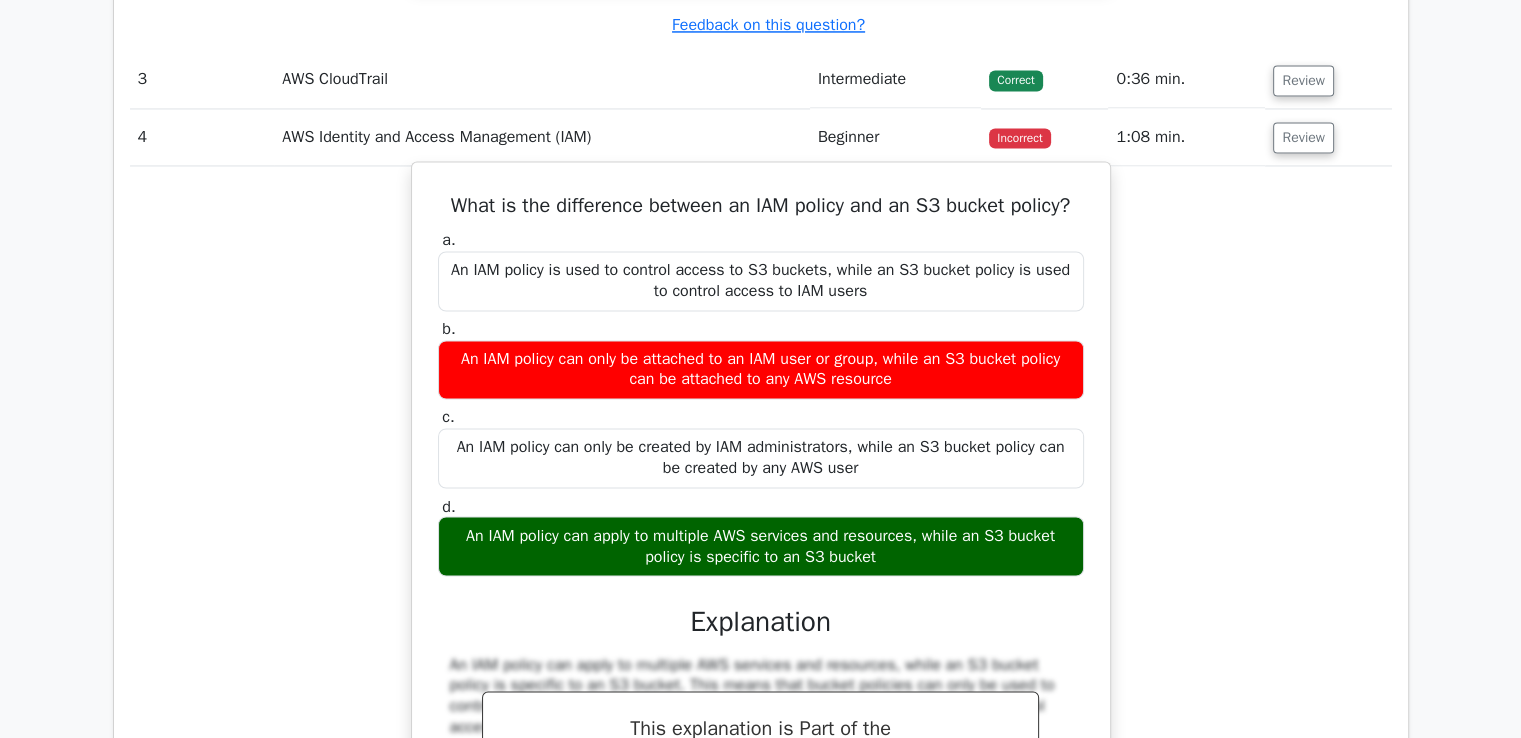 drag, startPoint x: 892, startPoint y: 552, endPoint x: 748, endPoint y: 556, distance: 144.05554 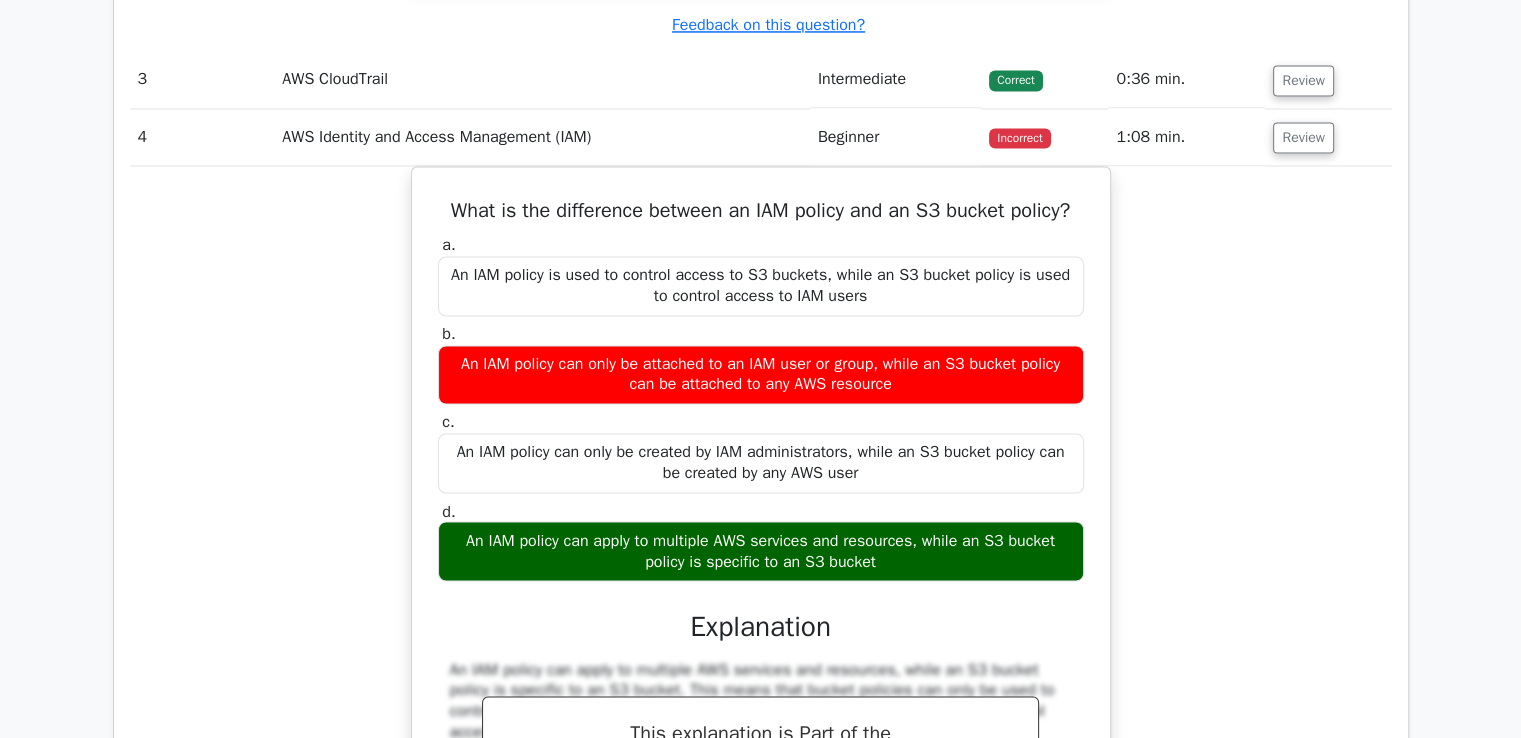 click on "What is the difference between an IAM policy and an S3 bucket policy?
a.
An IAM policy is used to control access to S3 buckets, while an S3 bucket policy is used to control access to IAM users
b.
c. d." at bounding box center [761, 576] 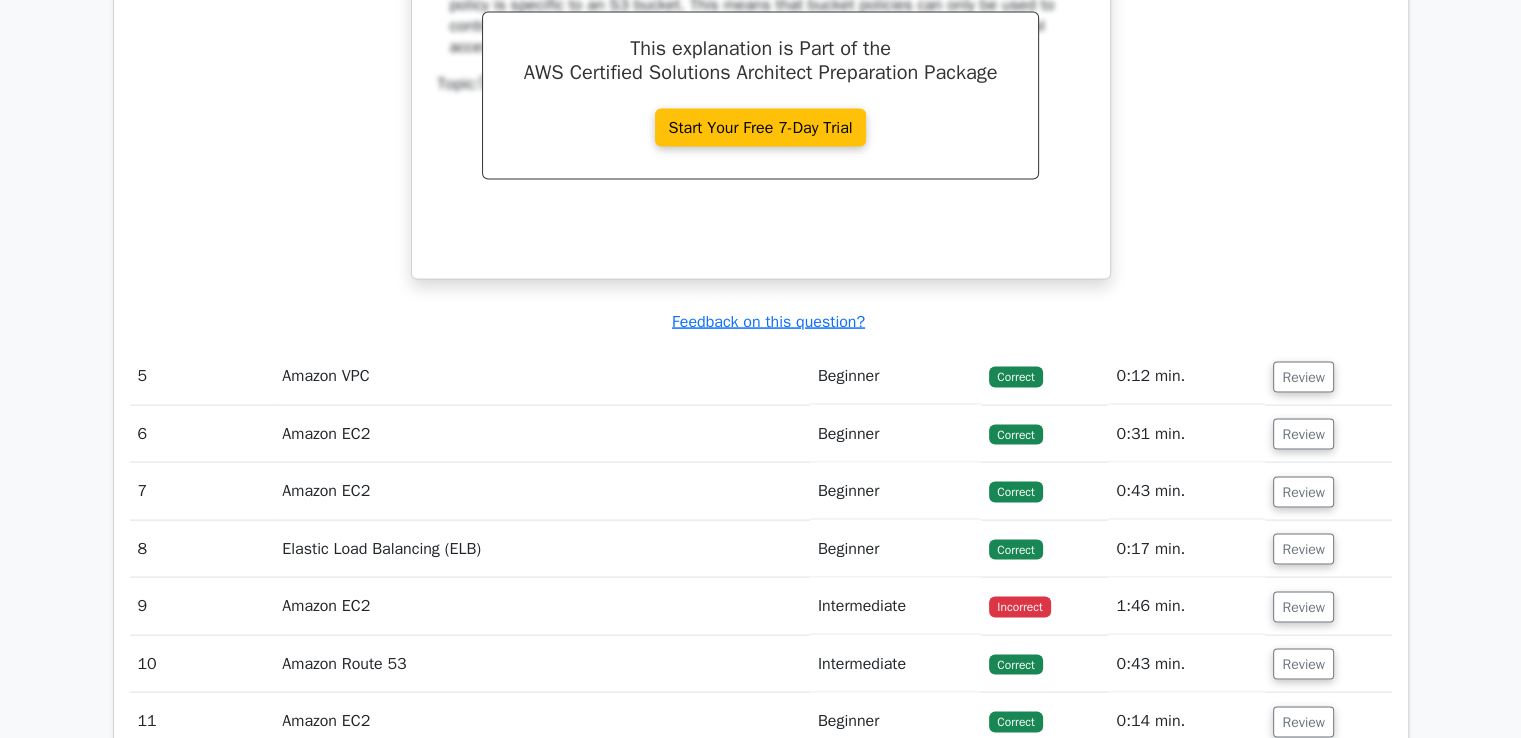 scroll, scrollTop: 4100, scrollLeft: 0, axis: vertical 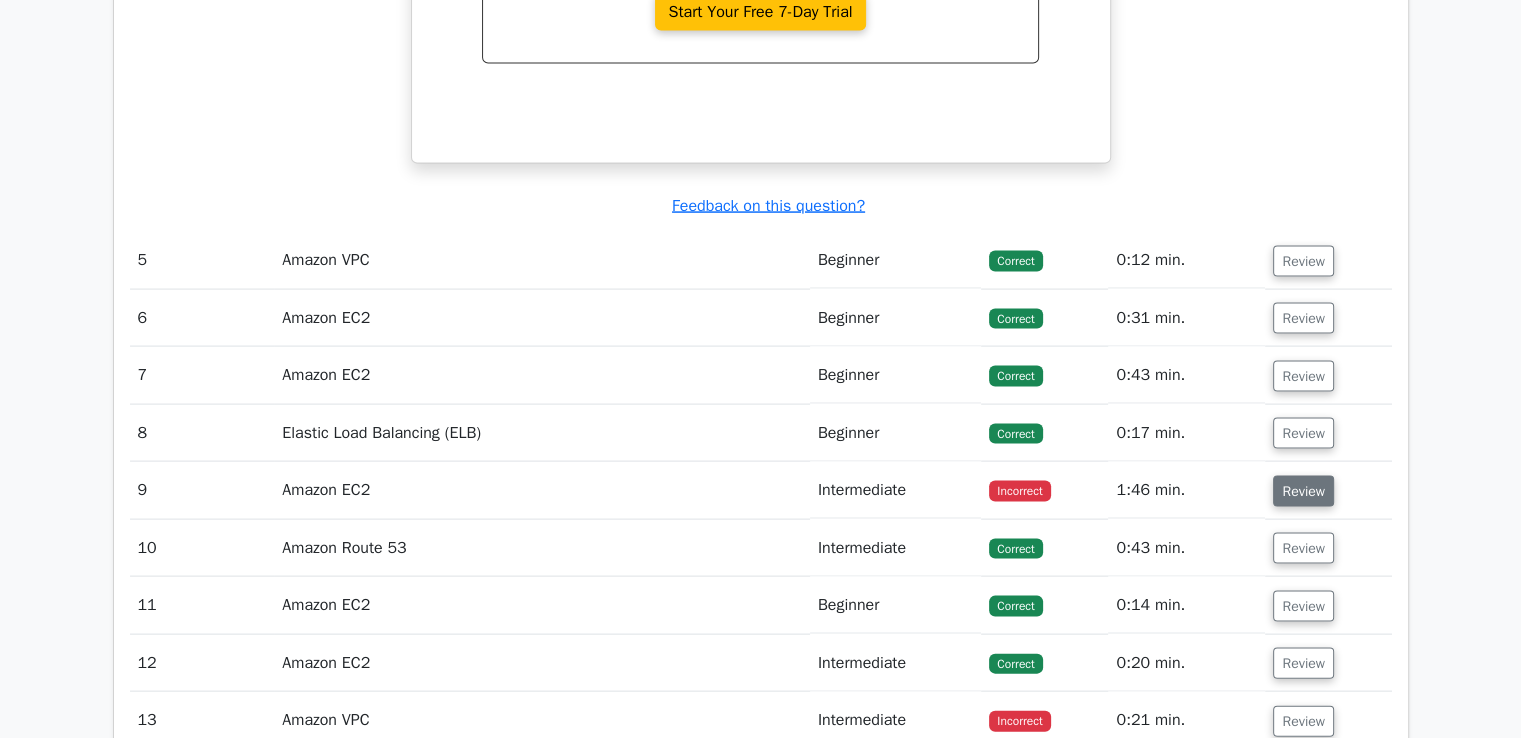 click on "Review" at bounding box center (1303, 491) 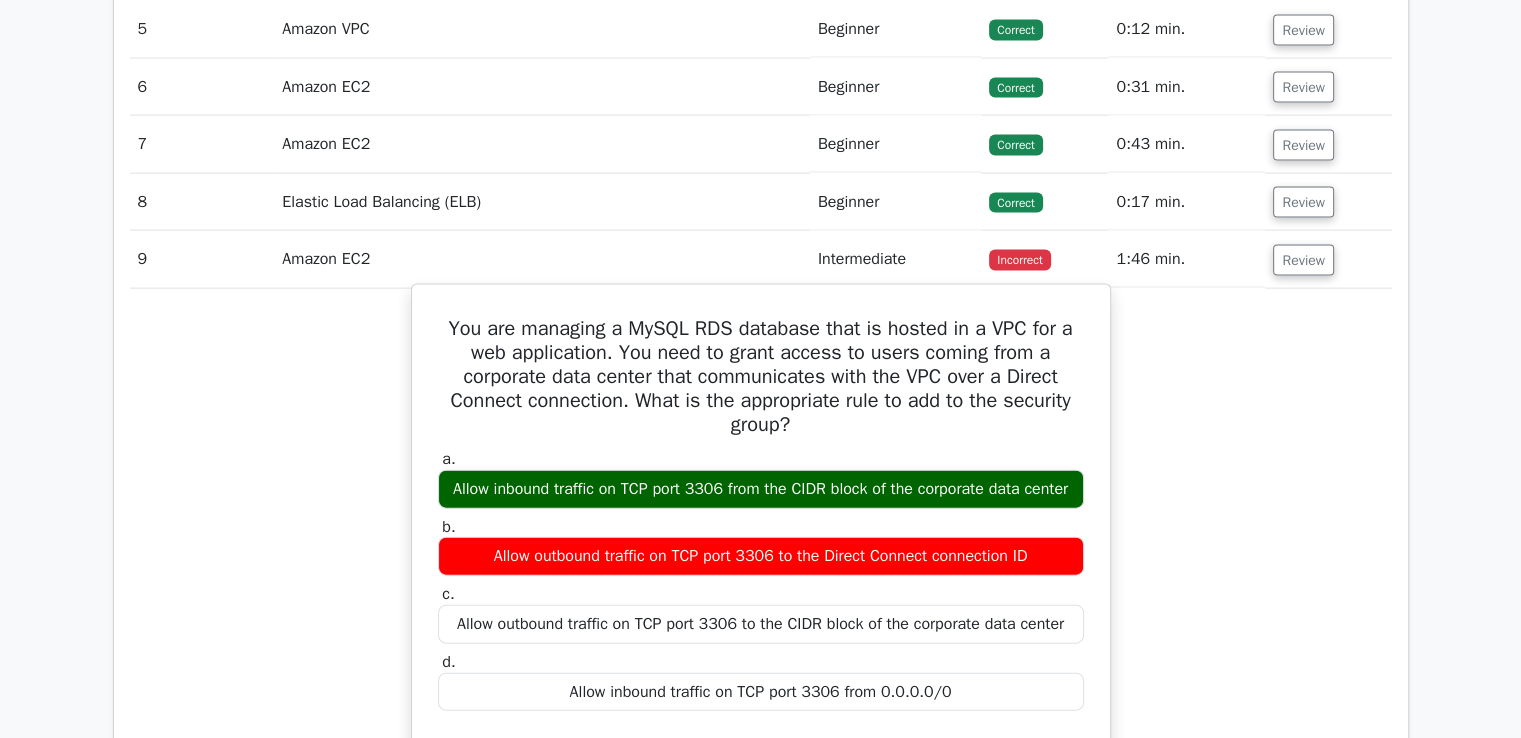 scroll, scrollTop: 4400, scrollLeft: 0, axis: vertical 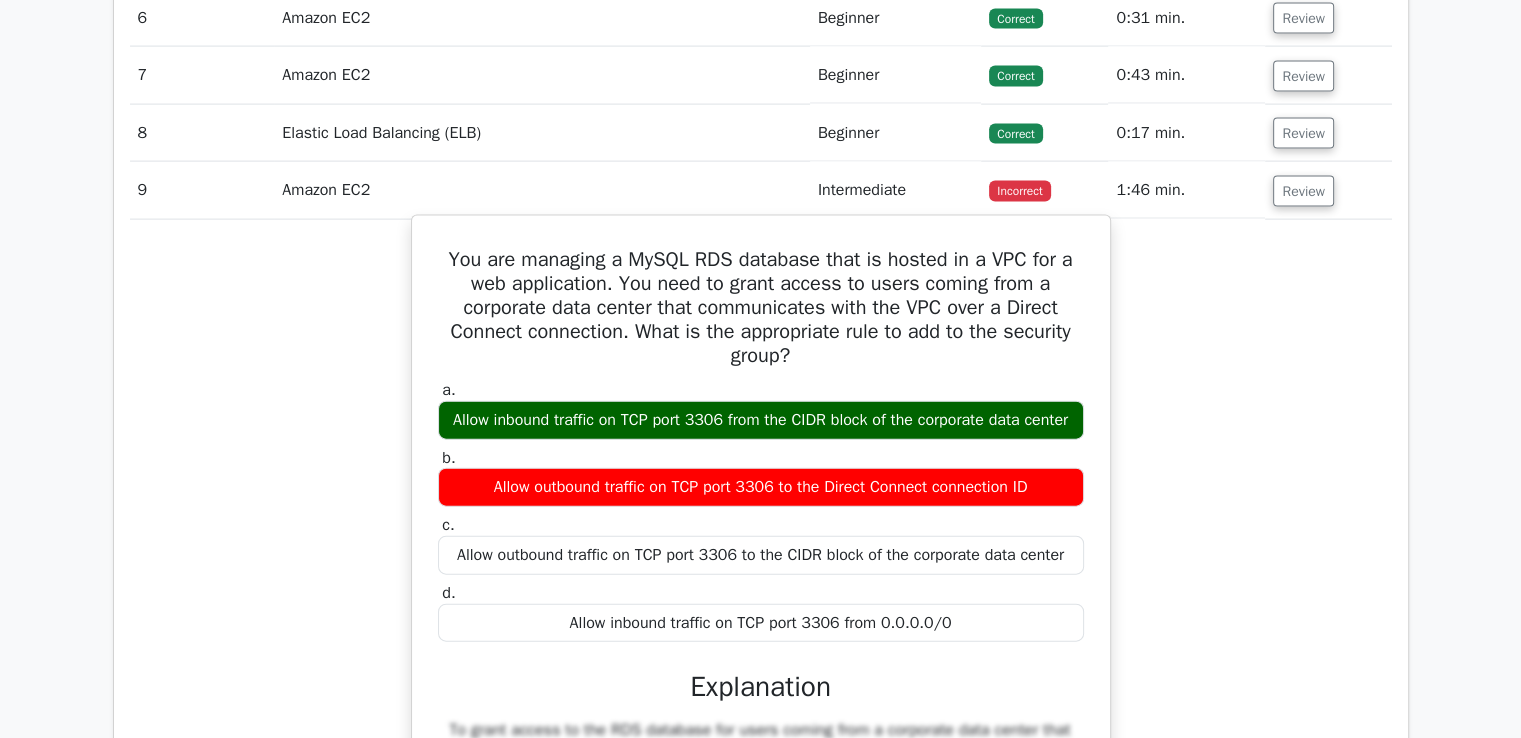 drag, startPoint x: 759, startPoint y: 444, endPoint x: 471, endPoint y: 409, distance: 290.11893 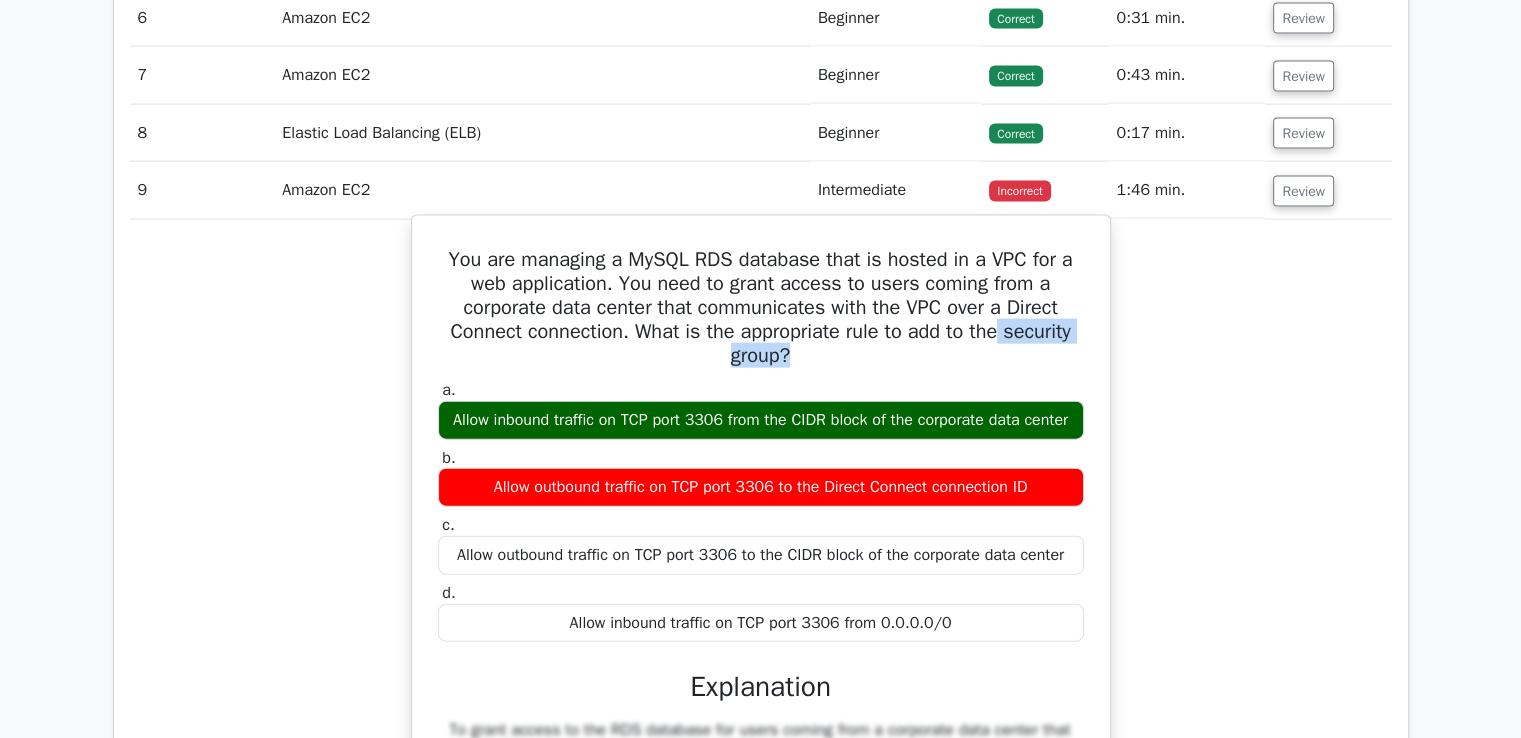 drag, startPoint x: 1005, startPoint y: 324, endPoint x: 1067, endPoint y: 353, distance: 68.44706 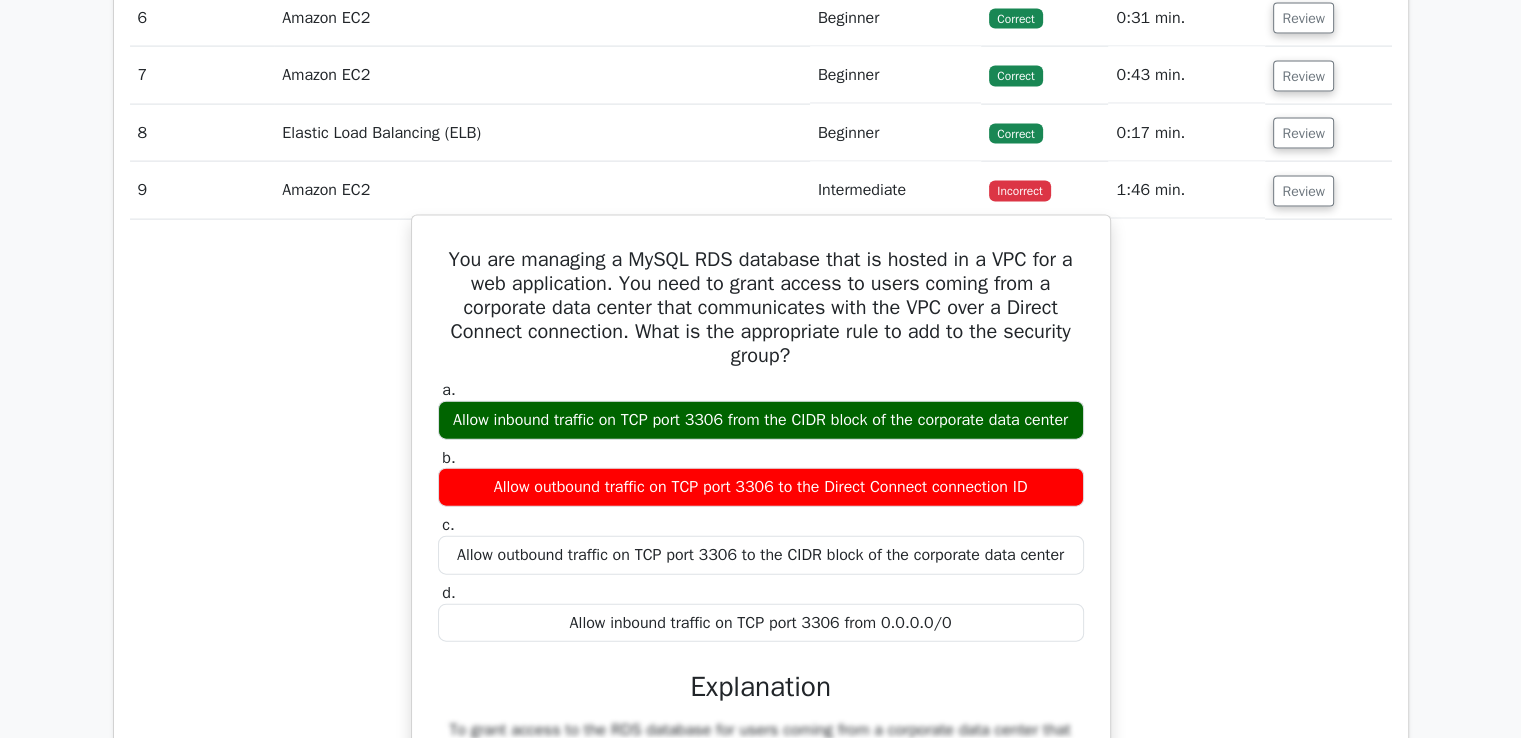 click on "Allow inbound traffic on TCP port 3306 from the CIDR block of the corporate data center" at bounding box center [761, 420] 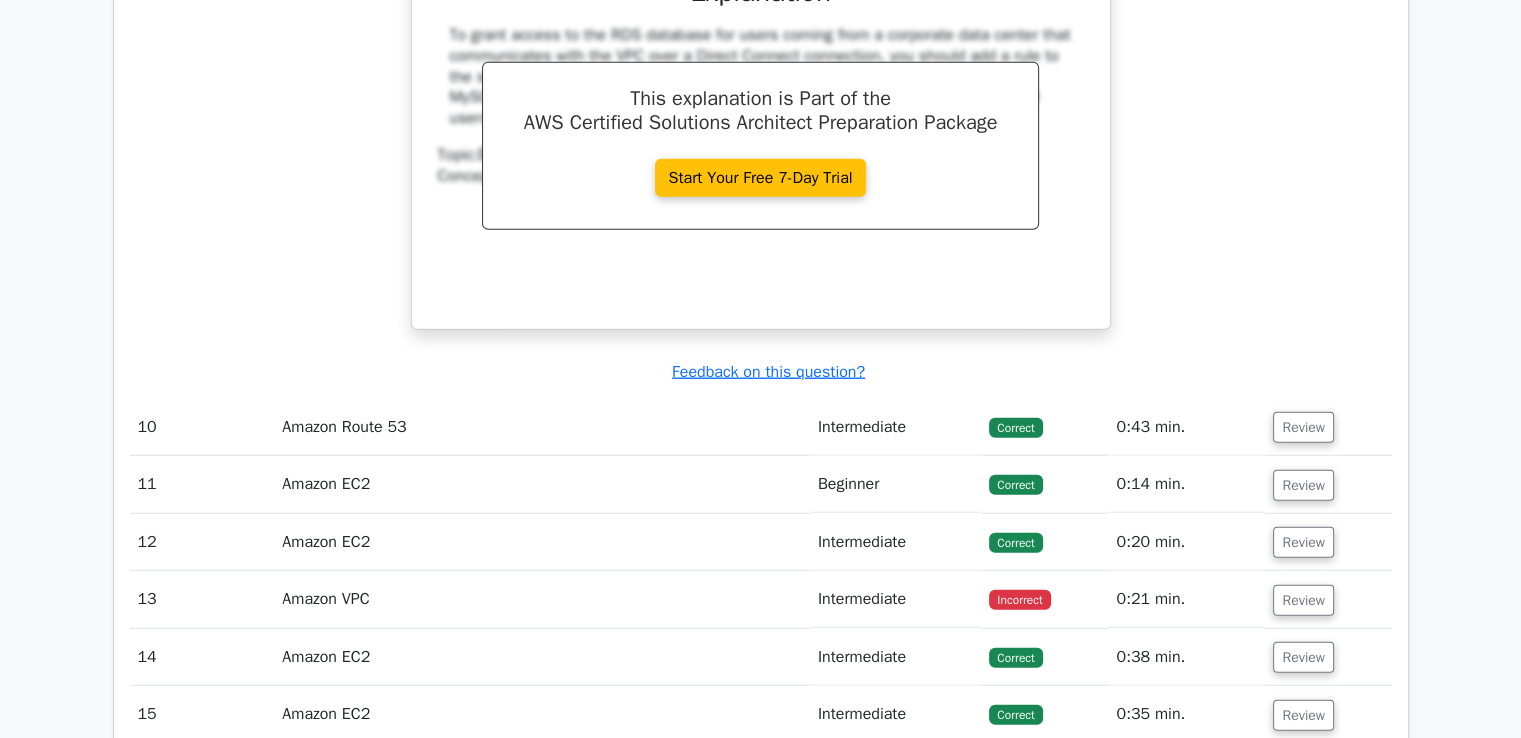 scroll, scrollTop: 5300, scrollLeft: 0, axis: vertical 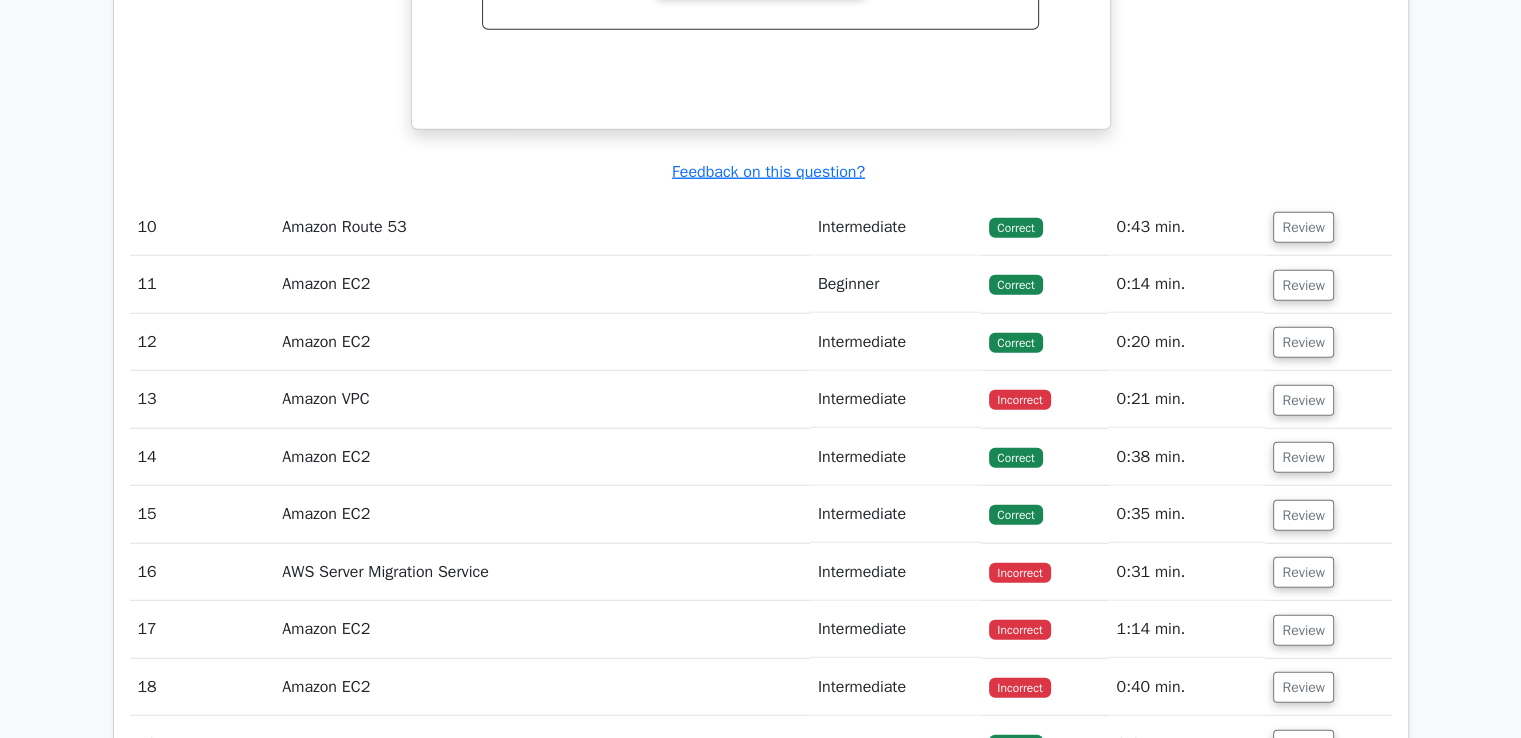 click on "Amazon VPC" at bounding box center (542, 399) 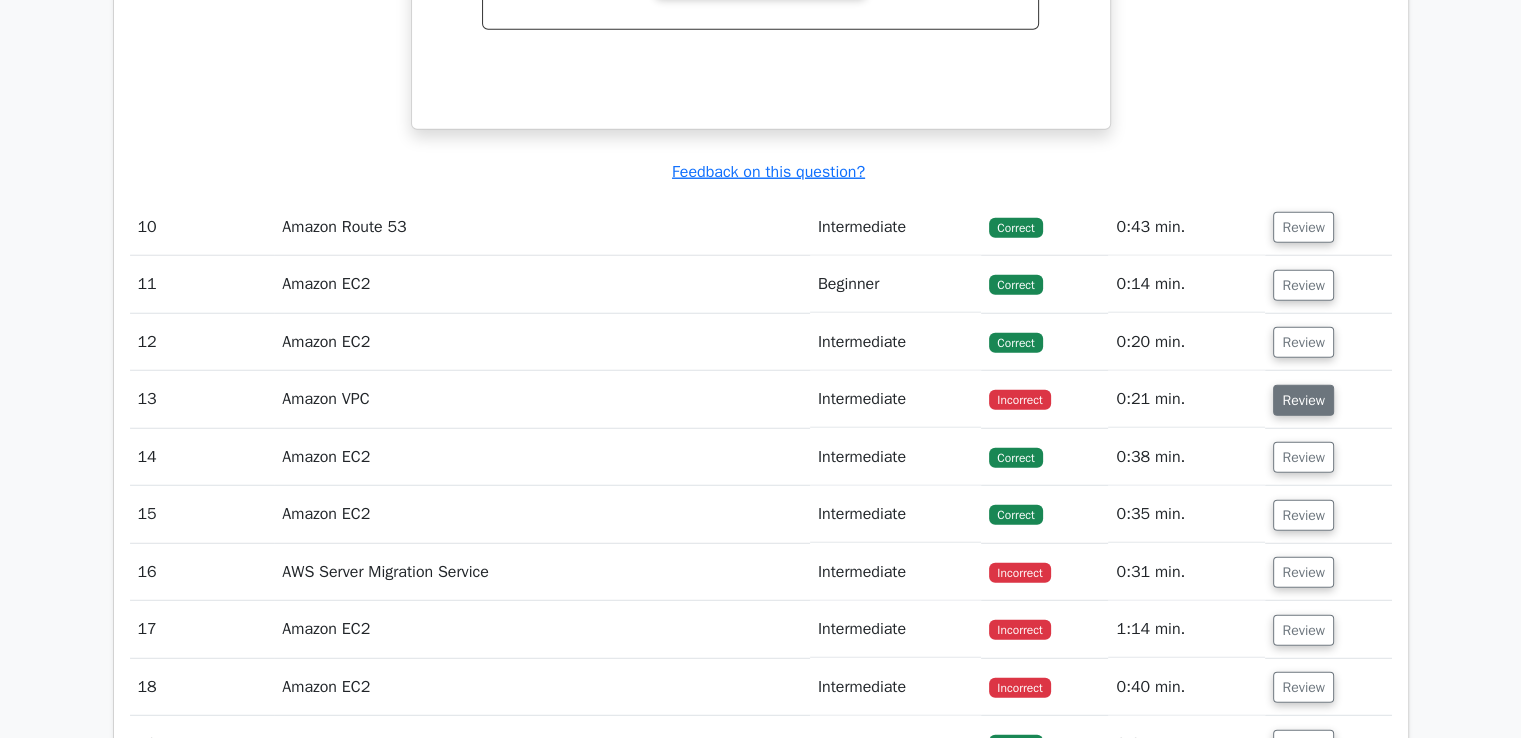 click on "Review" at bounding box center [1303, 400] 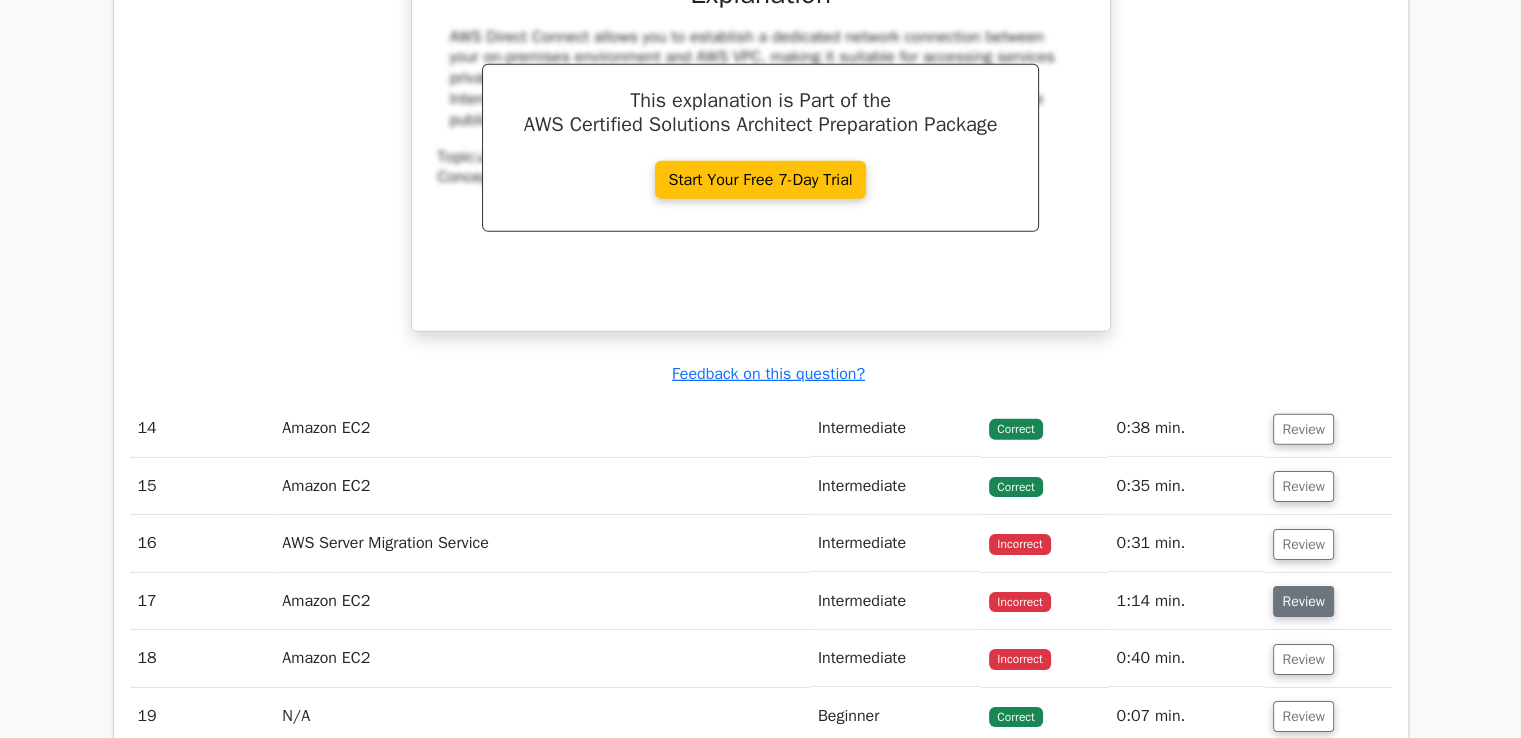 scroll, scrollTop: 6300, scrollLeft: 0, axis: vertical 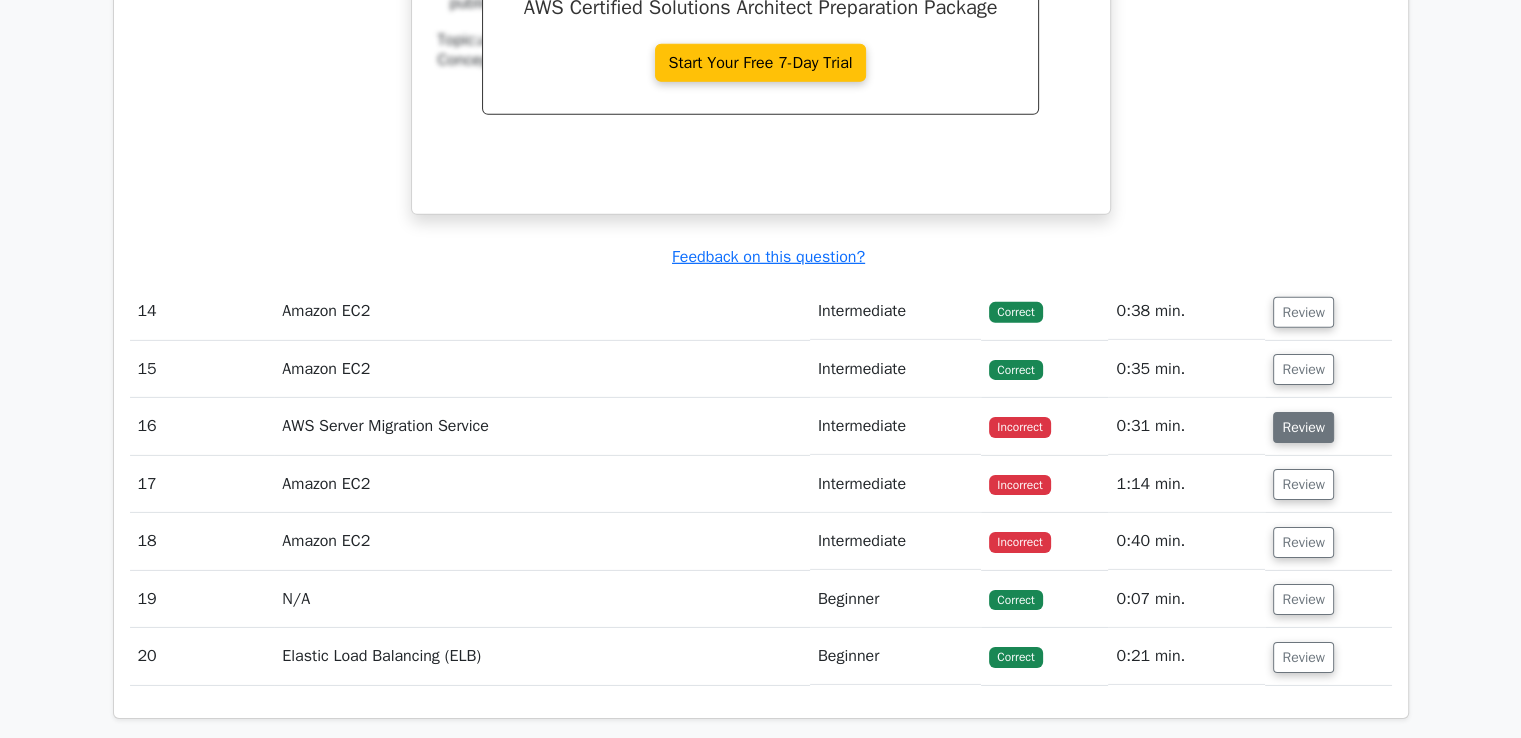click on "Review" at bounding box center (1303, 427) 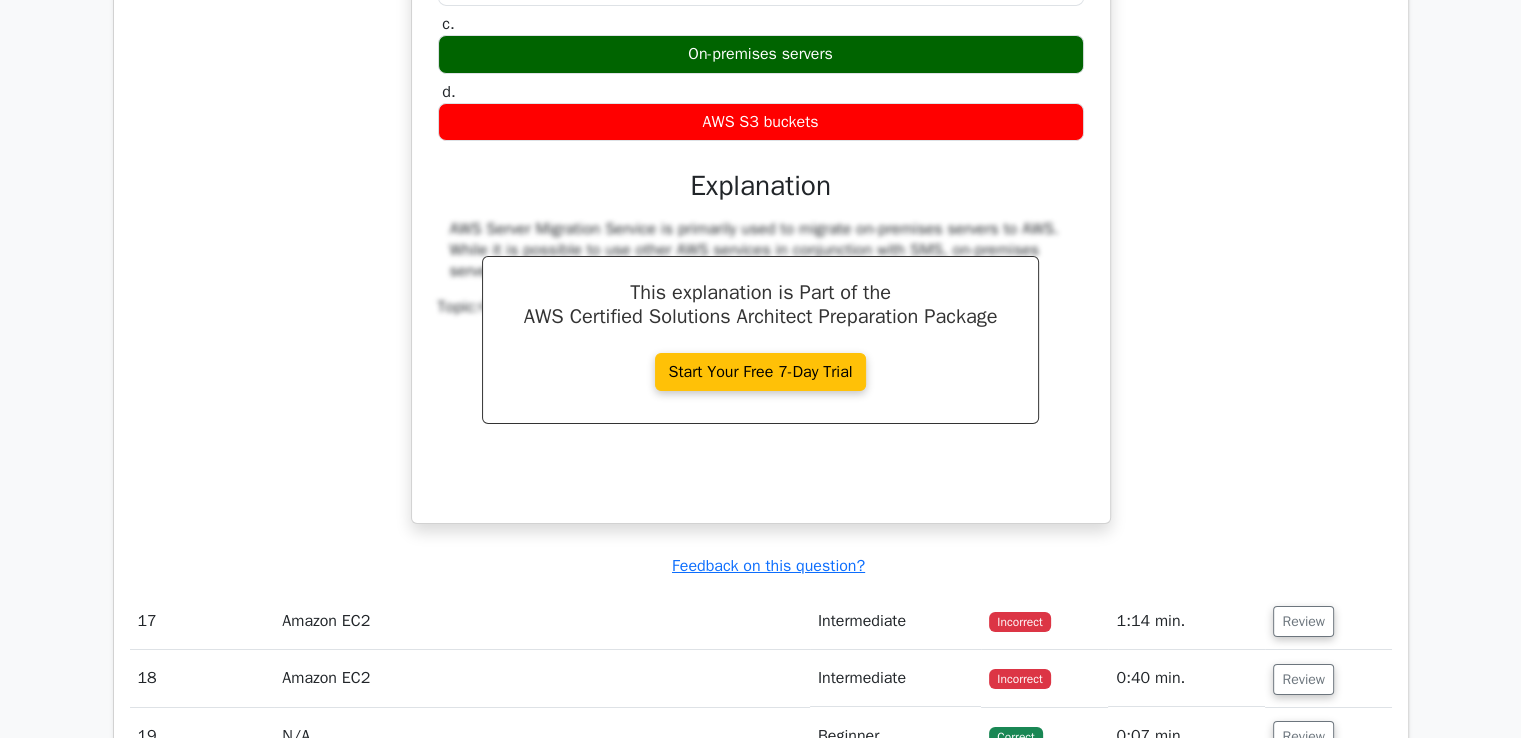 scroll, scrollTop: 7200, scrollLeft: 0, axis: vertical 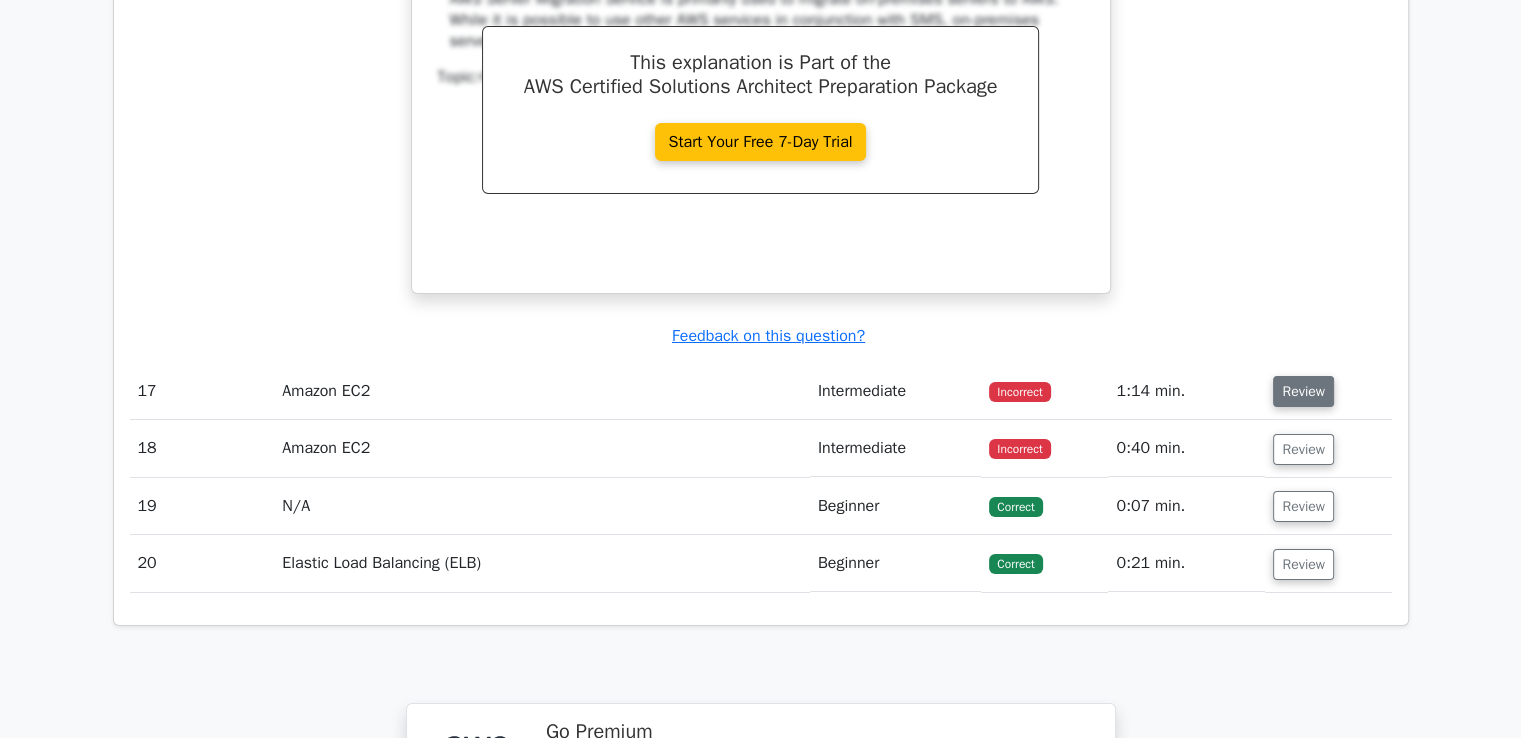 click on "Review" at bounding box center [1303, 391] 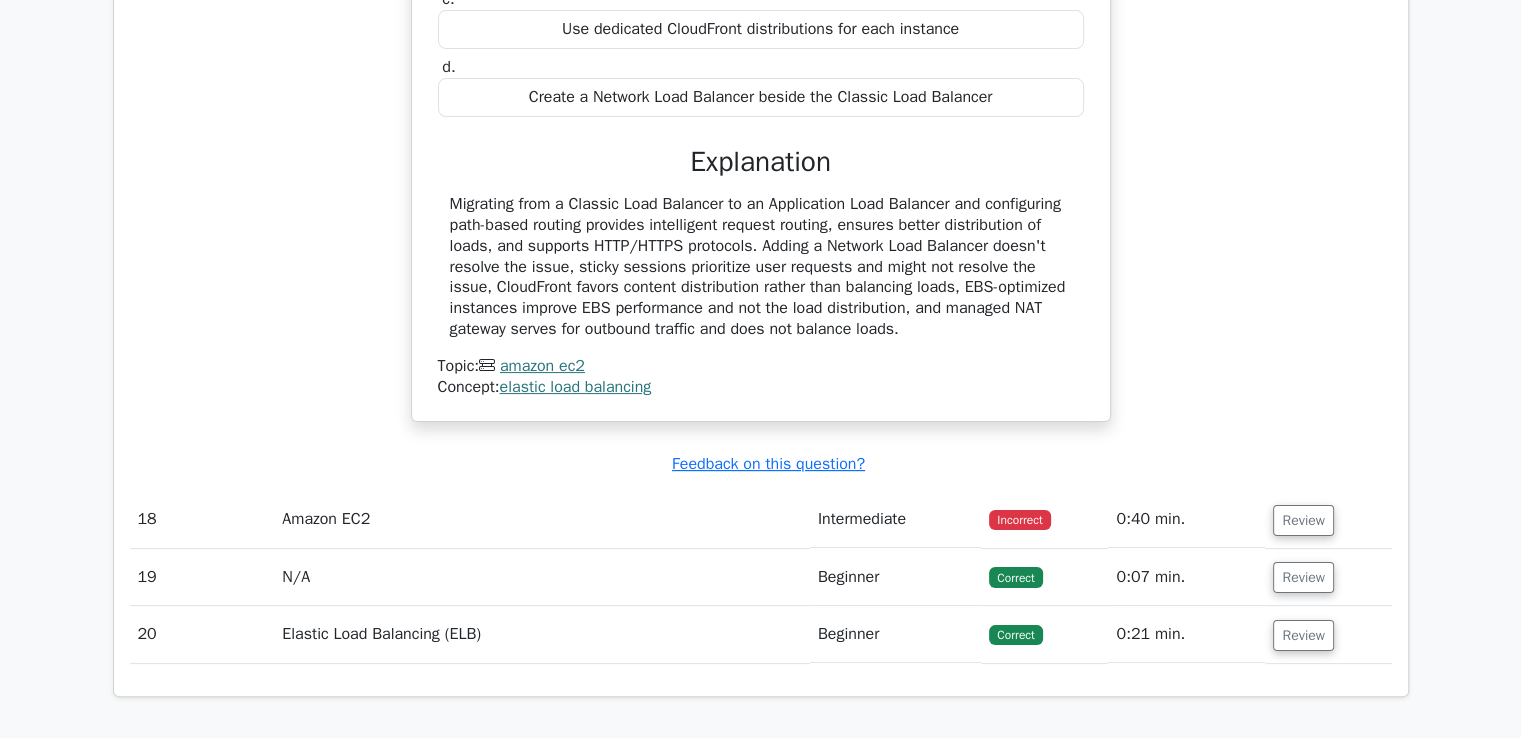 scroll, scrollTop: 8000, scrollLeft: 0, axis: vertical 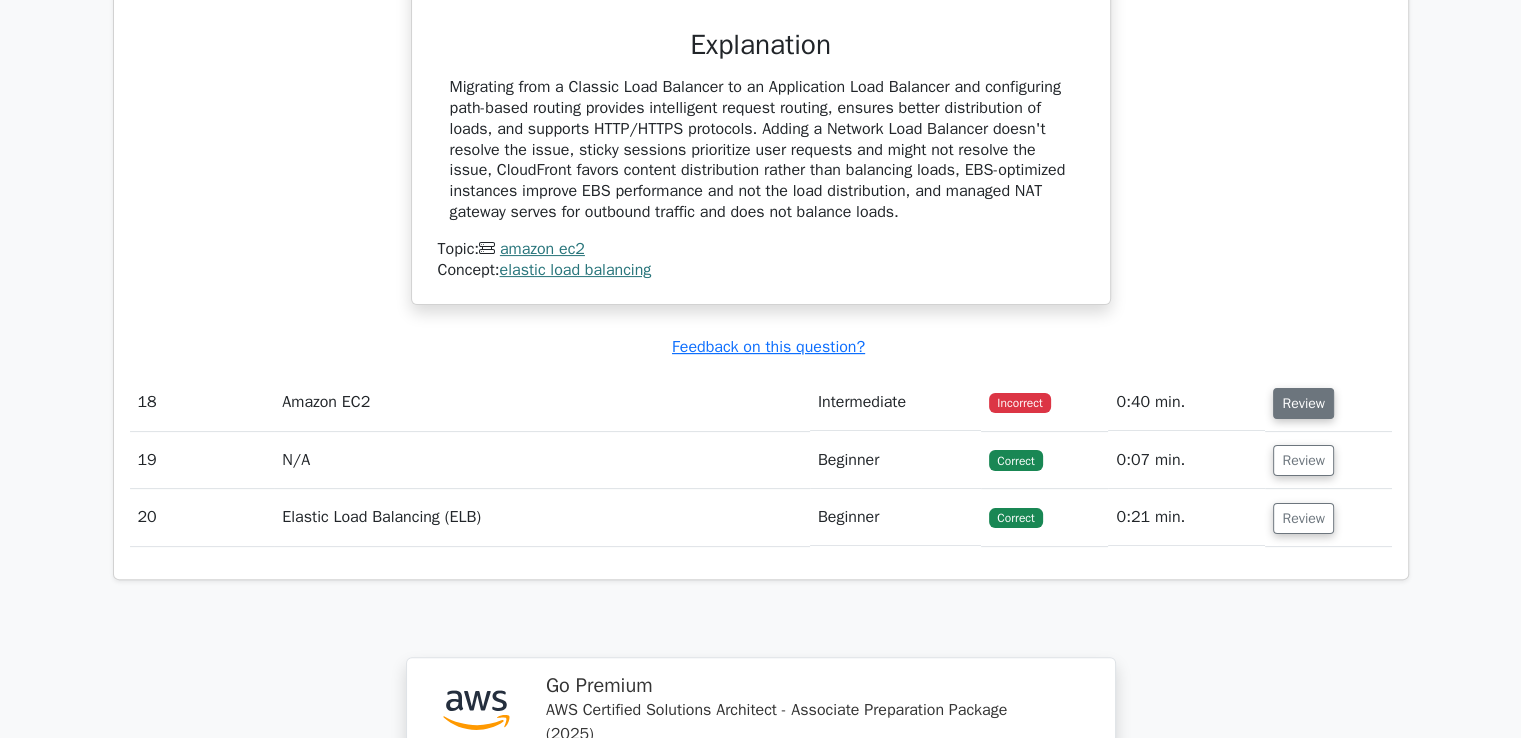 click on "Review" at bounding box center (1303, 403) 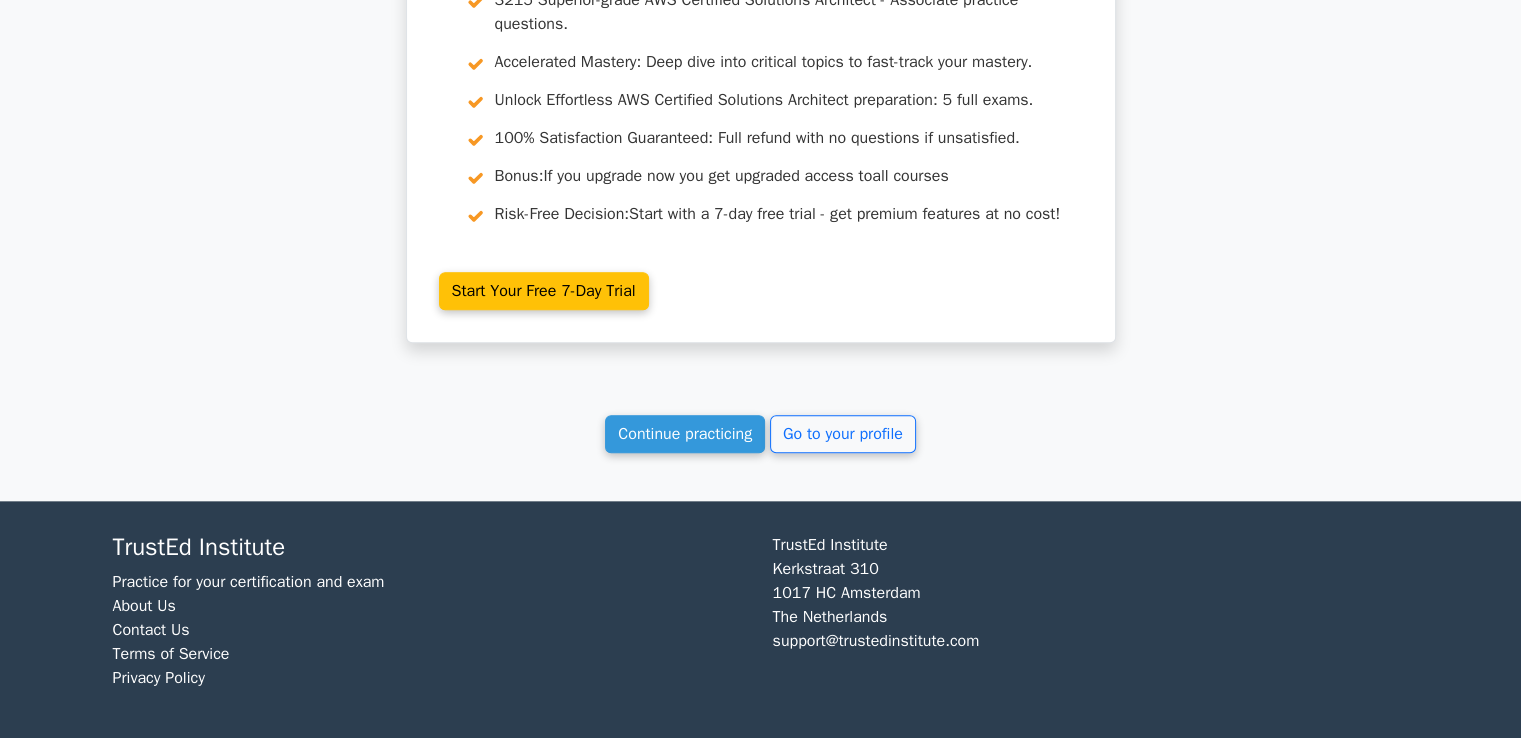 scroll, scrollTop: 9708, scrollLeft: 0, axis: vertical 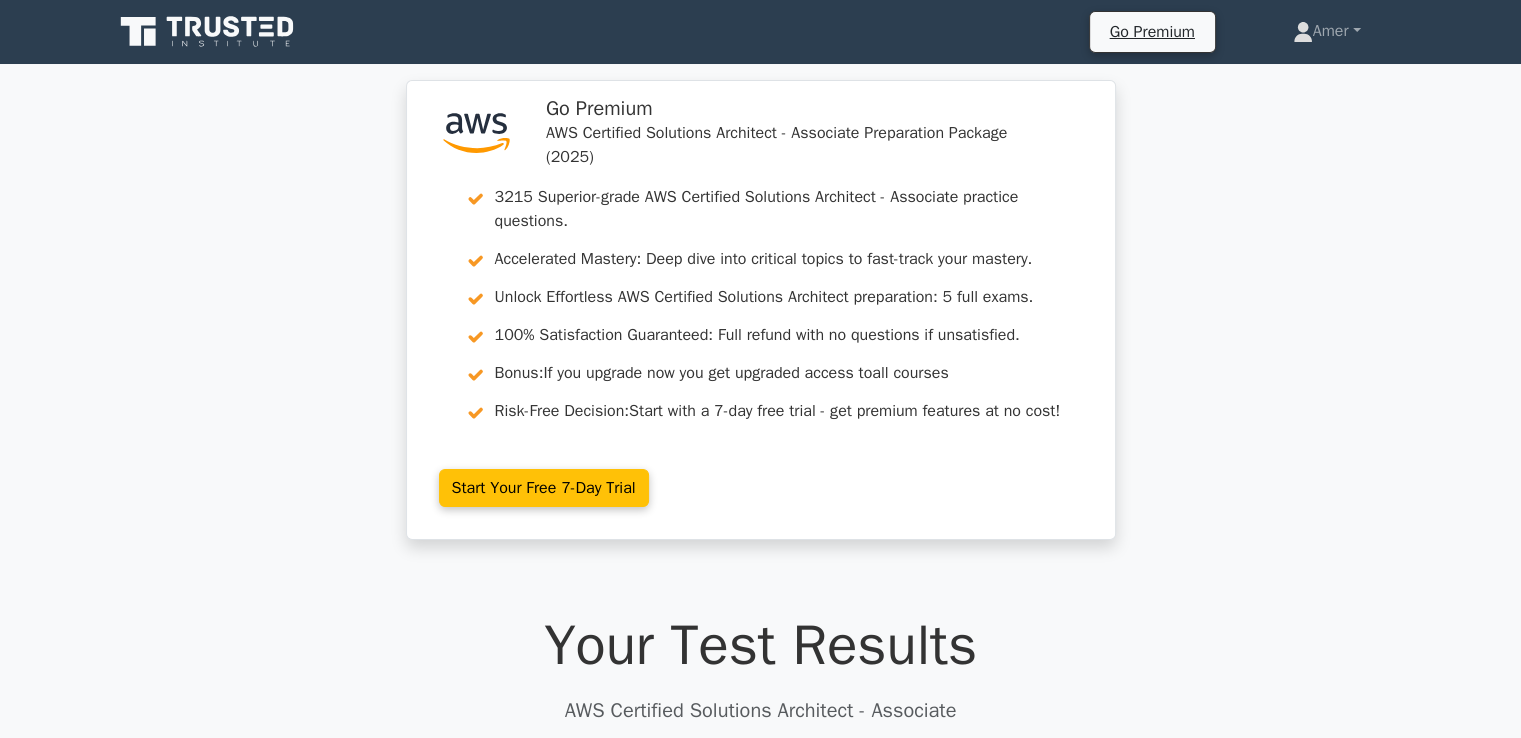 drag, startPoint x: 384, startPoint y: 2, endPoint x: 327, endPoint y: 127, distance: 137.38268 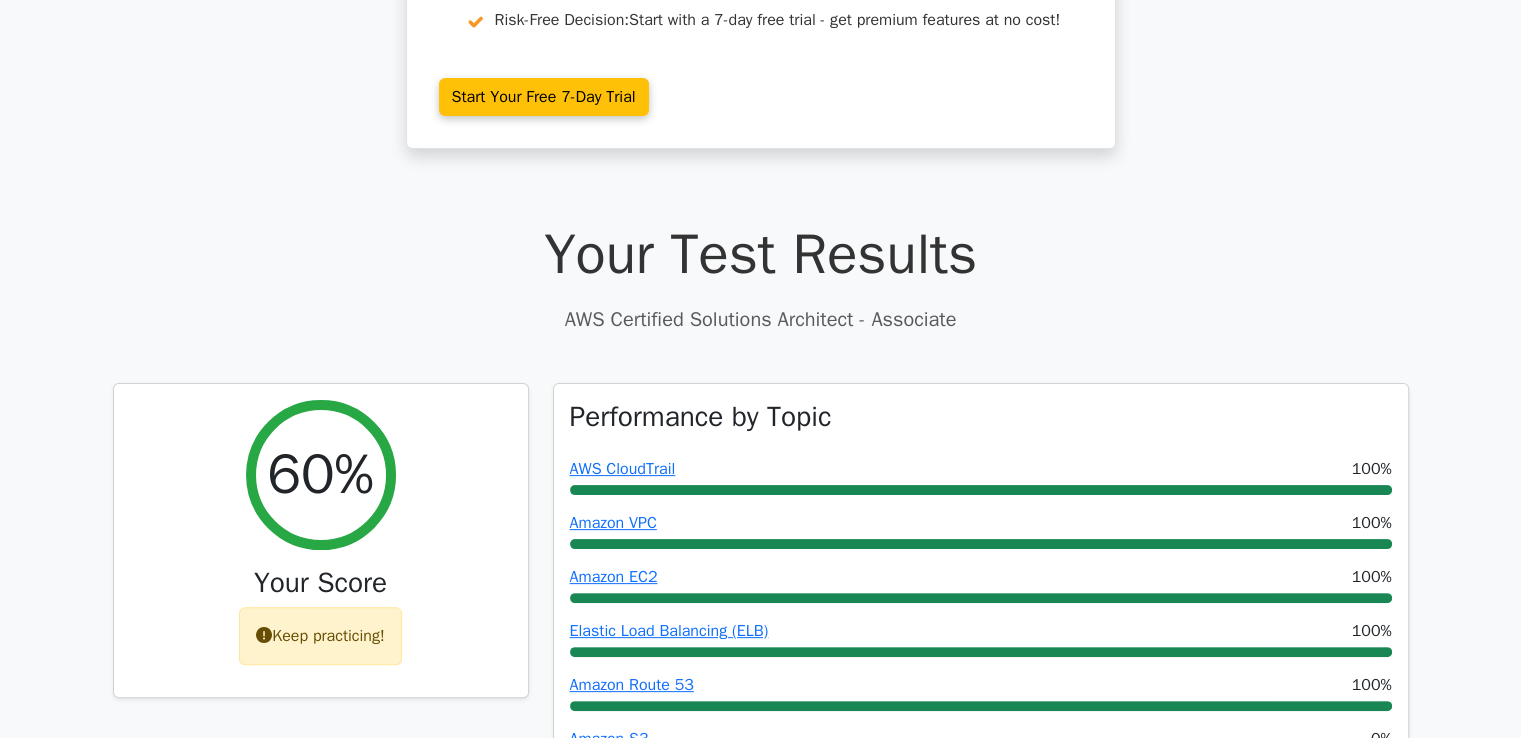 scroll, scrollTop: 500, scrollLeft: 0, axis: vertical 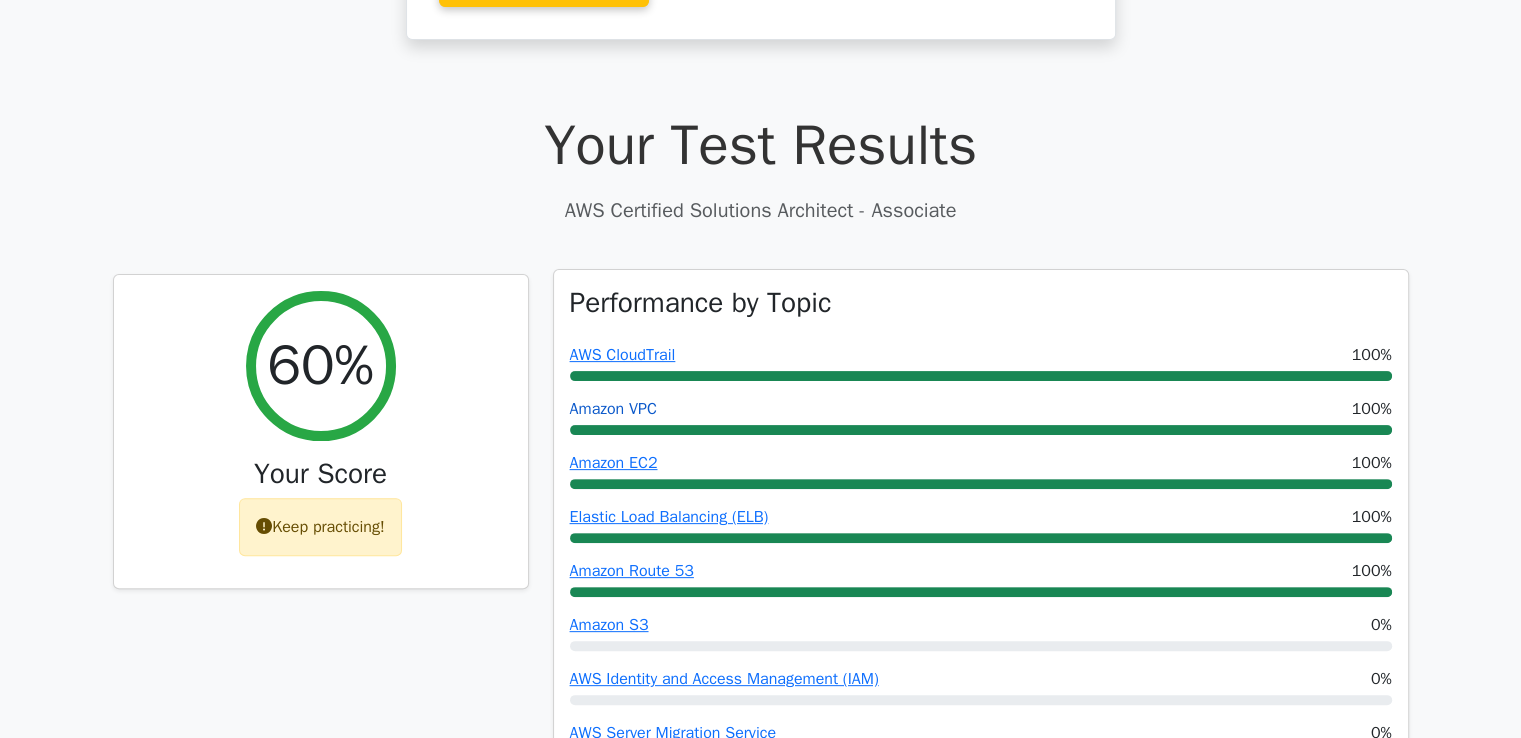click on "Amazon VPC" at bounding box center [613, 409] 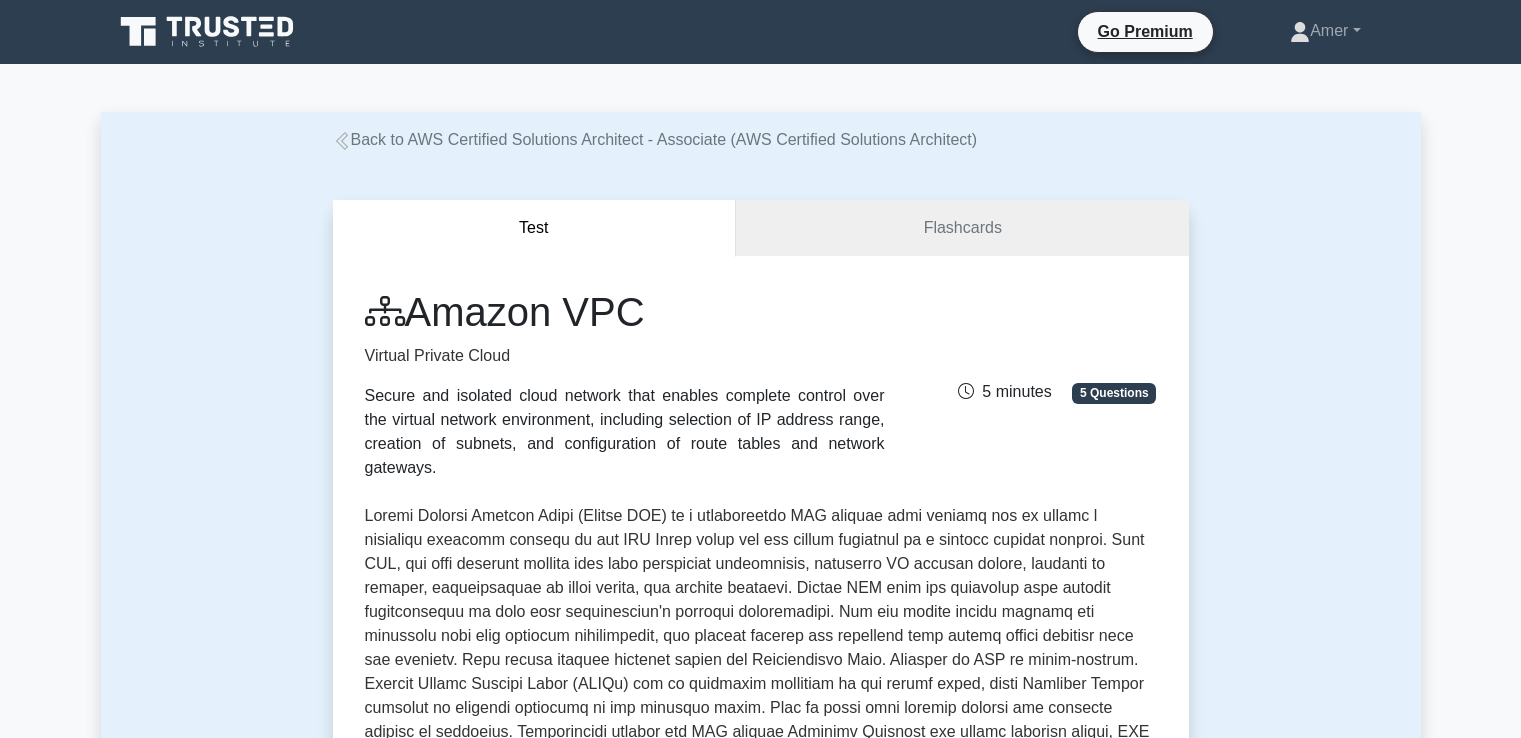 scroll, scrollTop: 600, scrollLeft: 0, axis: vertical 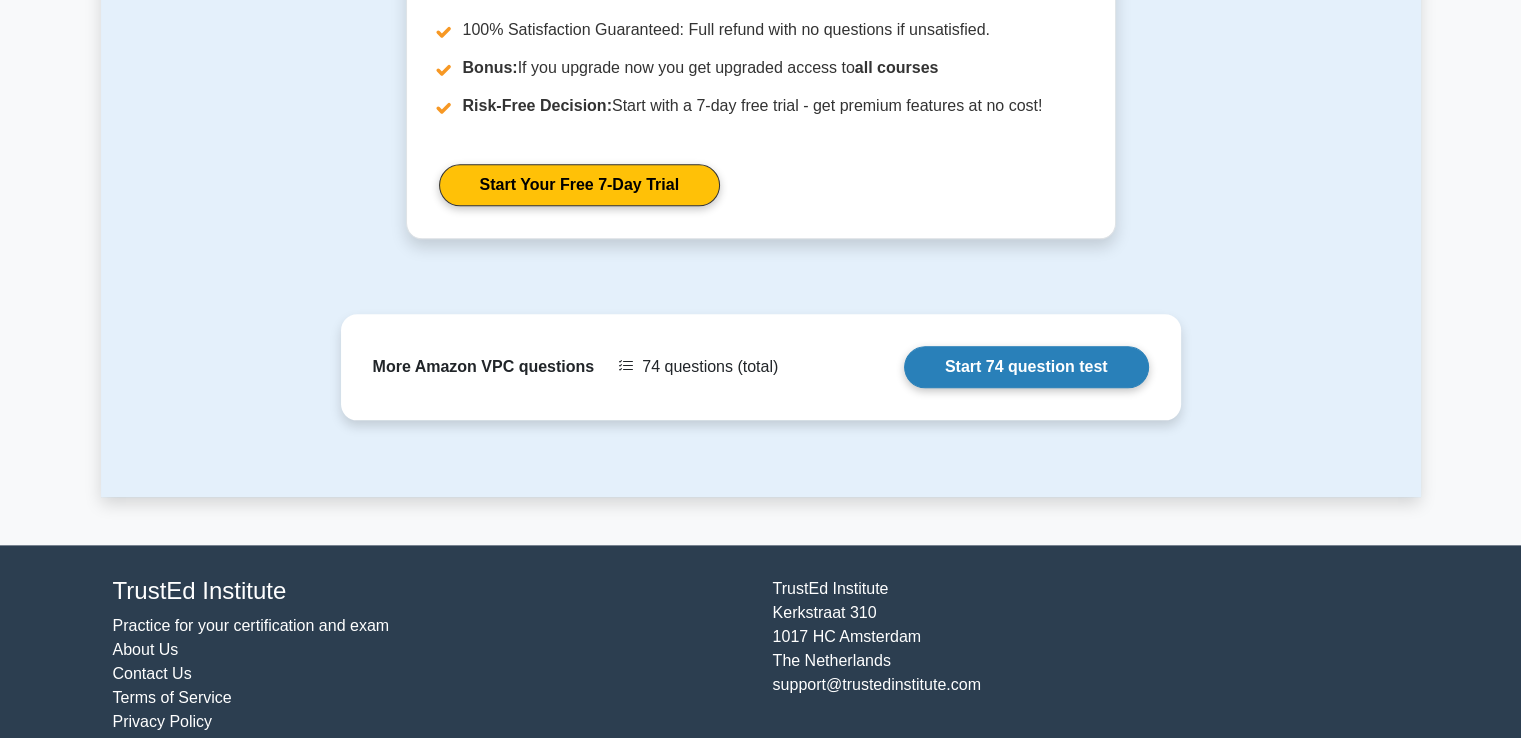 click on "Start 74 question test" at bounding box center (1026, 367) 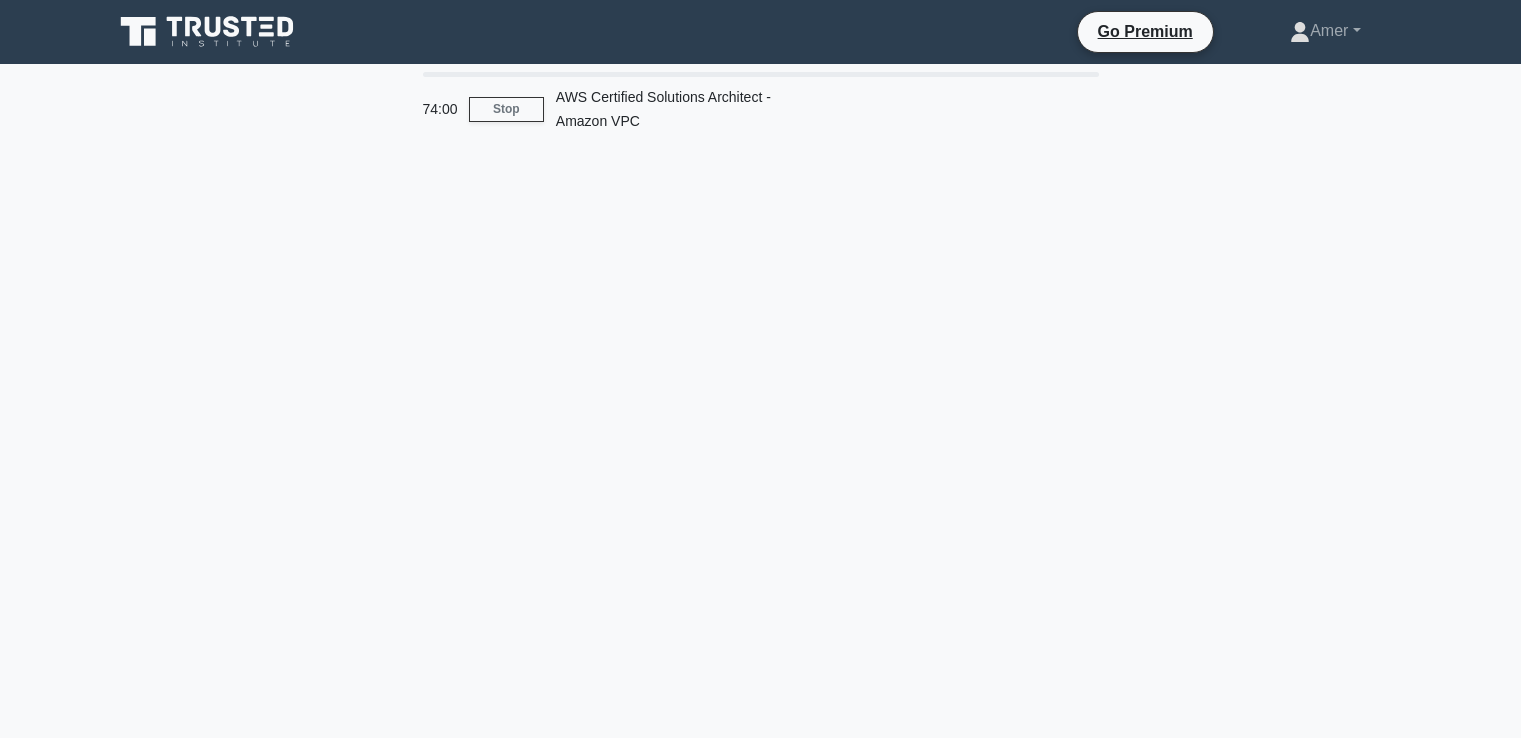 scroll, scrollTop: 0, scrollLeft: 0, axis: both 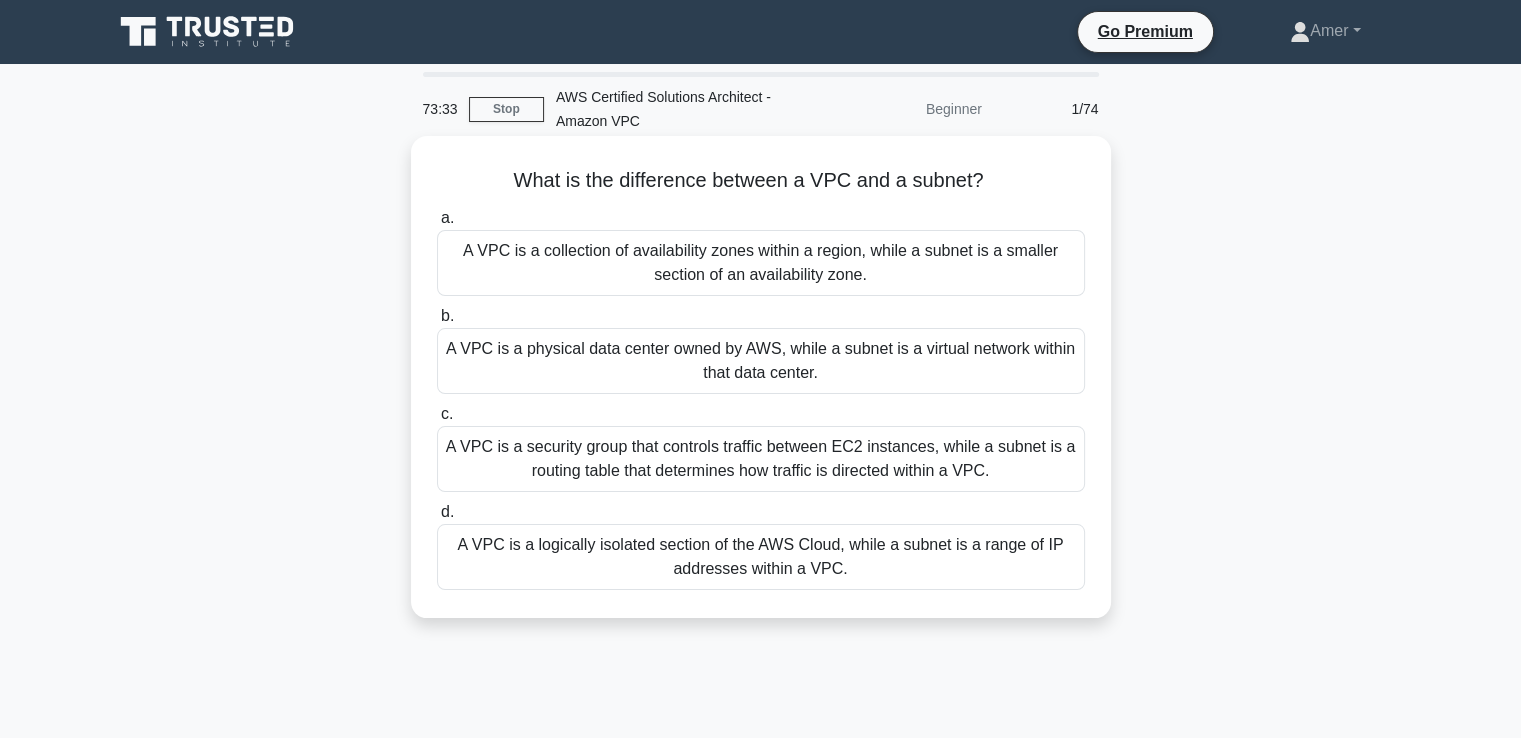 click on "A VPC is a logically isolated section of the AWS Cloud, while a subnet is a range of IP addresses within a VPC." at bounding box center (761, 557) 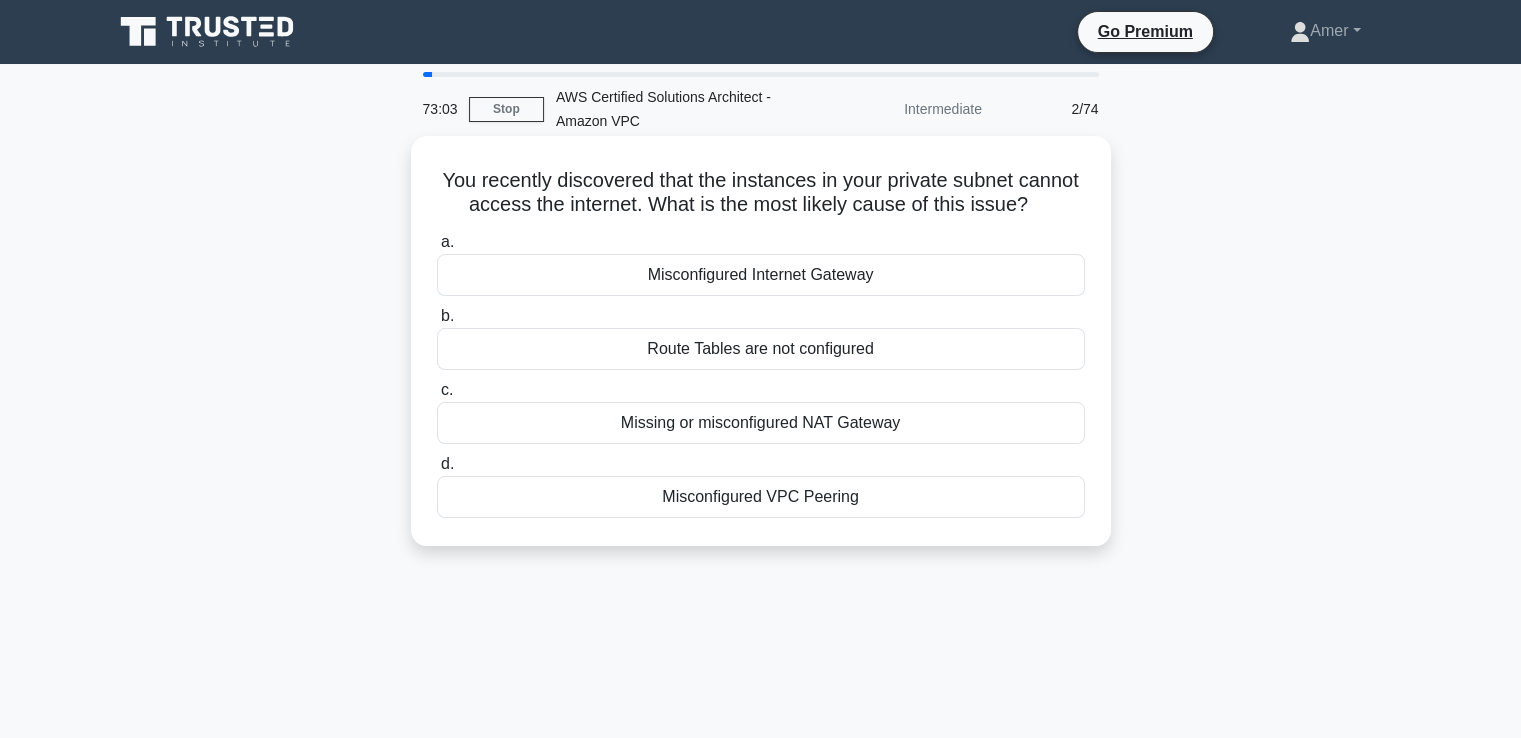 click on "Missing or misconfigured NAT Gateway" at bounding box center [761, 423] 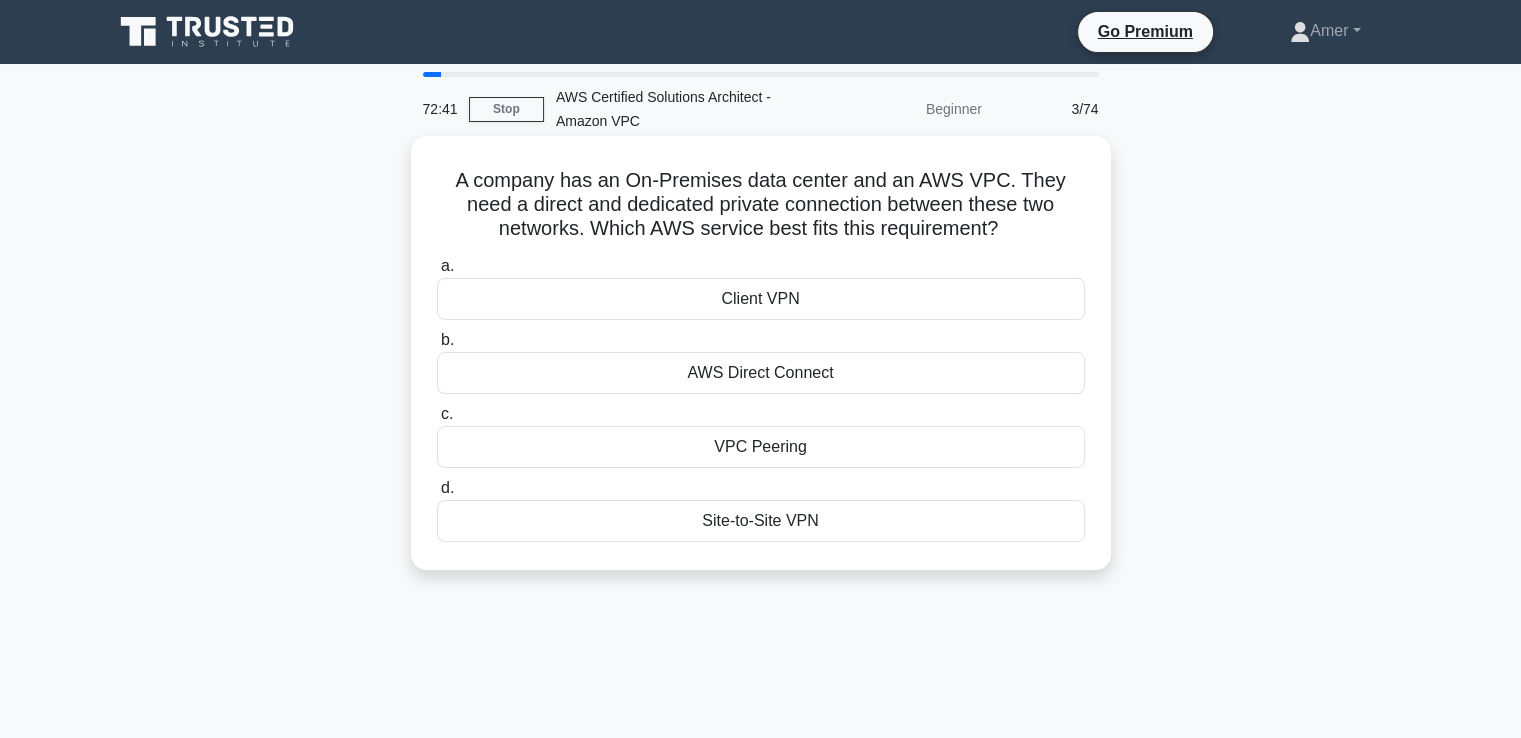 click on "AWS Direct Connect" at bounding box center [761, 373] 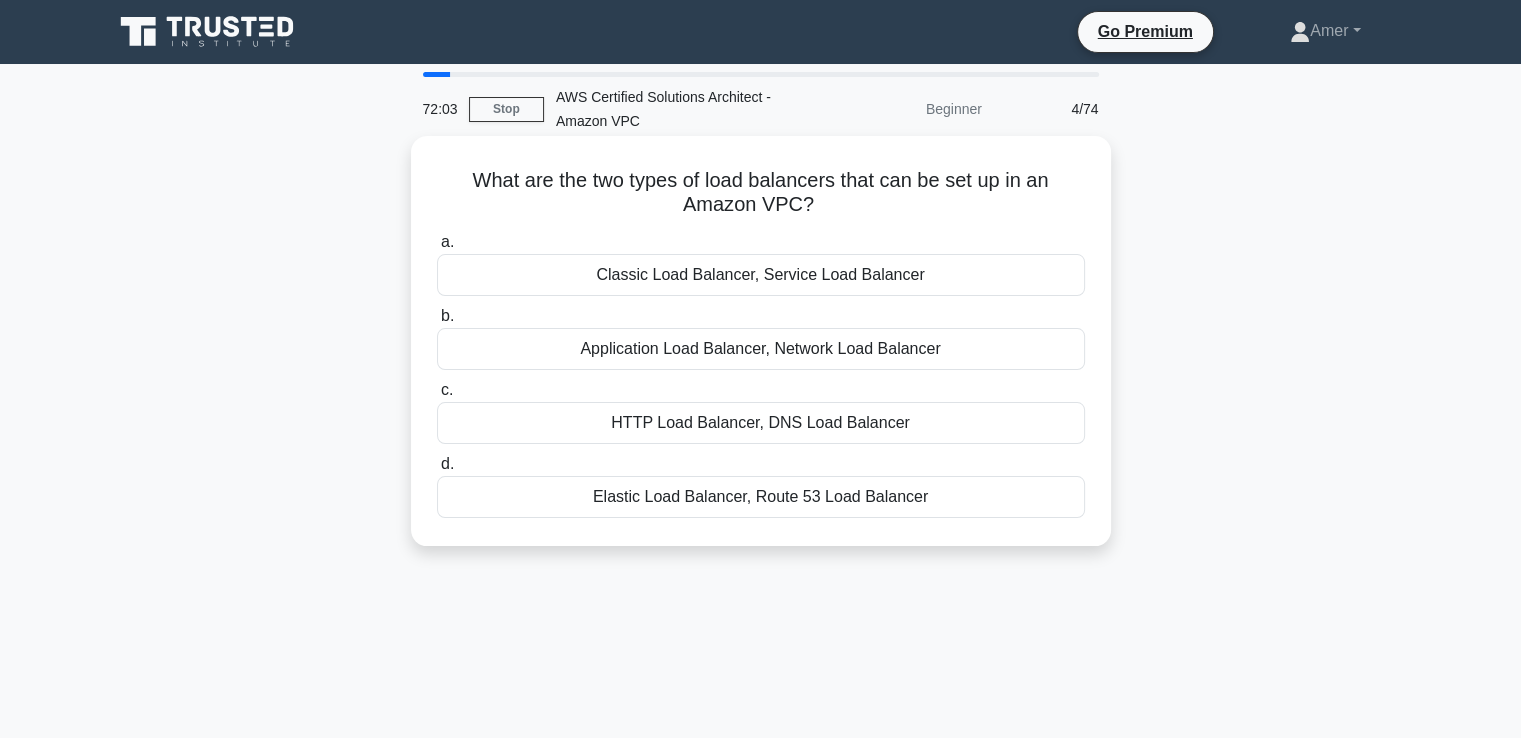 click on "Elastic Load Balancer, Route 53 Load Balancer" at bounding box center (761, 497) 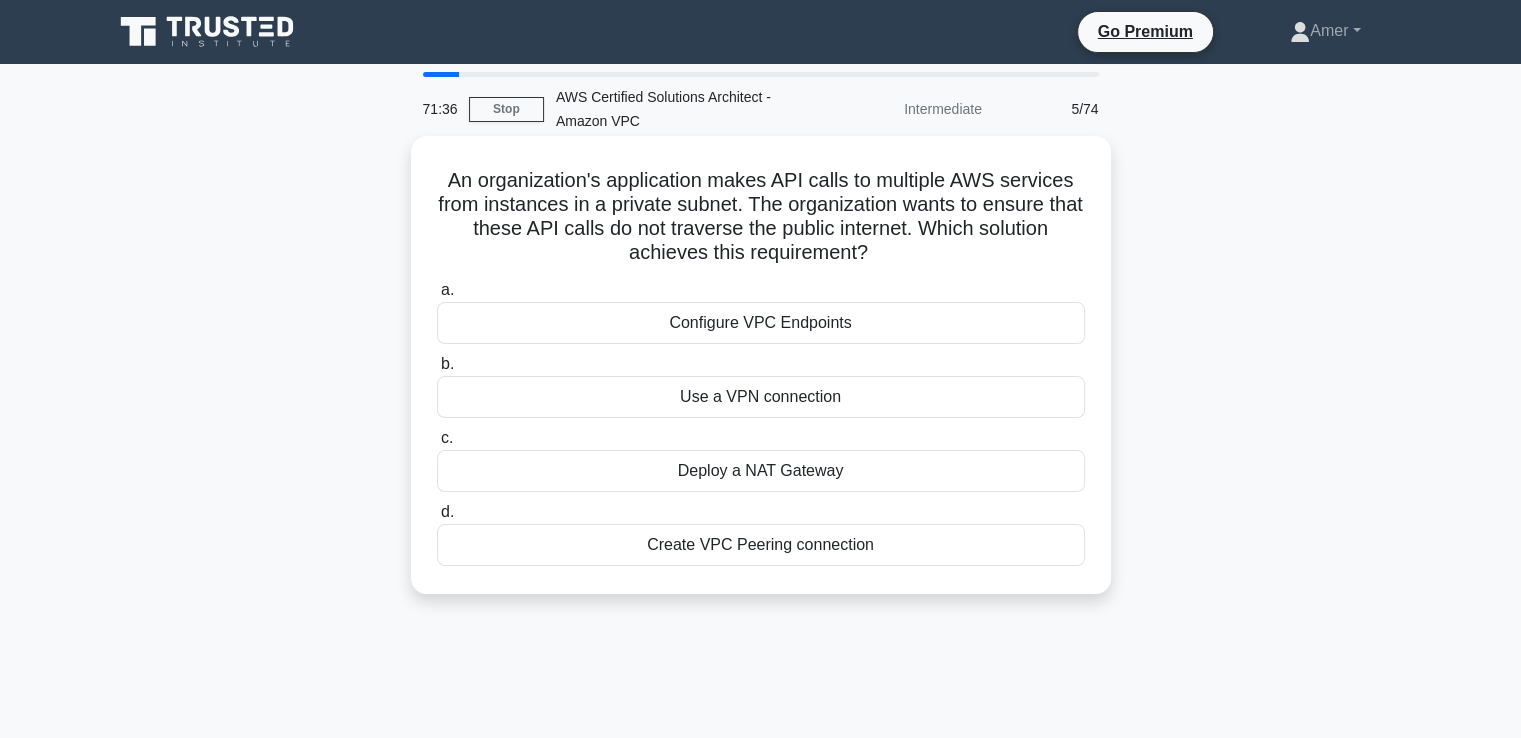 click on "Create VPC Peering connection" at bounding box center (761, 545) 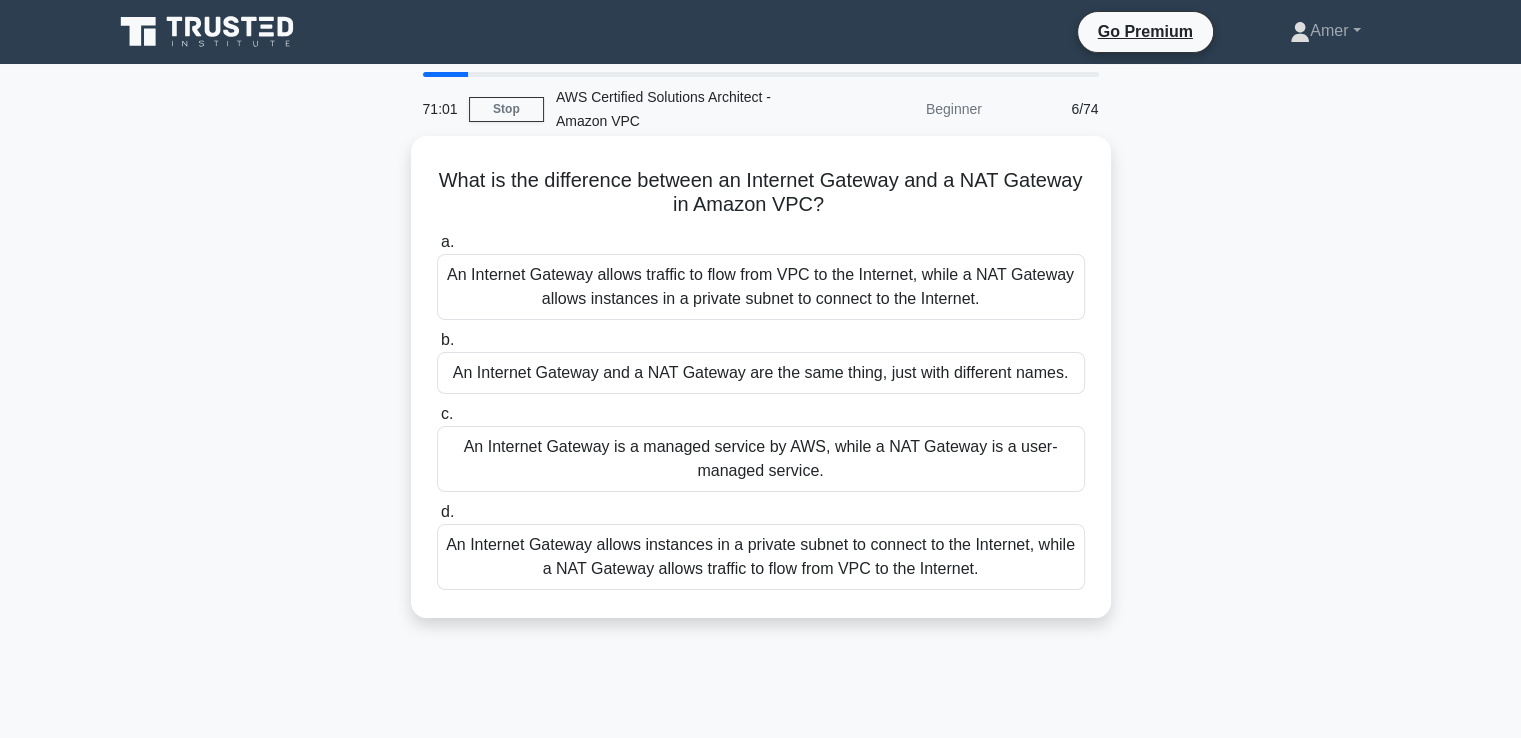 click on "An Internet Gateway allows traffic to flow from VPC to the Internet, while a NAT Gateway allows instances in a private subnet to connect to the Internet." at bounding box center [761, 287] 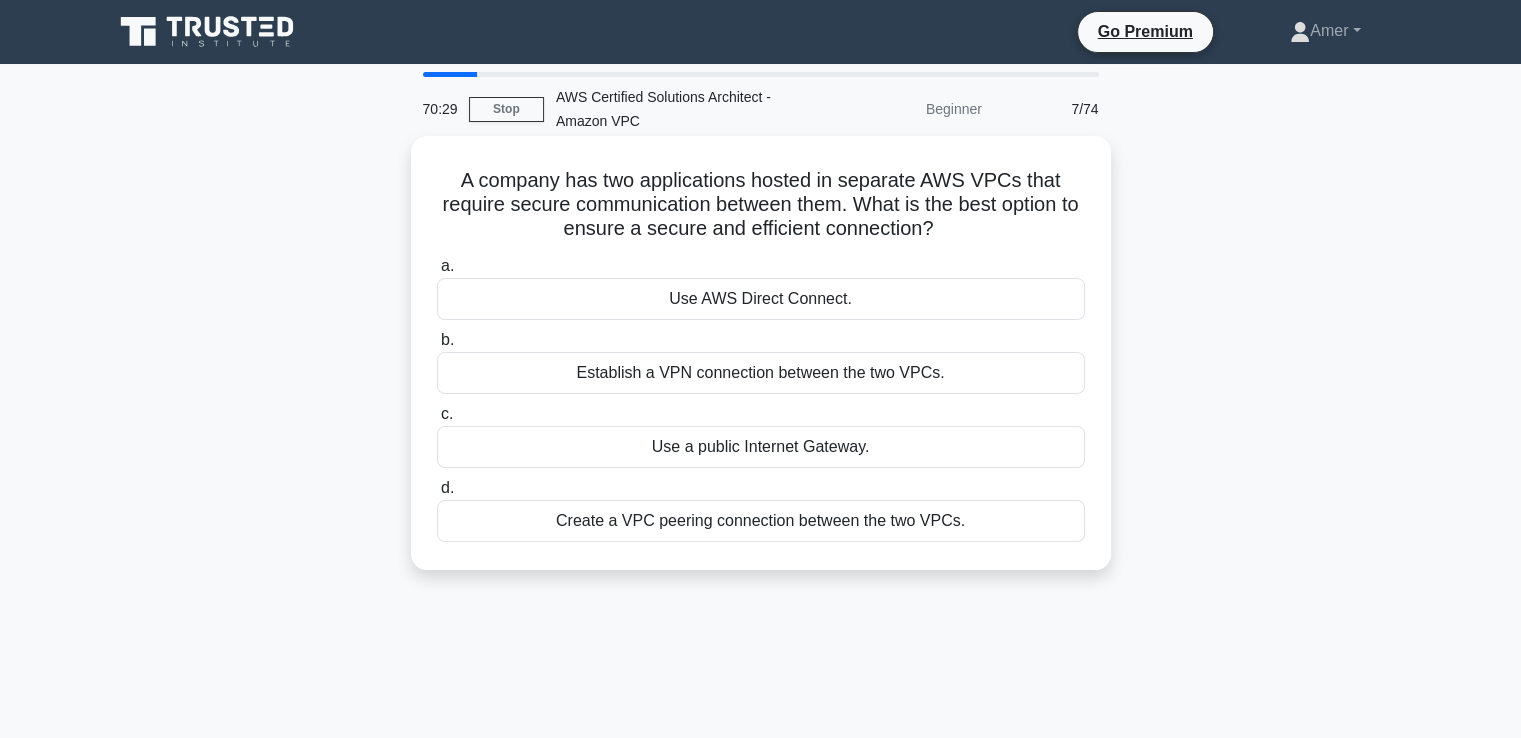 click on "Create a VPC peering connection between the two VPCs." at bounding box center [761, 521] 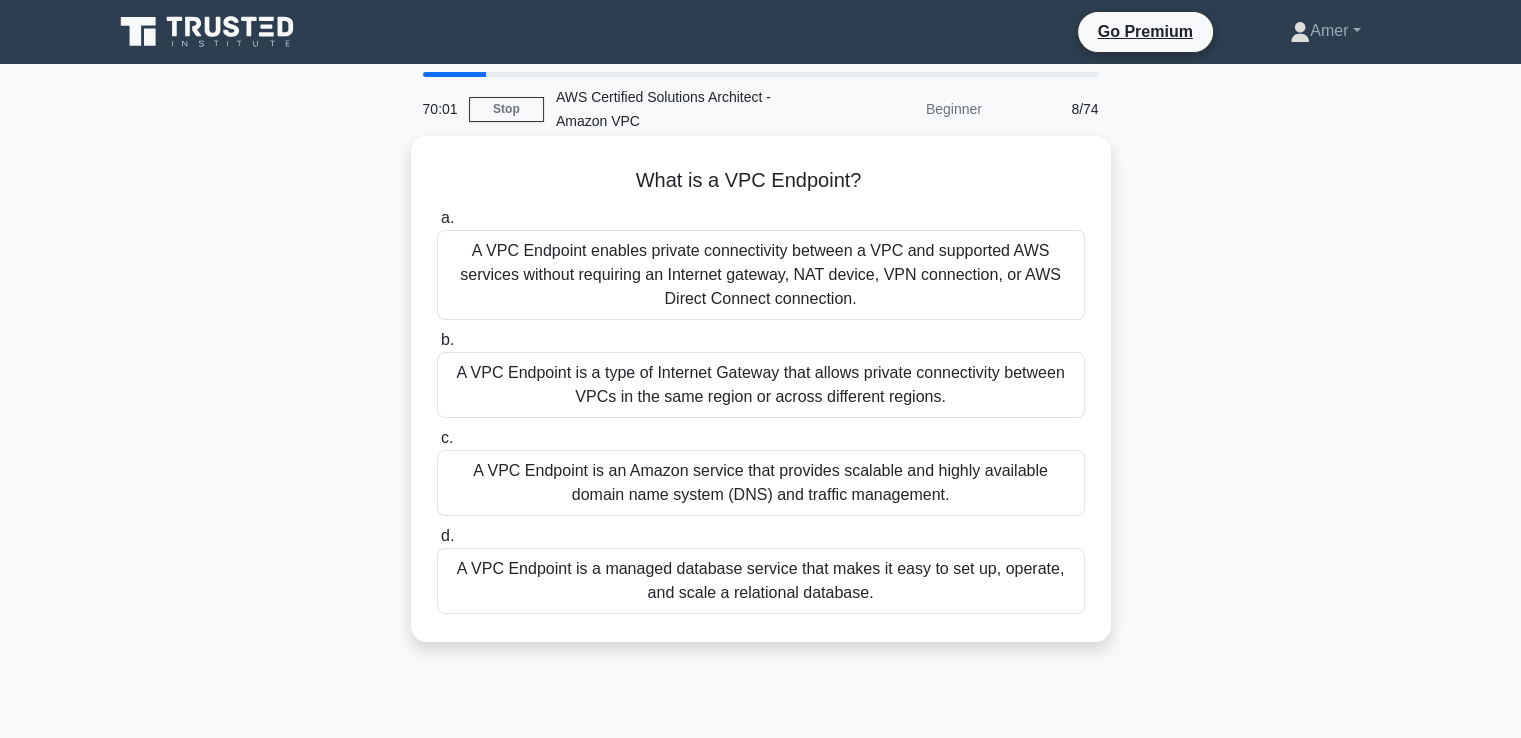 click on "A VPC Endpoint is a type of Internet Gateway that allows private connectivity between VPCs in the same region or across different regions." at bounding box center [761, 385] 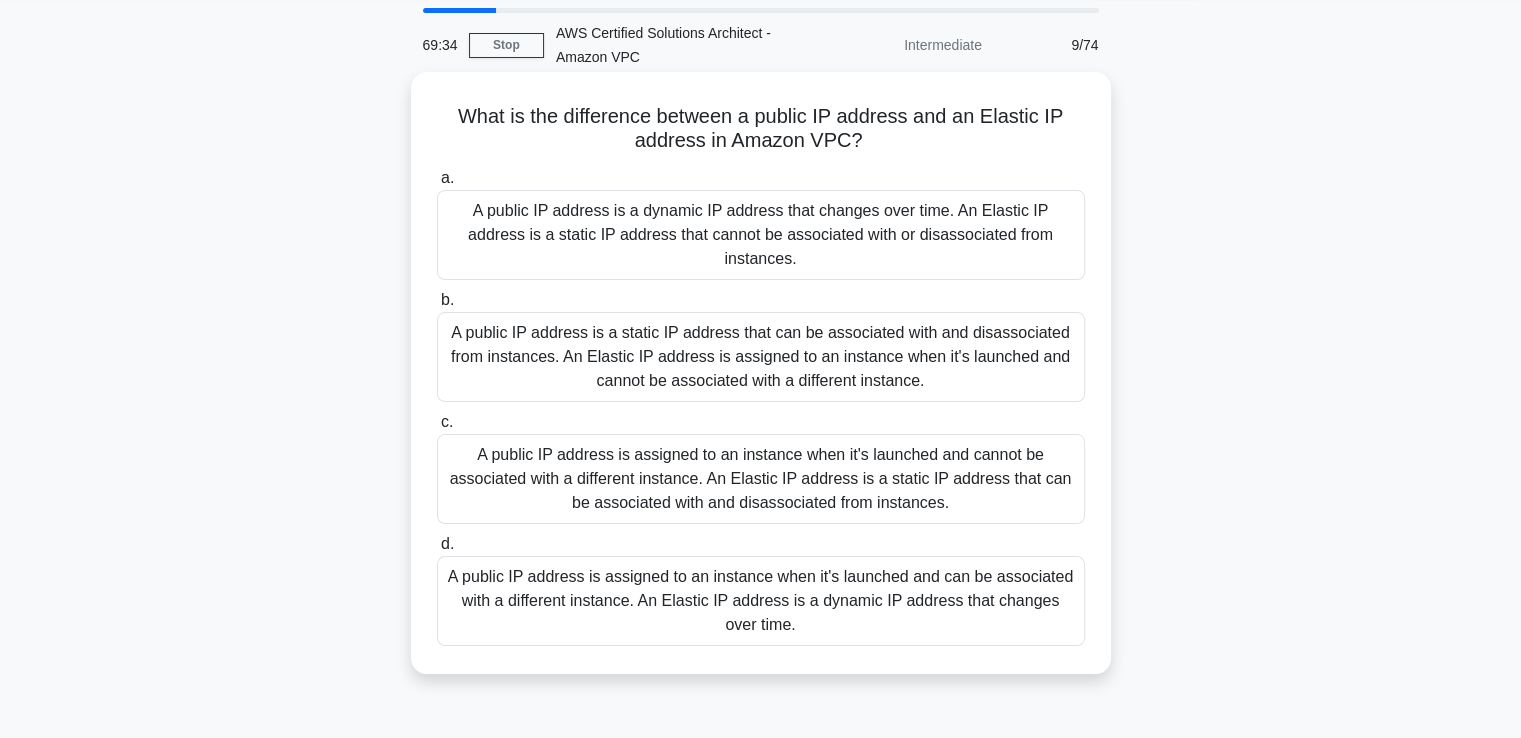 scroll, scrollTop: 100, scrollLeft: 0, axis: vertical 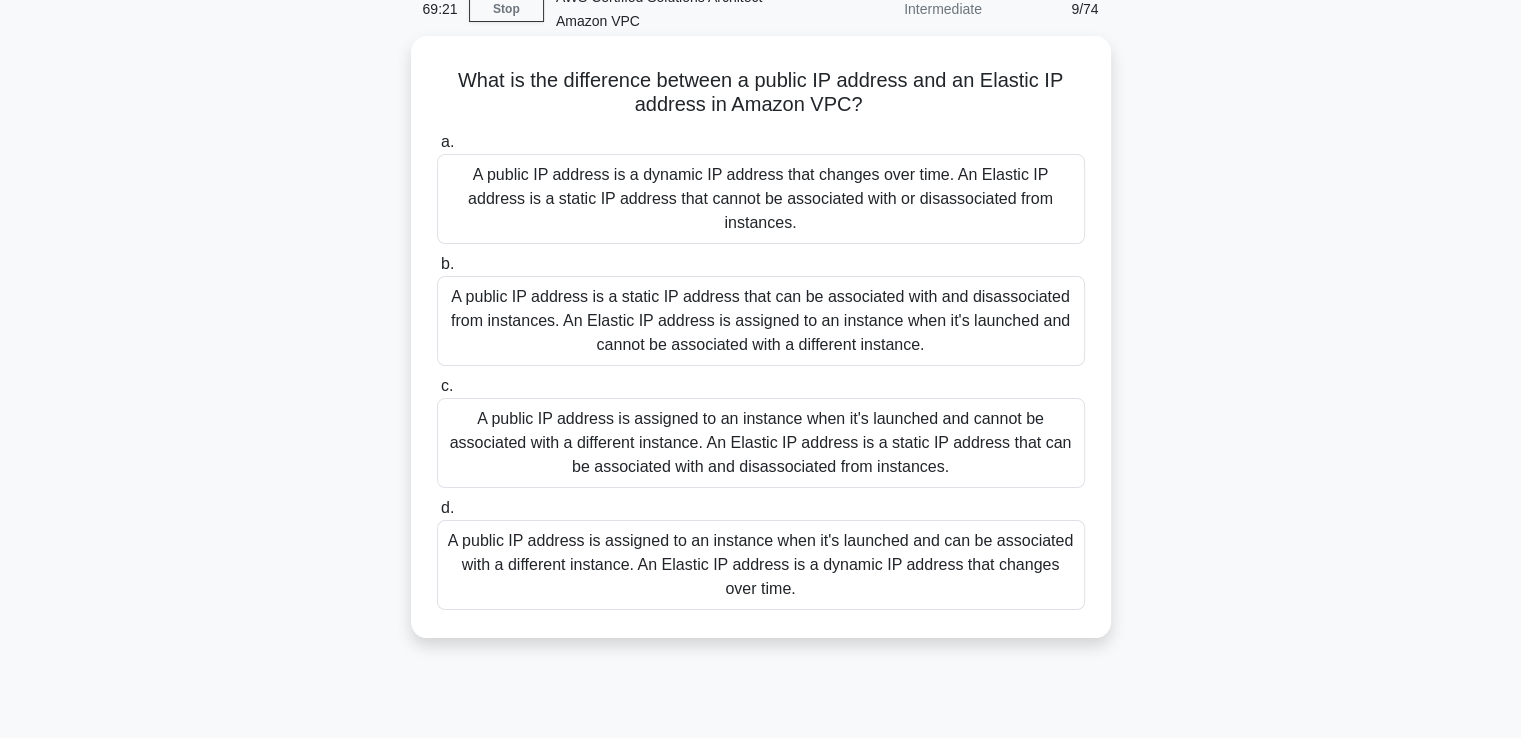 click on "A public IP address is assigned to an instance when it's launched and cannot be associated with a different instance. An Elastic IP address is a static IP address that can be associated with and disassociated from instances." at bounding box center (761, 443) 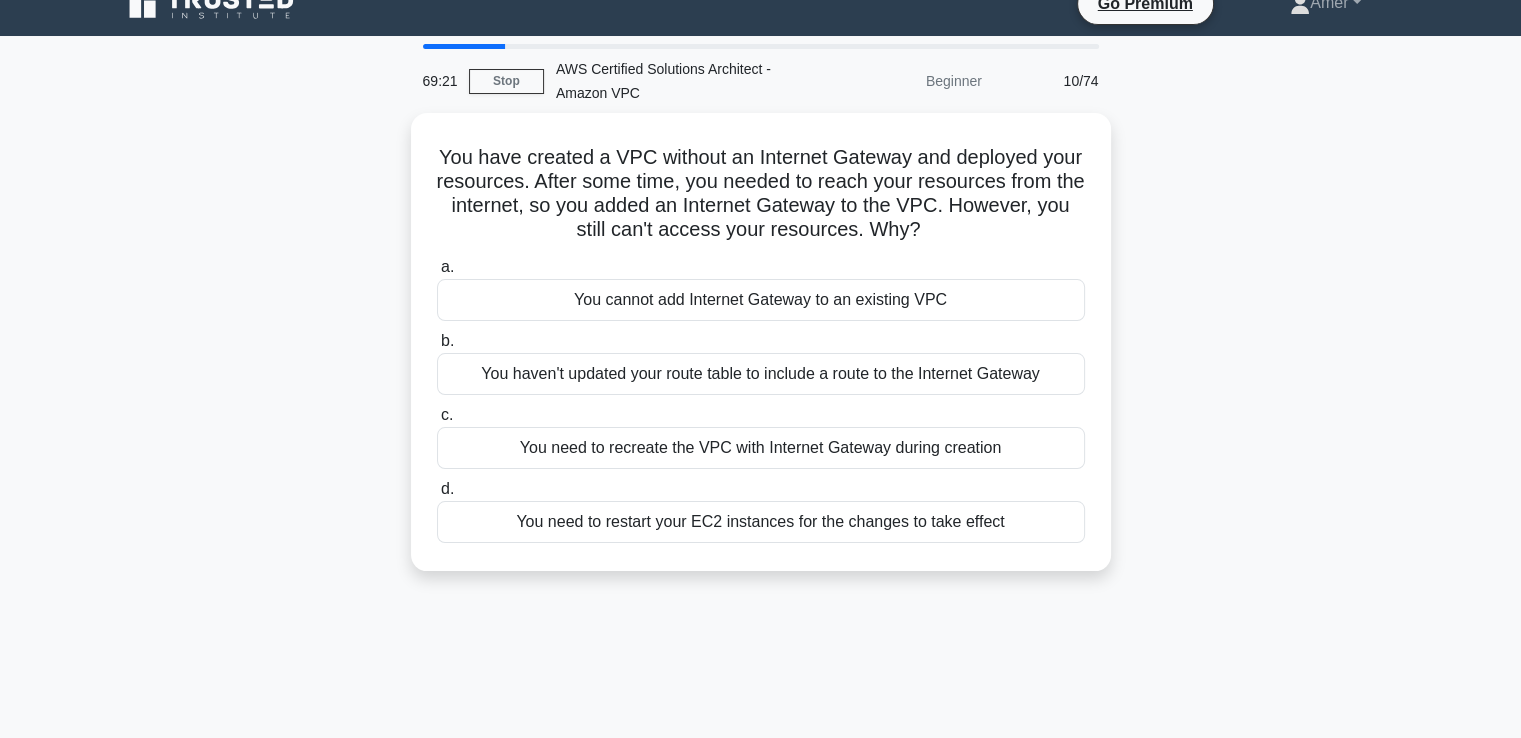 scroll, scrollTop: 0, scrollLeft: 0, axis: both 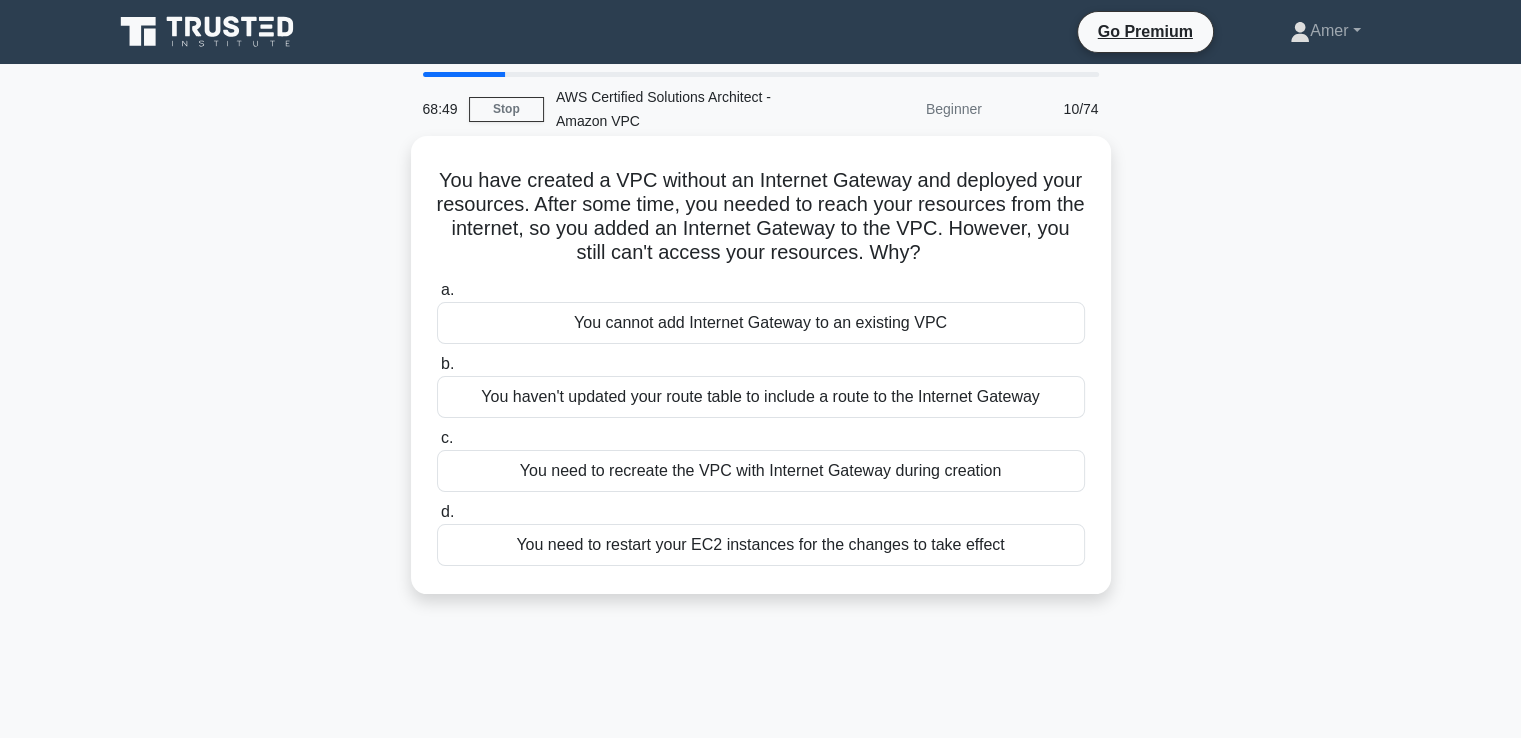 click on "You haven't updated your route table to include a route to the Internet Gateway" at bounding box center (761, 397) 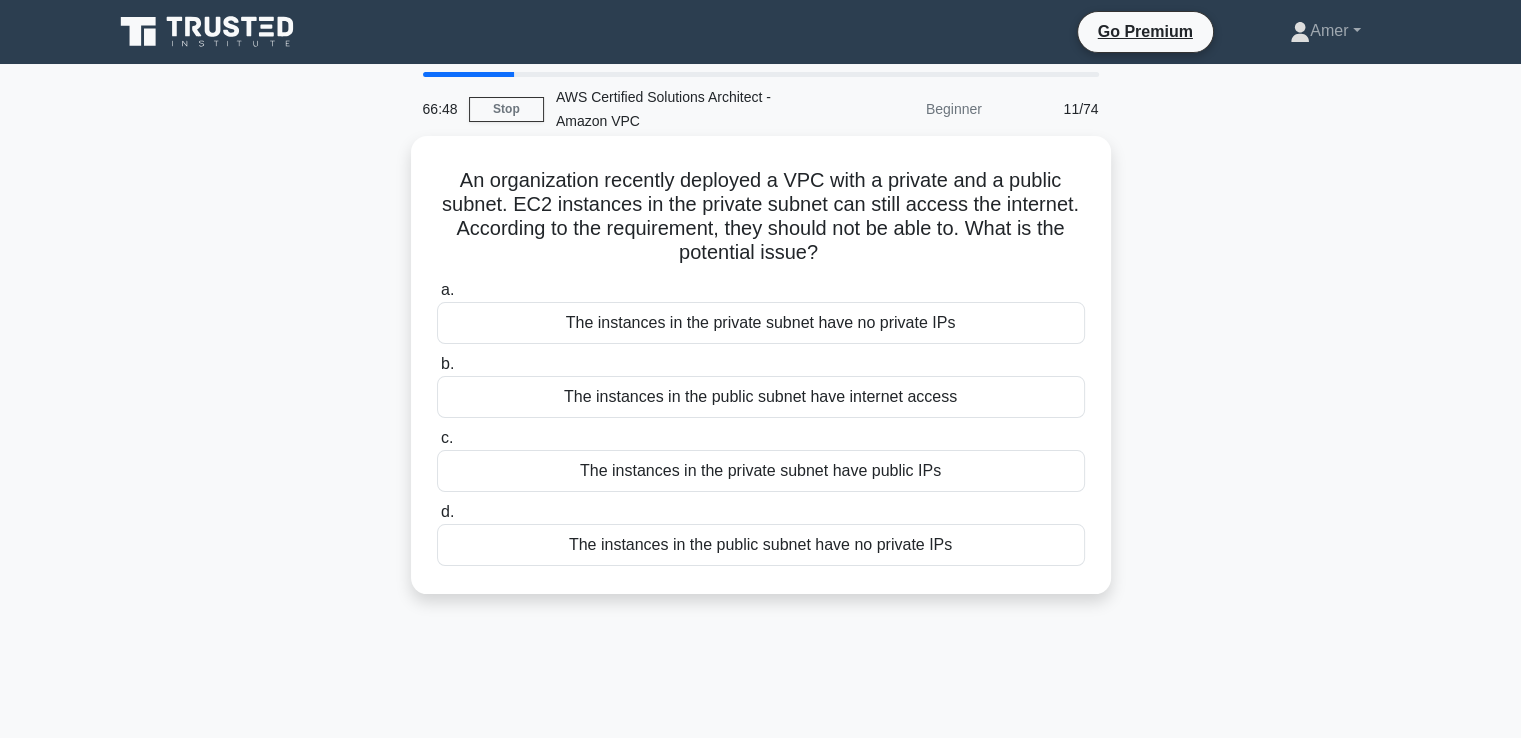 click on "The instances in the private subnet have public IPs" at bounding box center [761, 471] 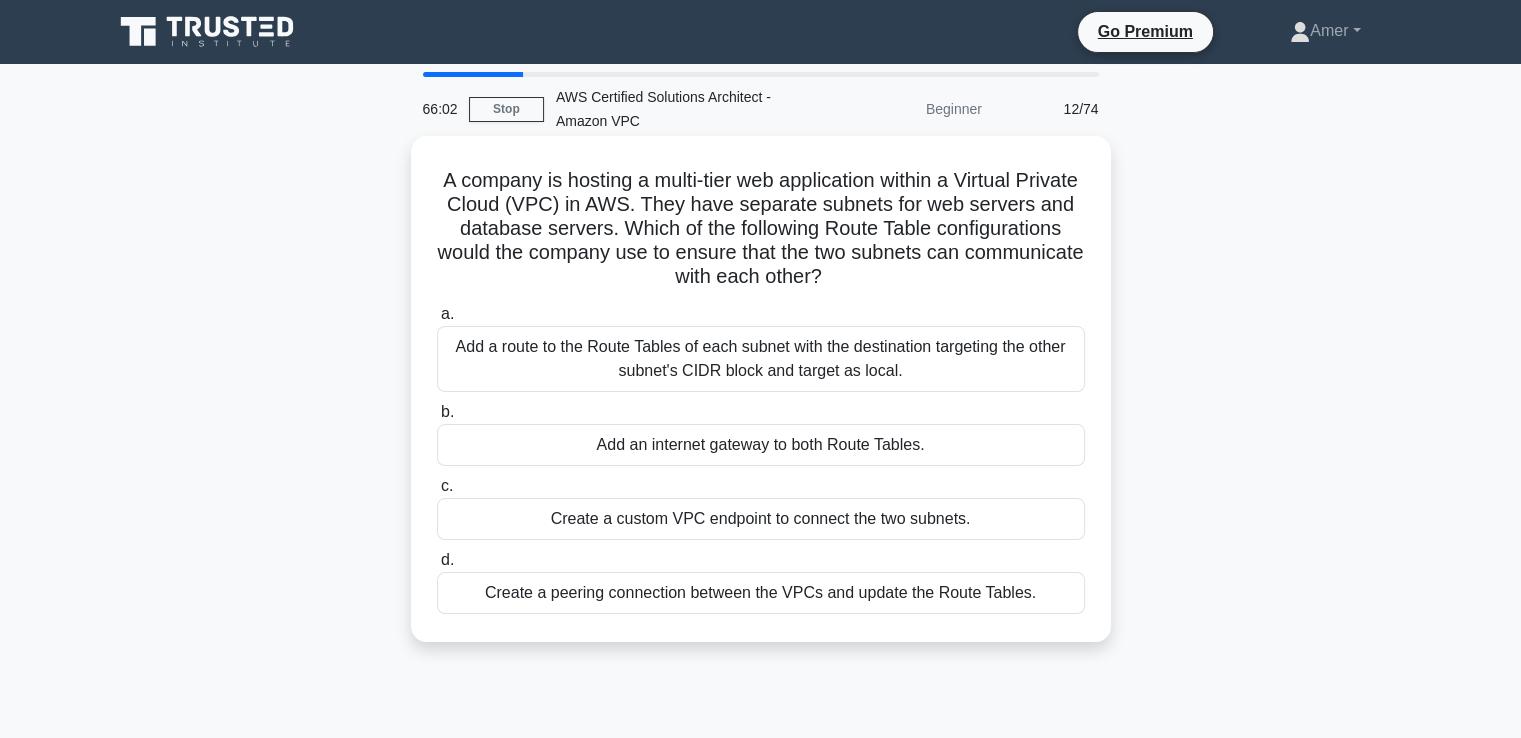 click on "Add a route to the Route Tables of each subnet with the destination targeting the other subnet's CIDR block and target as local." at bounding box center (761, 359) 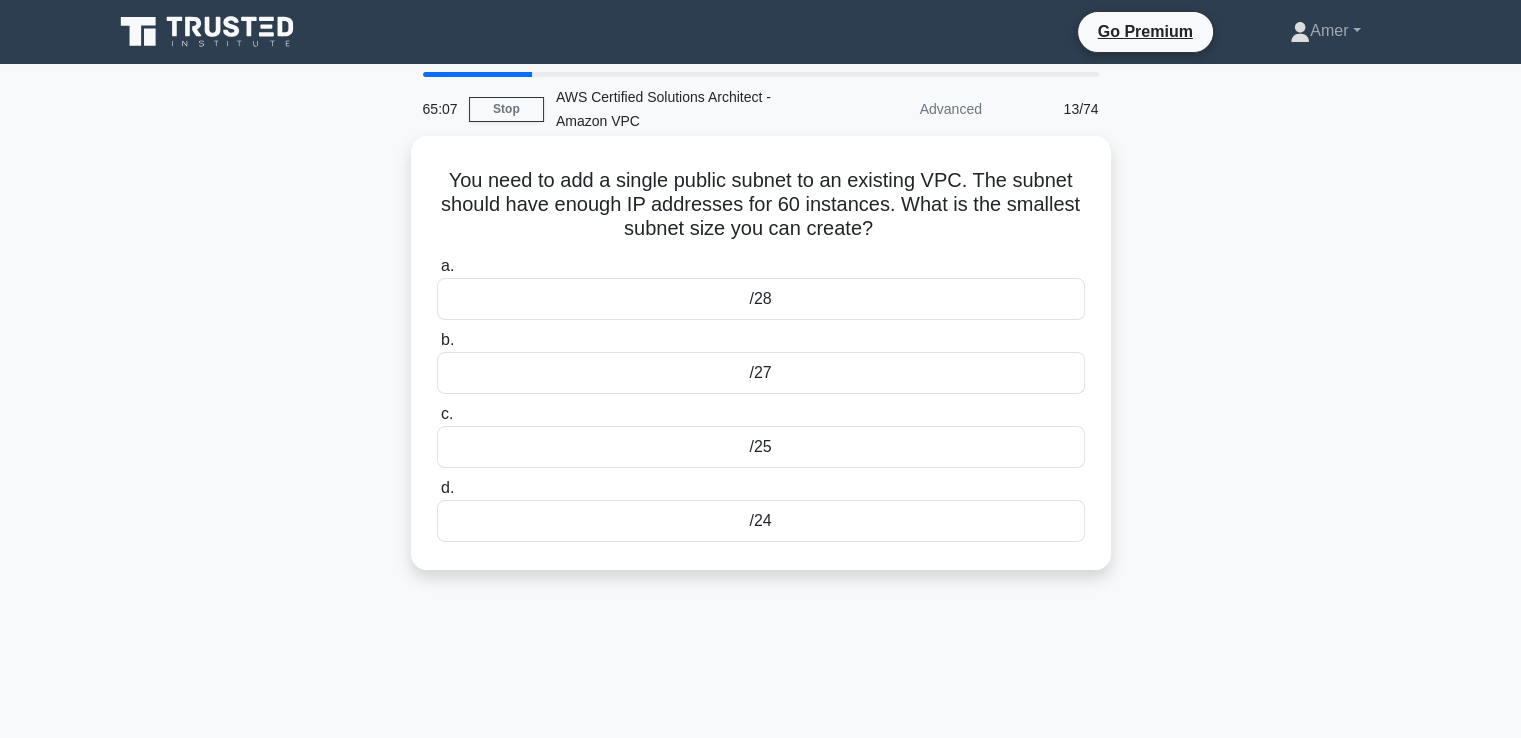 click on "/25" at bounding box center (761, 447) 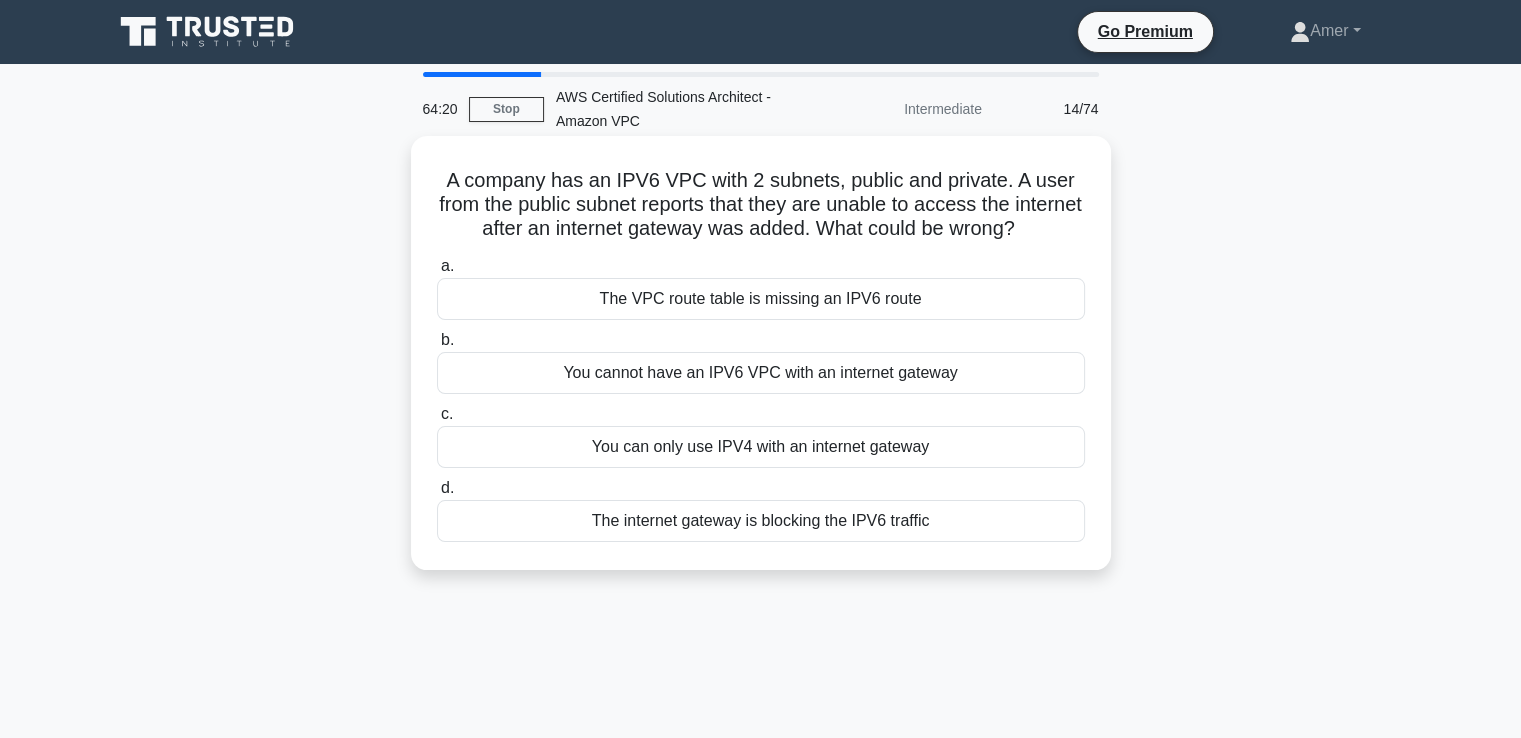 click on "You cannot have an IPV6 VPC with an internet gateway" at bounding box center (761, 373) 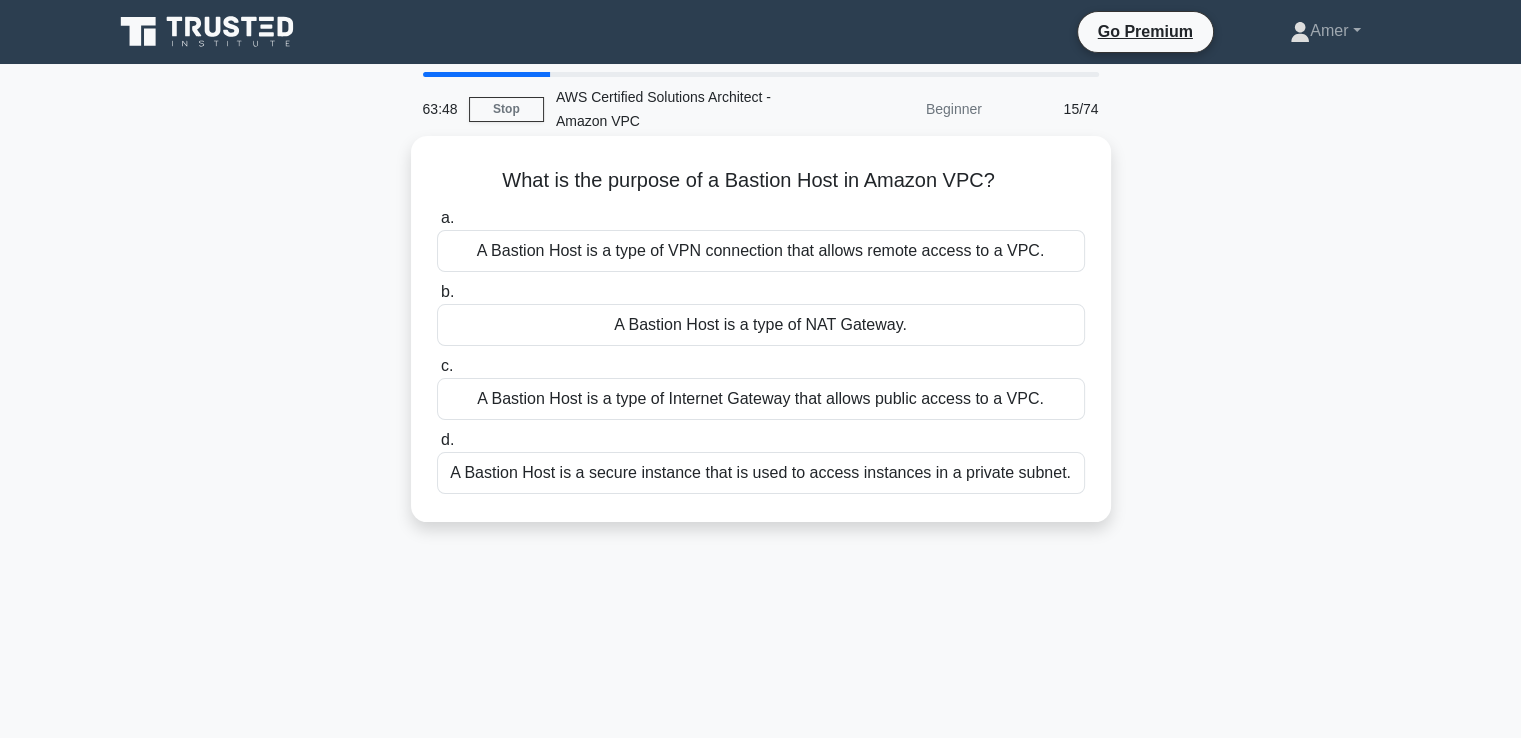 click on "A Bastion Host is a type of VPN connection that allows remote access to a VPC." at bounding box center (761, 251) 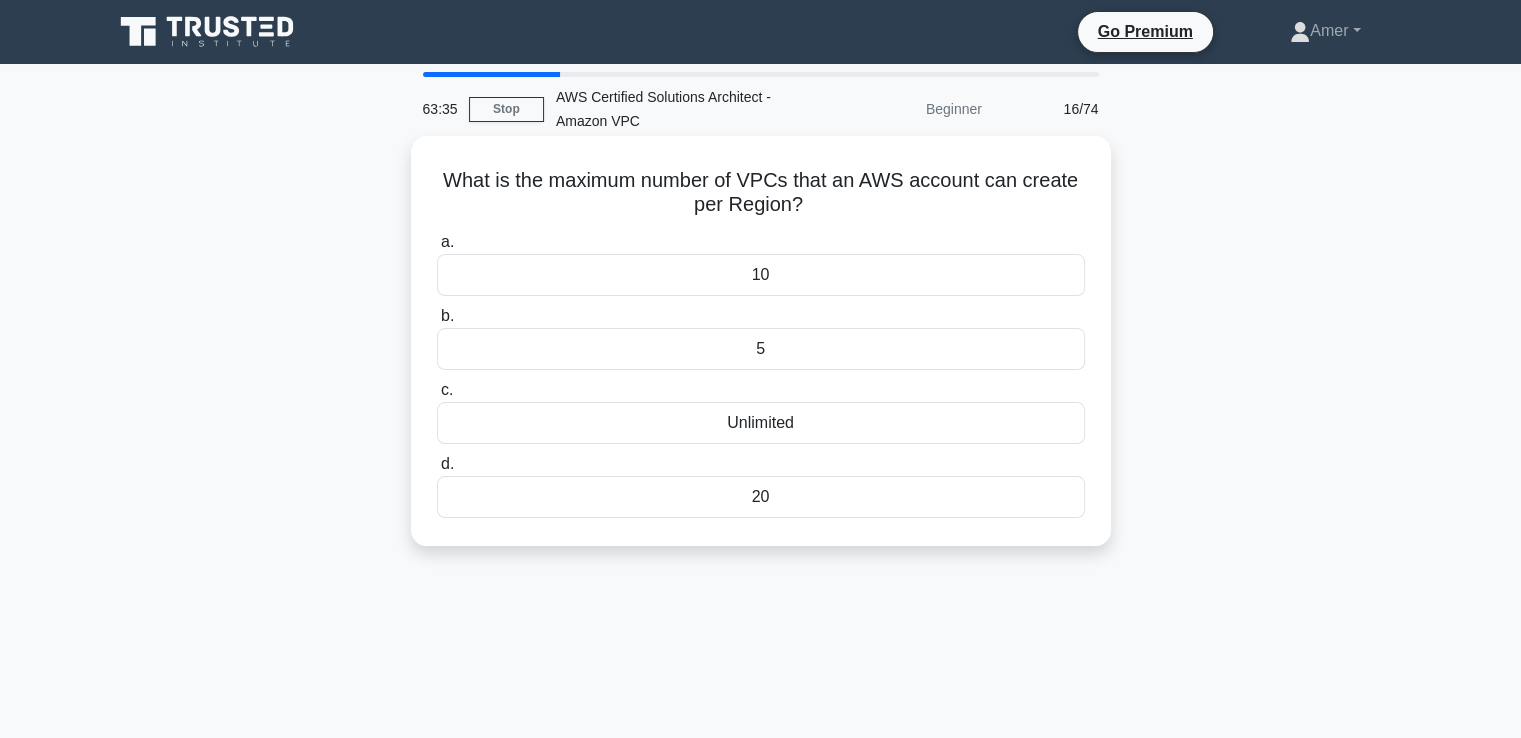 click on "10" at bounding box center [761, 275] 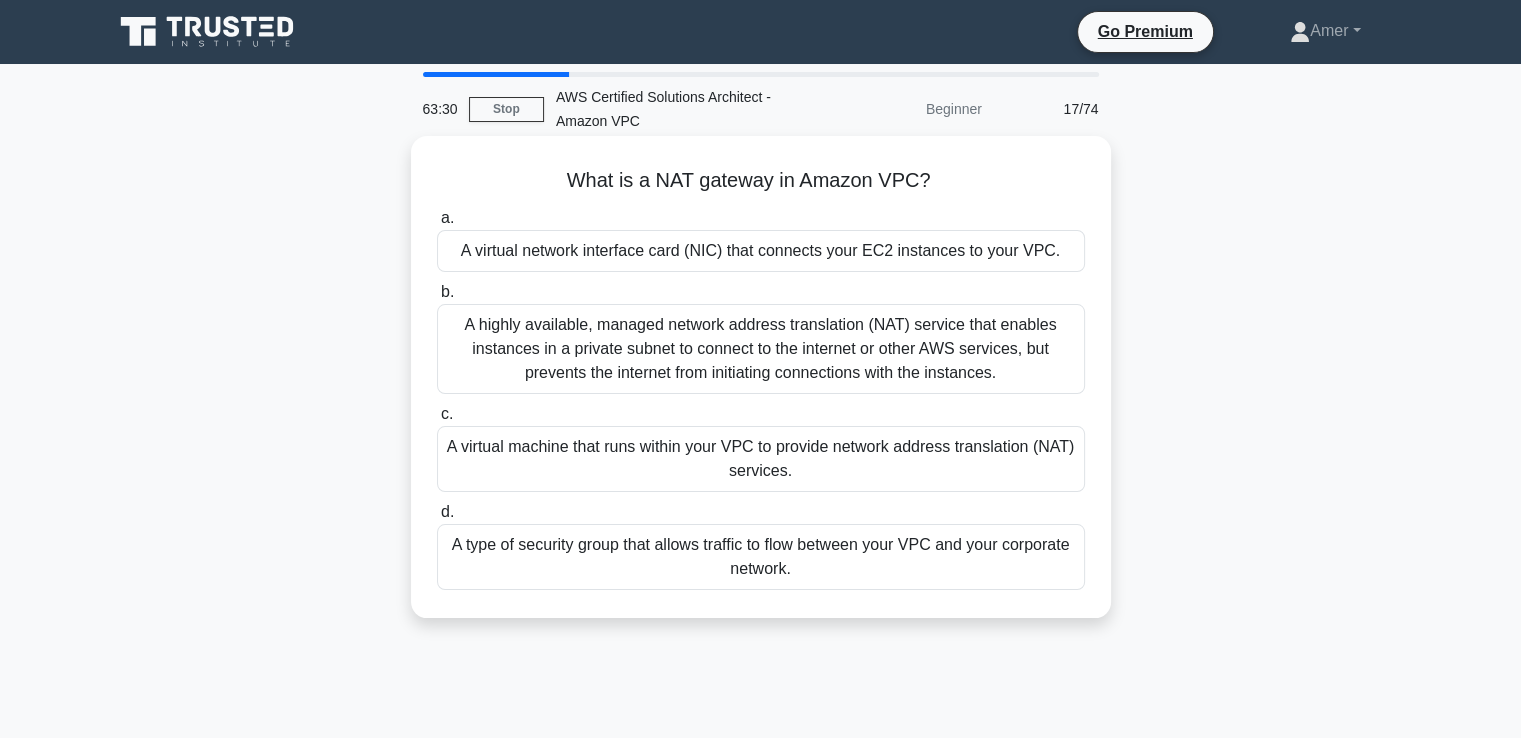 drag, startPoint x: 944, startPoint y: 181, endPoint x: 549, endPoint y: 181, distance: 395 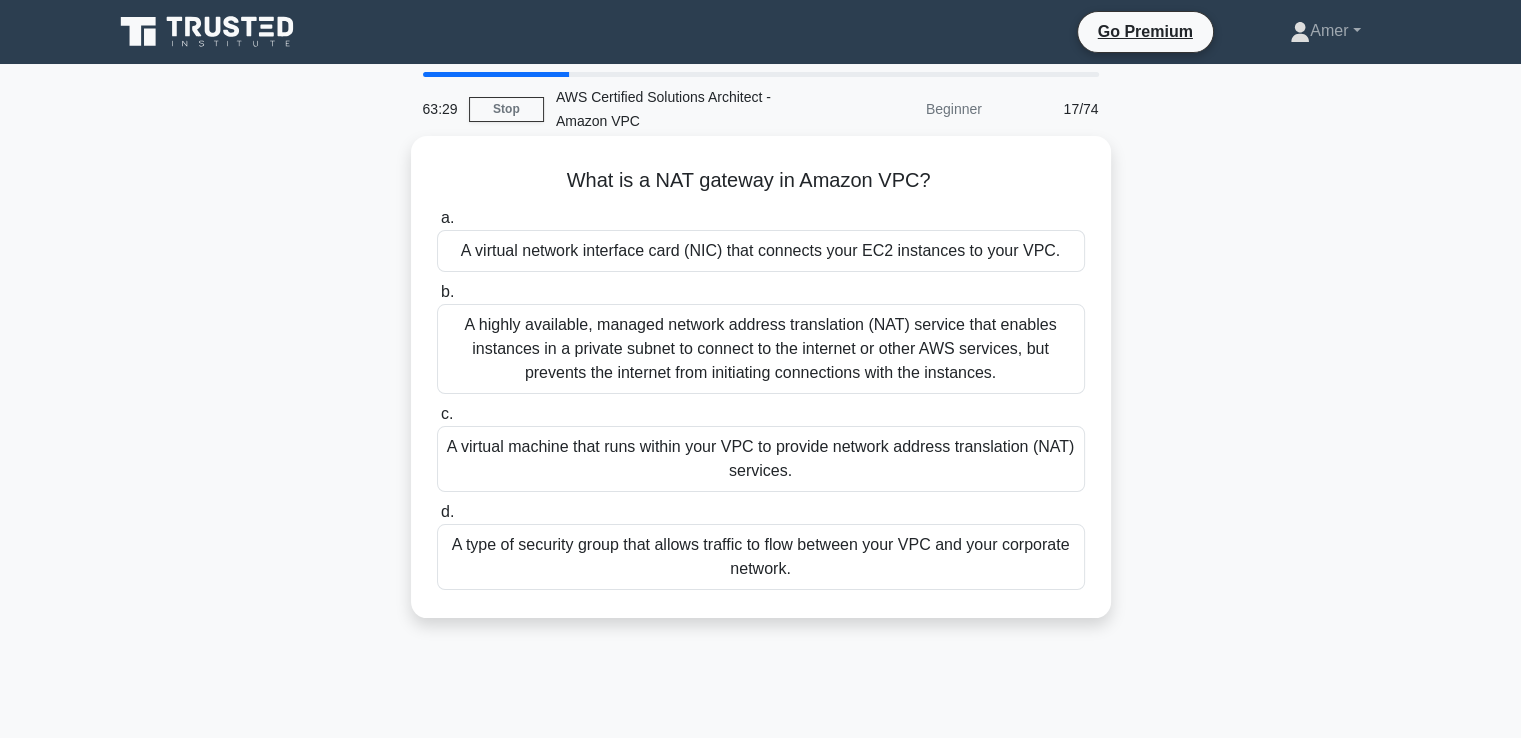 click on "What is a NAT gateway in Amazon VPC?
.spinner_0XTQ{transform-origin:center;animation:spinner_y6GP .75s linear infinite}@keyframes spinner_y6GP{100%{transform:rotate(360deg)}}" at bounding box center (761, 181) 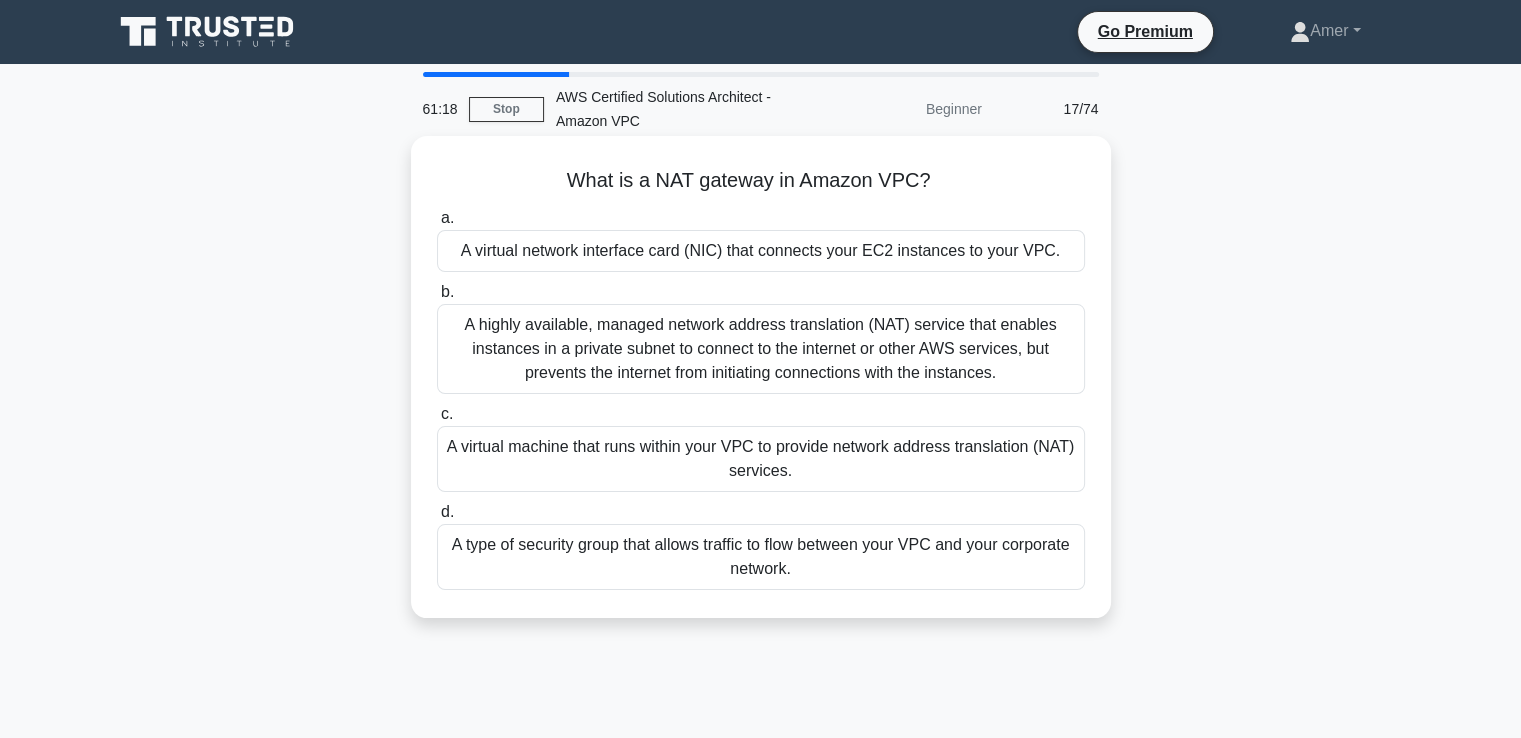 click on "A virtual machine that runs within your VPC to provide network address translation (NAT) services." at bounding box center [761, 459] 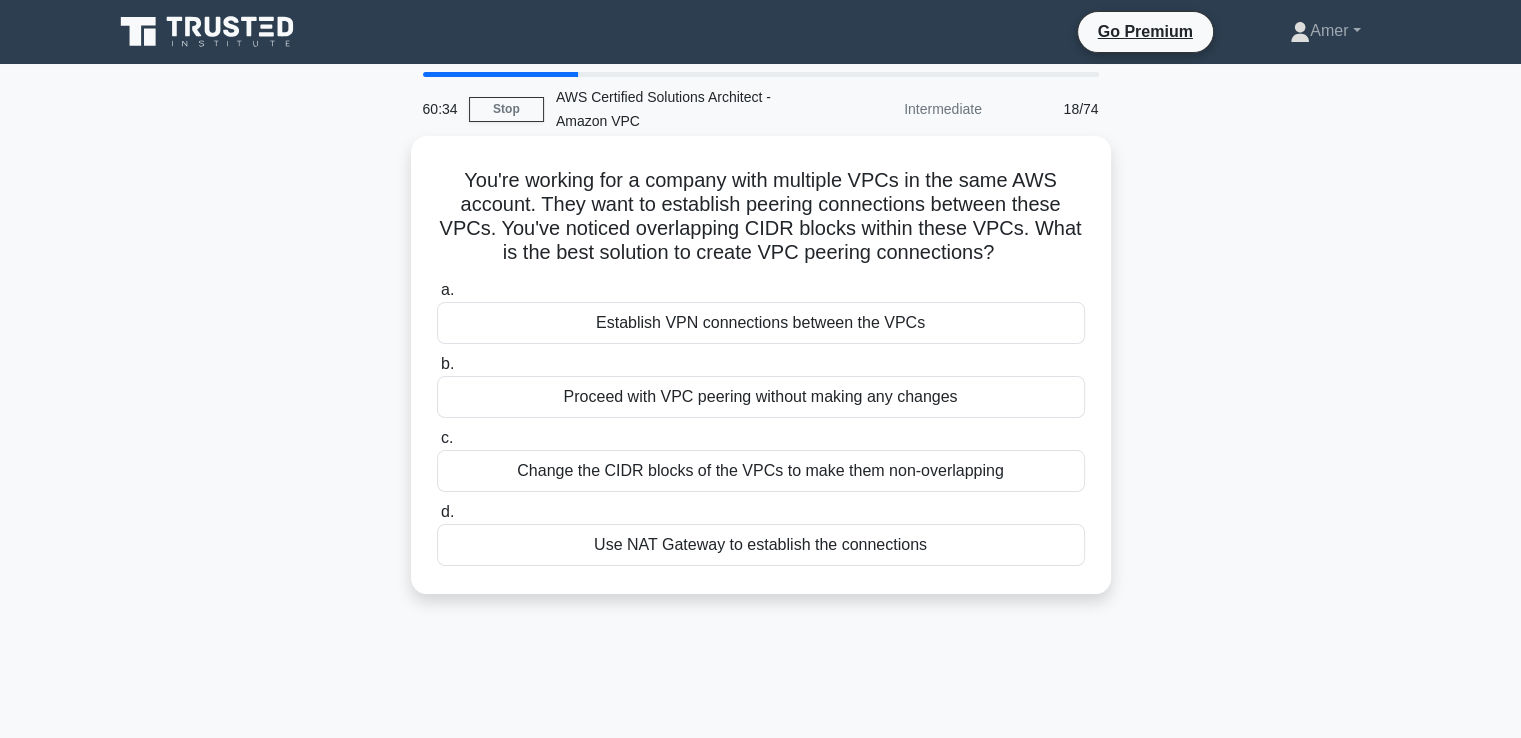 click on "Change the CIDR blocks of the VPCs to make them non-overlapping" at bounding box center [761, 471] 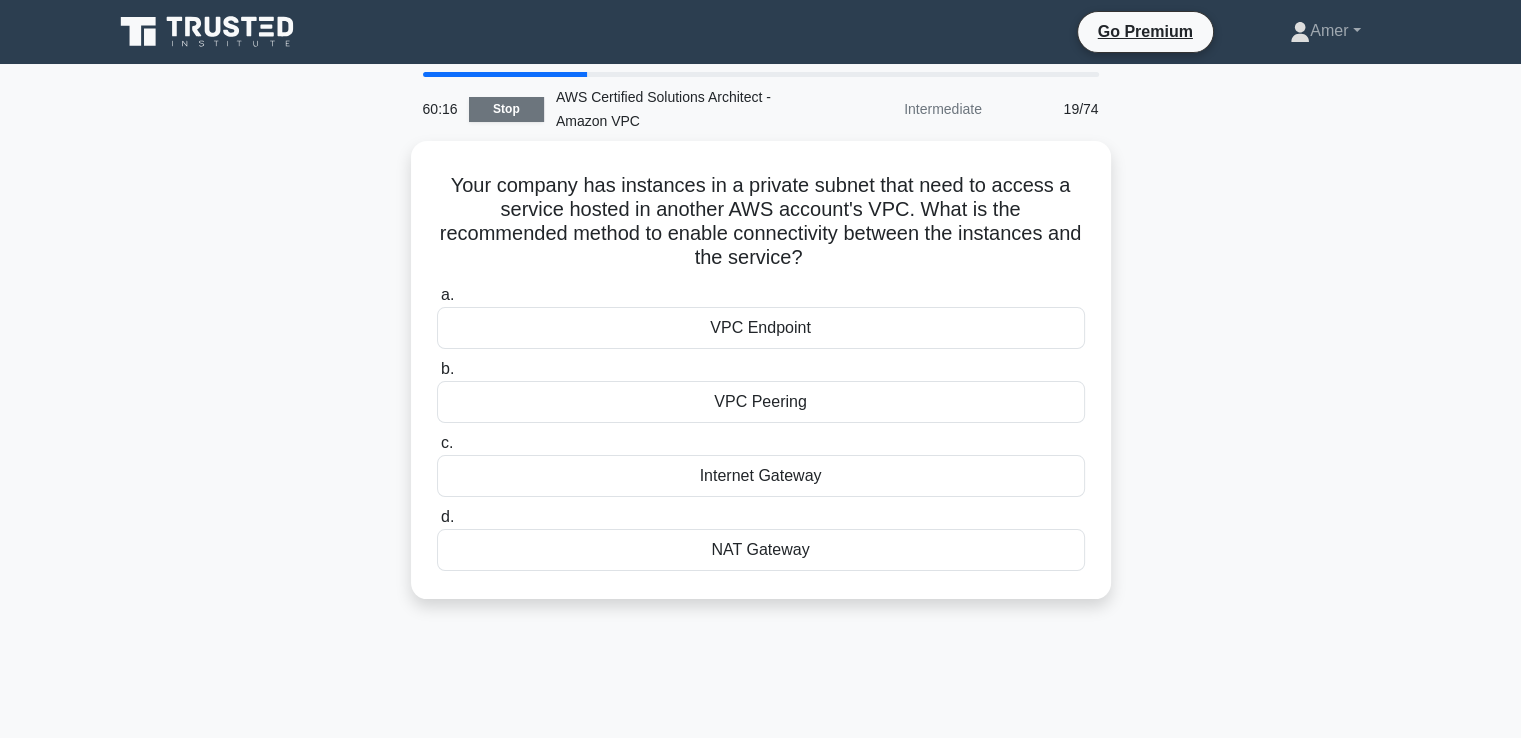 click on "Stop" at bounding box center (506, 109) 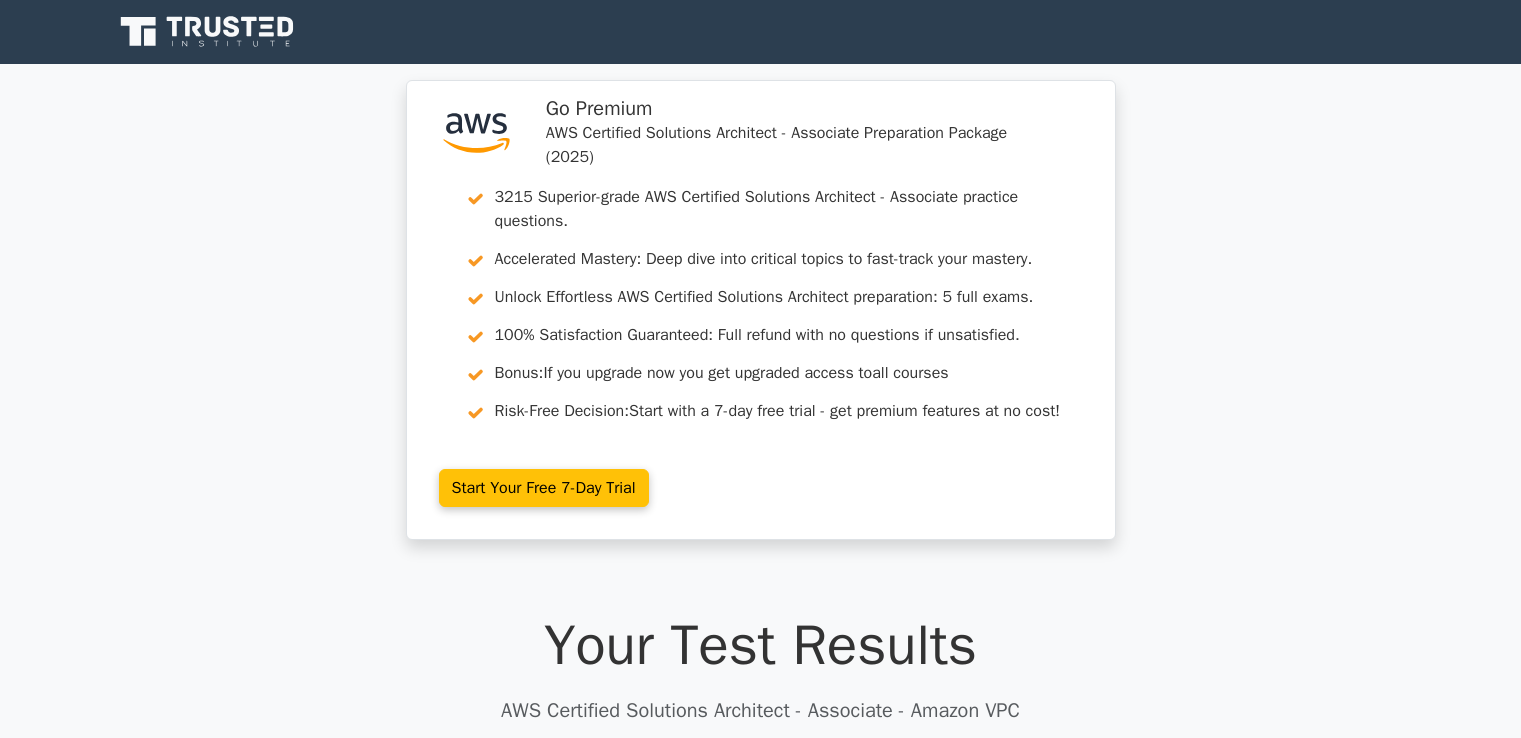 scroll, scrollTop: 0, scrollLeft: 0, axis: both 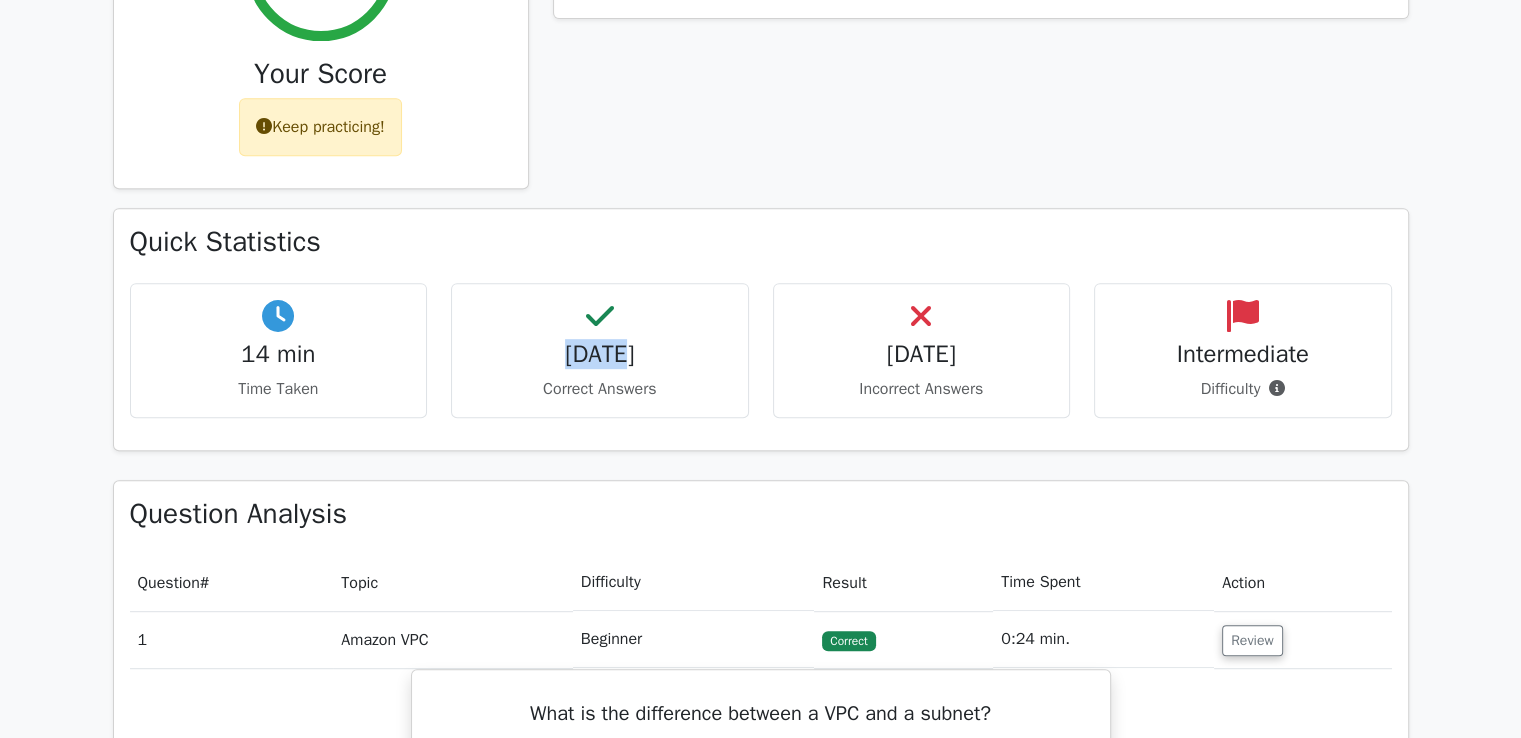 drag, startPoint x: 647, startPoint y: 356, endPoint x: 523, endPoint y: 355, distance: 124.004036 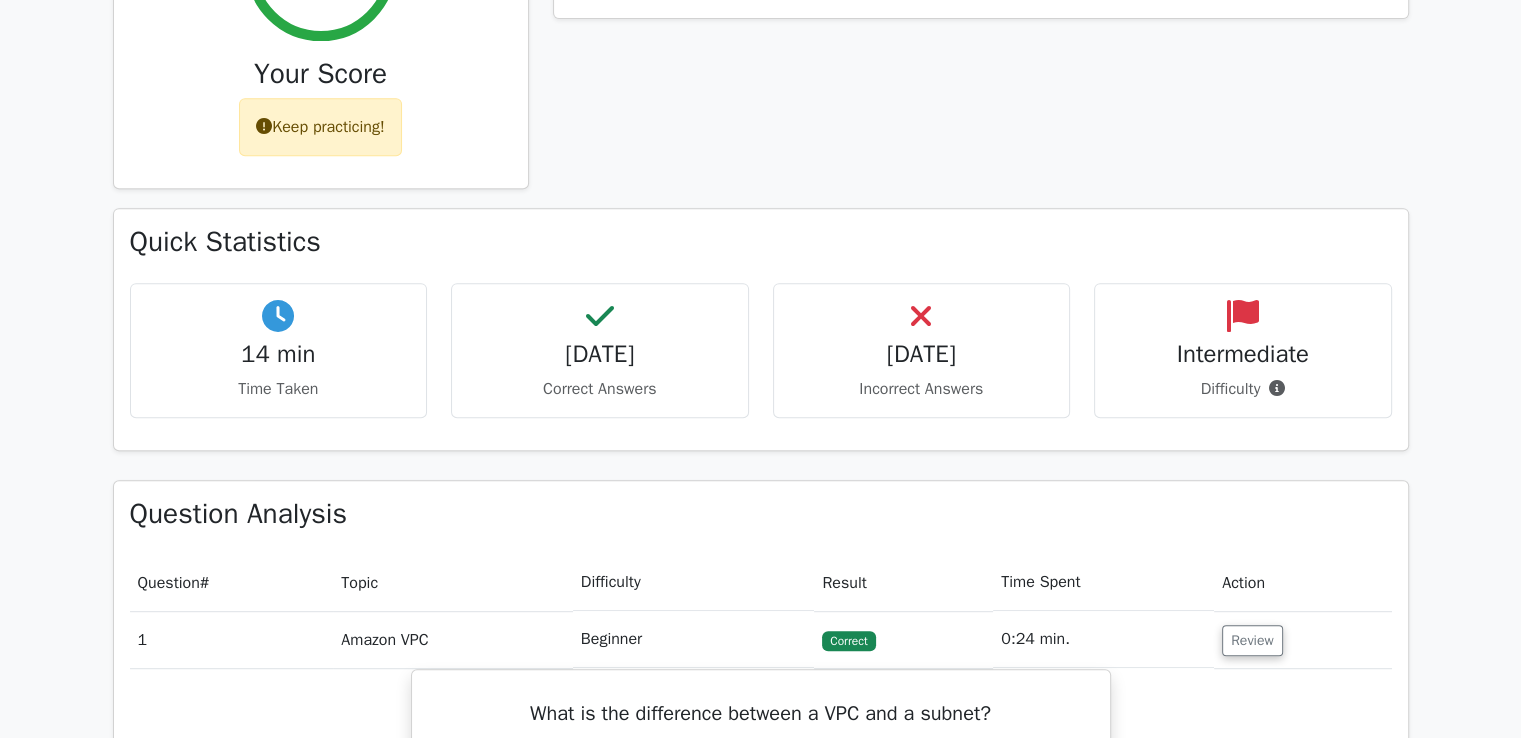 click on "Quick Statistics" at bounding box center [761, 242] 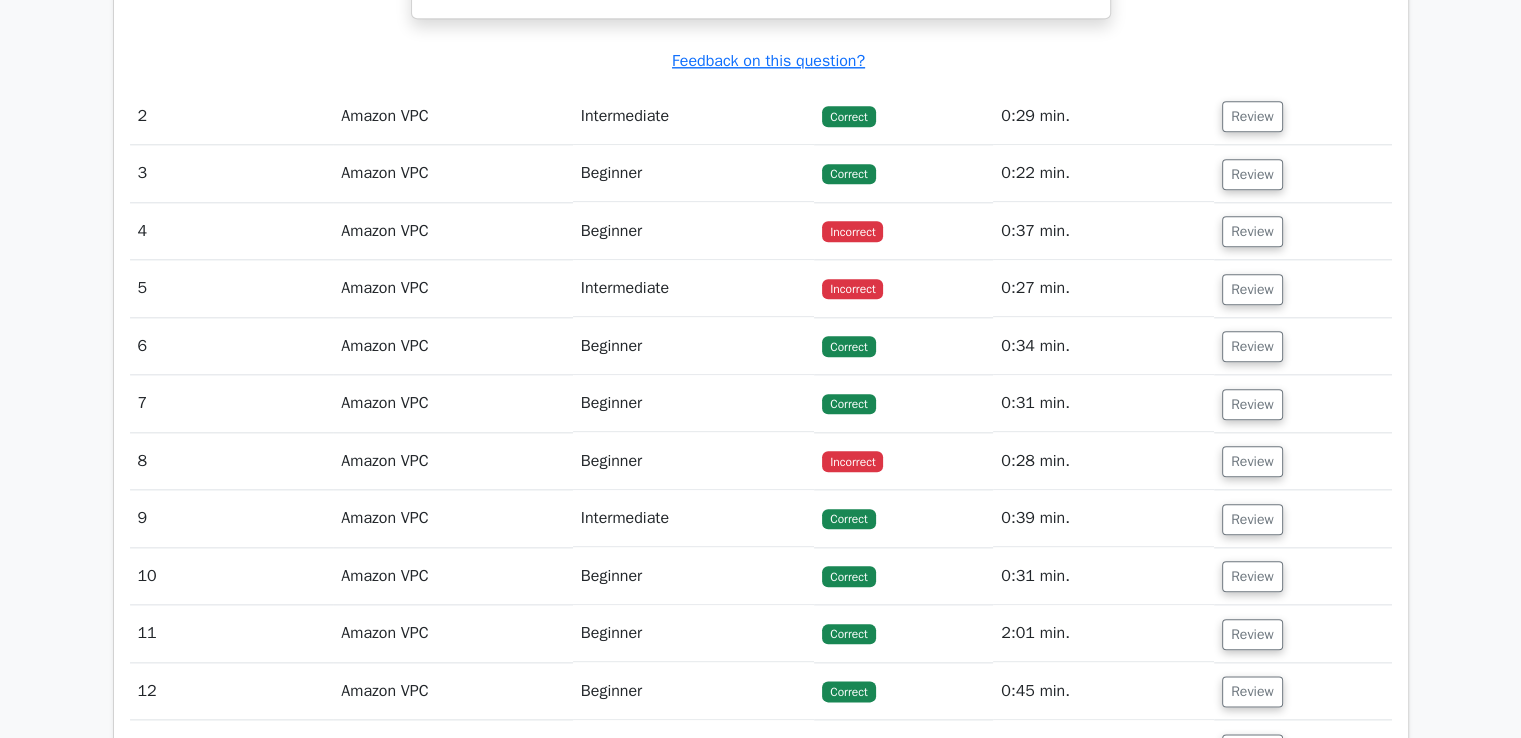 scroll, scrollTop: 2200, scrollLeft: 0, axis: vertical 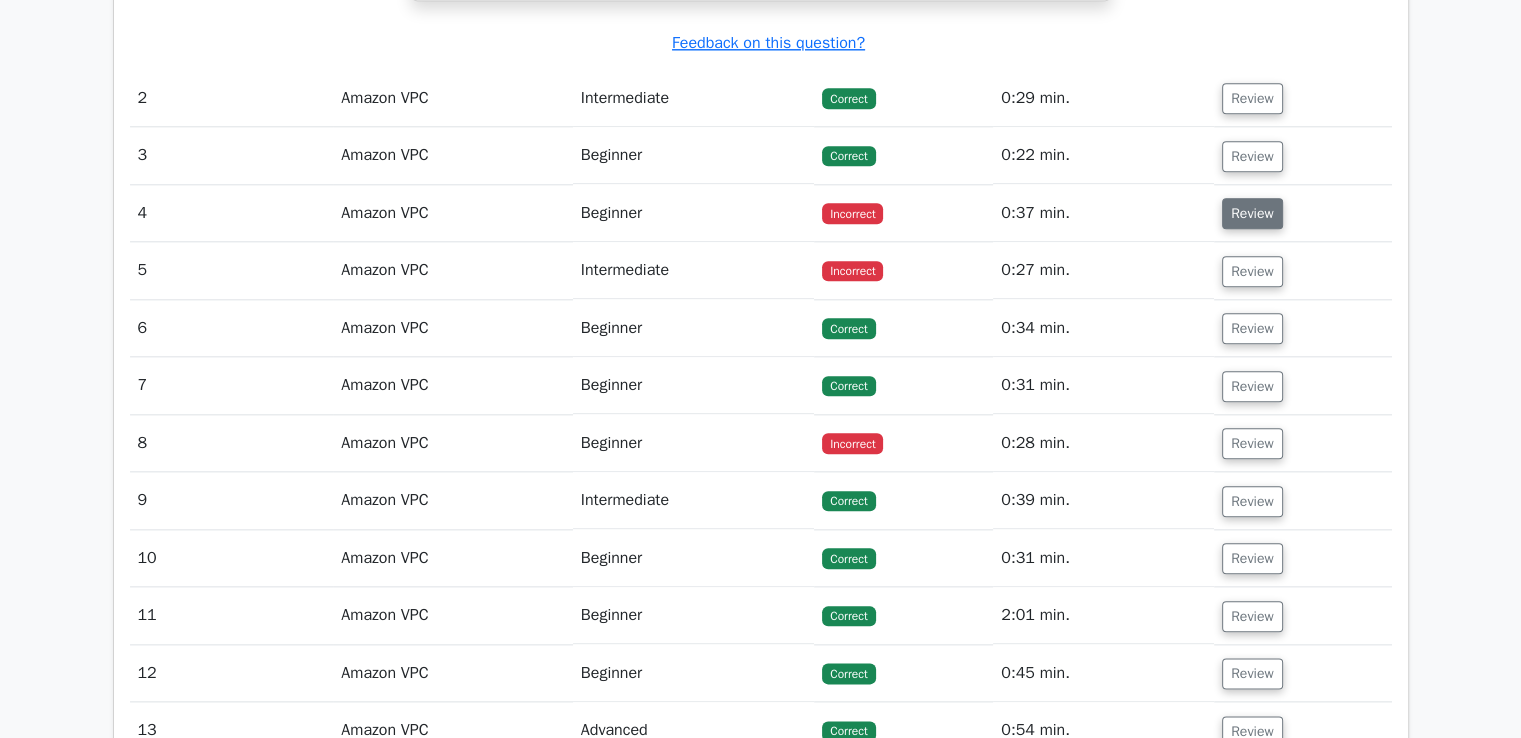 click on "Review" at bounding box center (1252, 213) 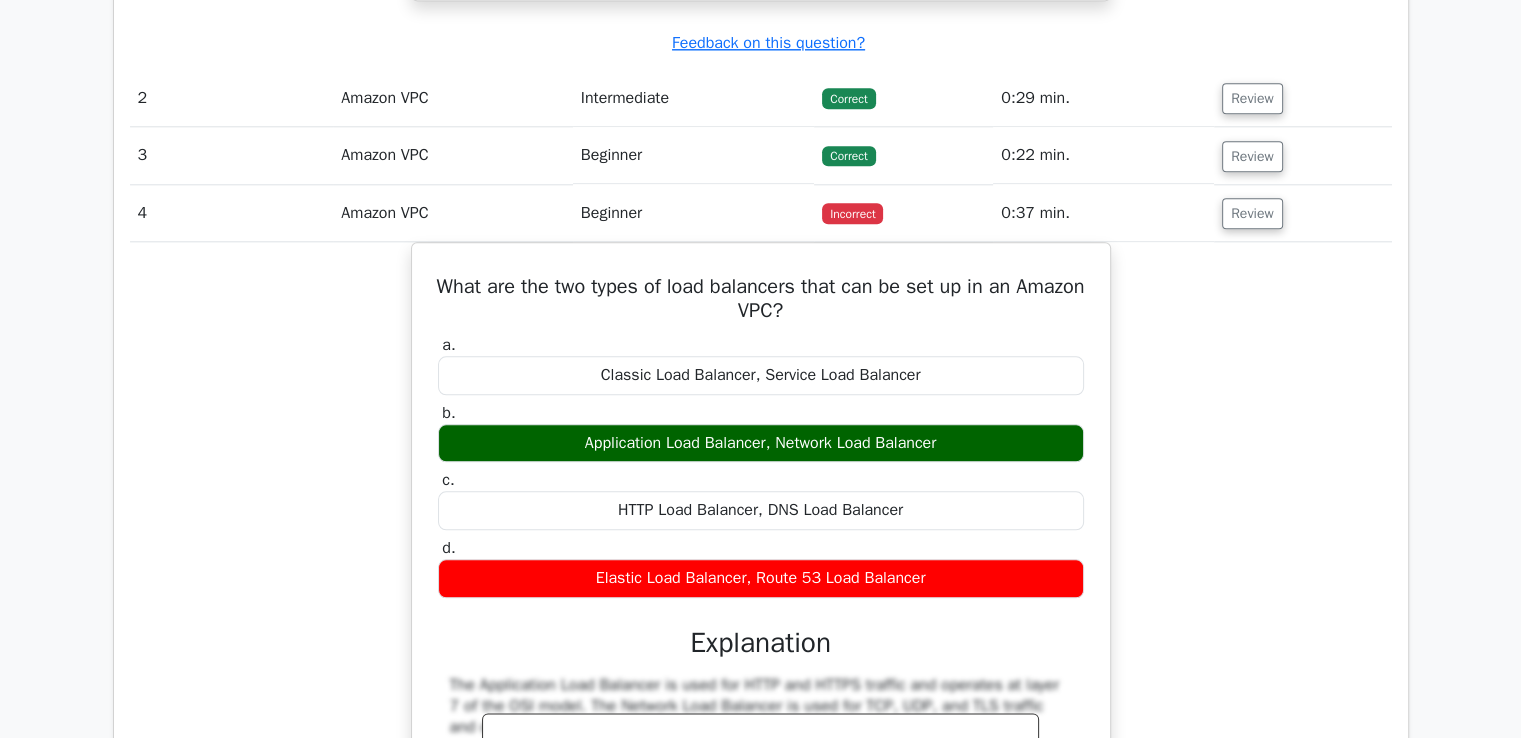 click on "0:37 min." at bounding box center [1103, 213] 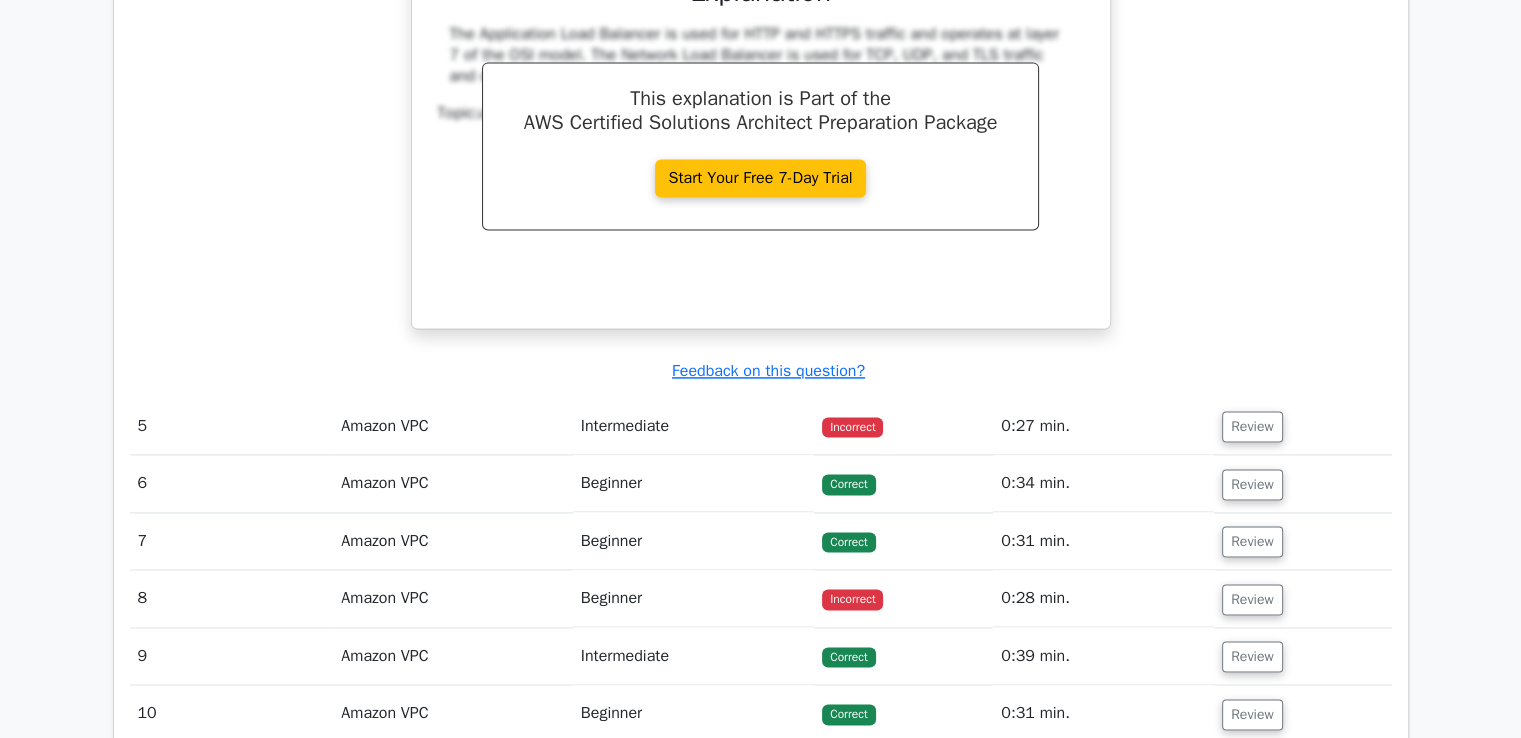 scroll, scrollTop: 3000, scrollLeft: 0, axis: vertical 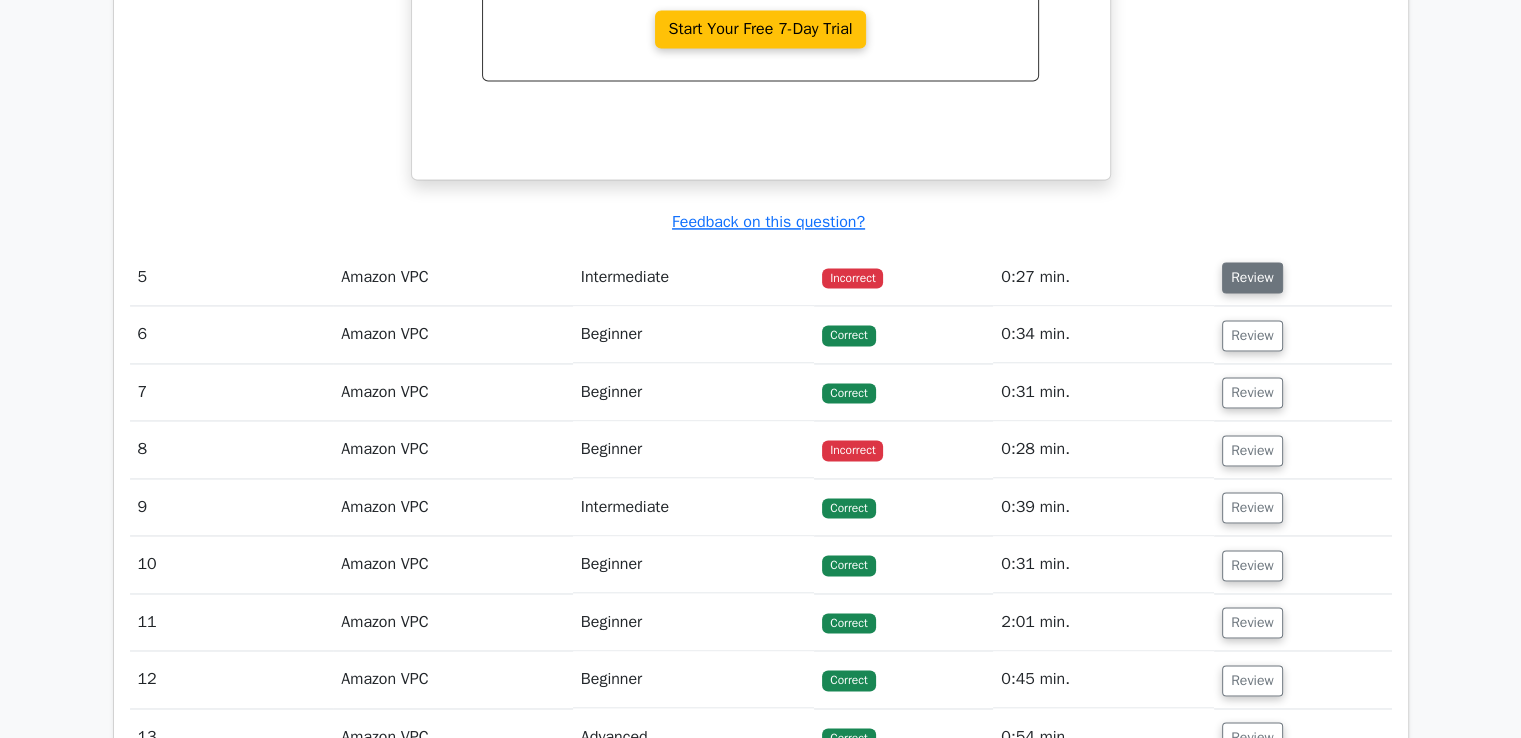 click on "Review" at bounding box center (1252, 277) 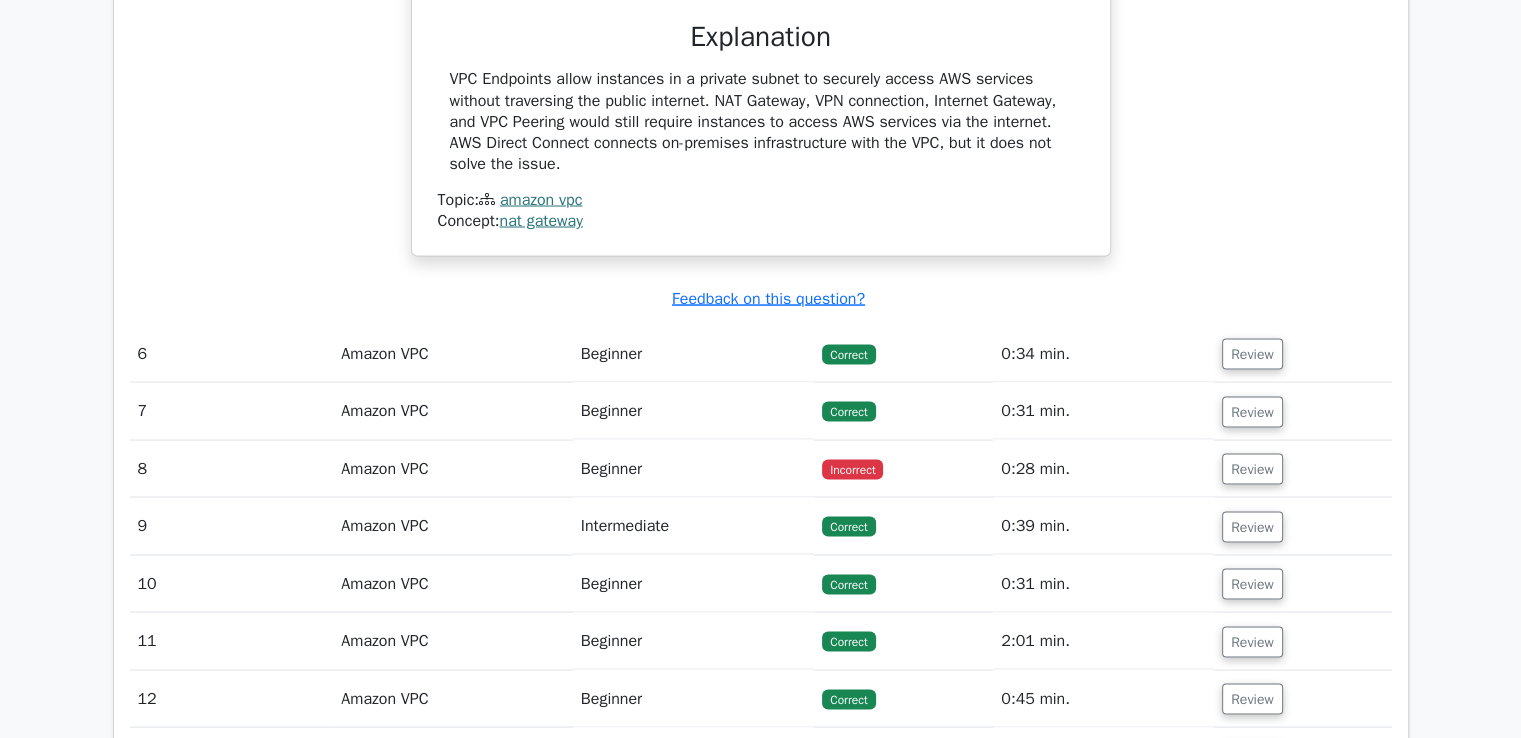 scroll, scrollTop: 3900, scrollLeft: 0, axis: vertical 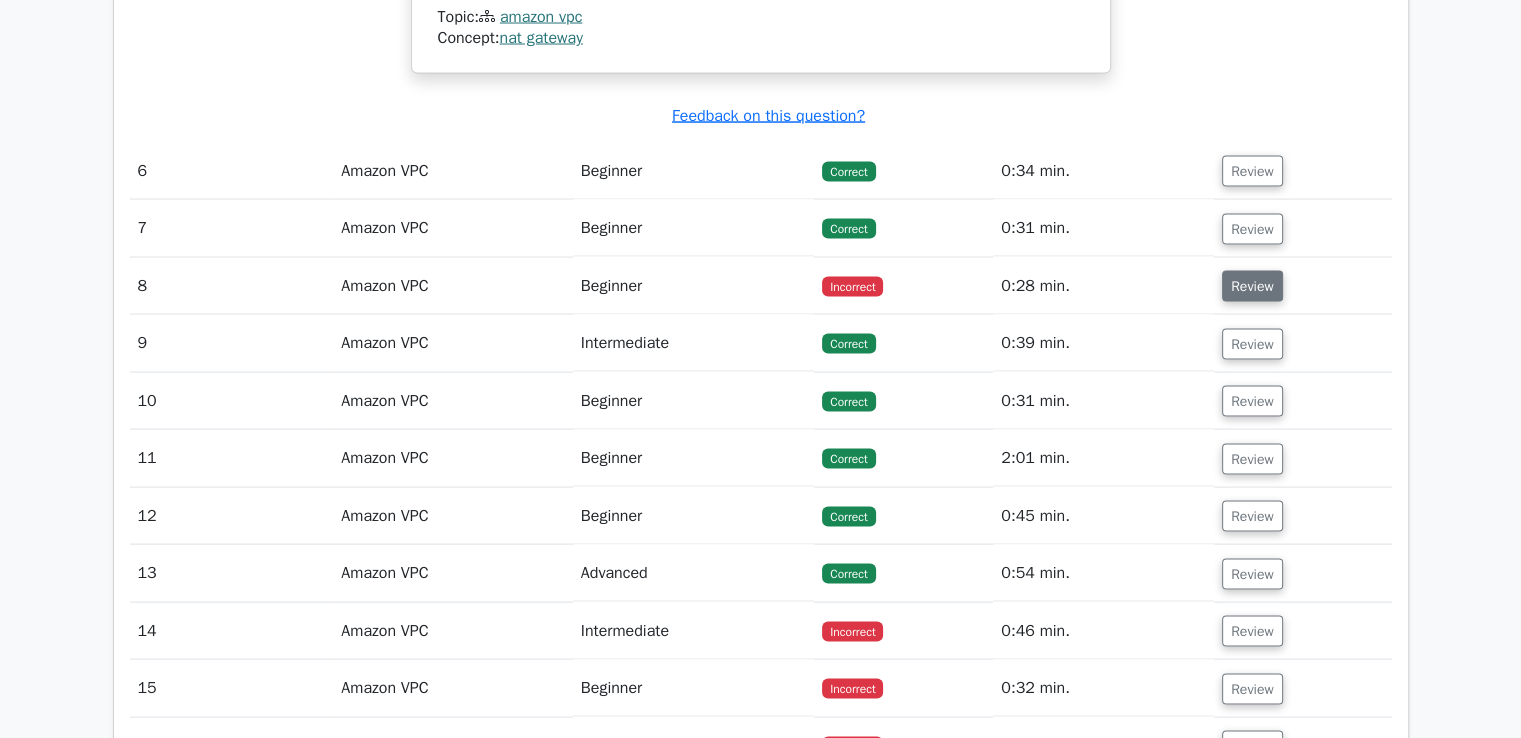 click on "Review" at bounding box center [1252, 286] 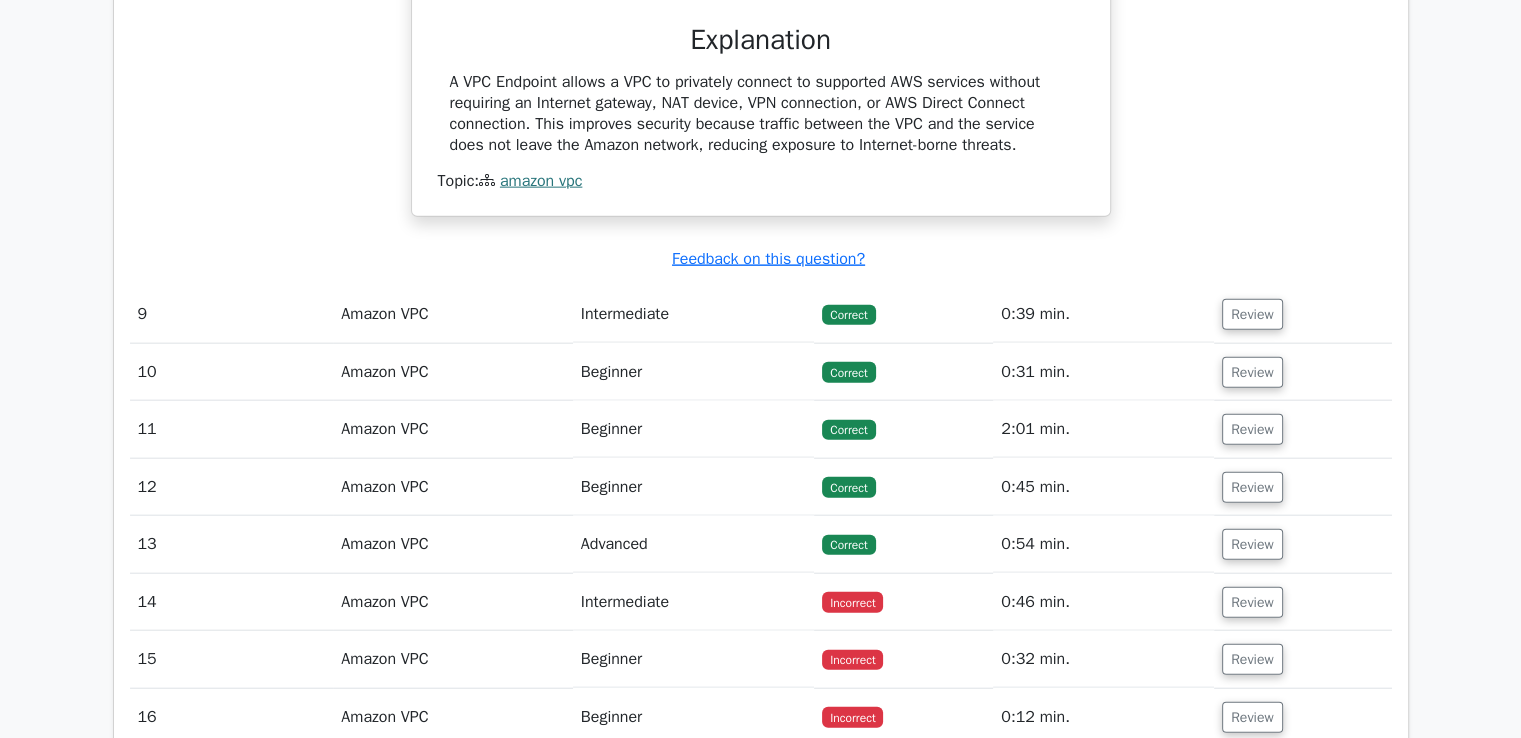 scroll, scrollTop: 4800, scrollLeft: 0, axis: vertical 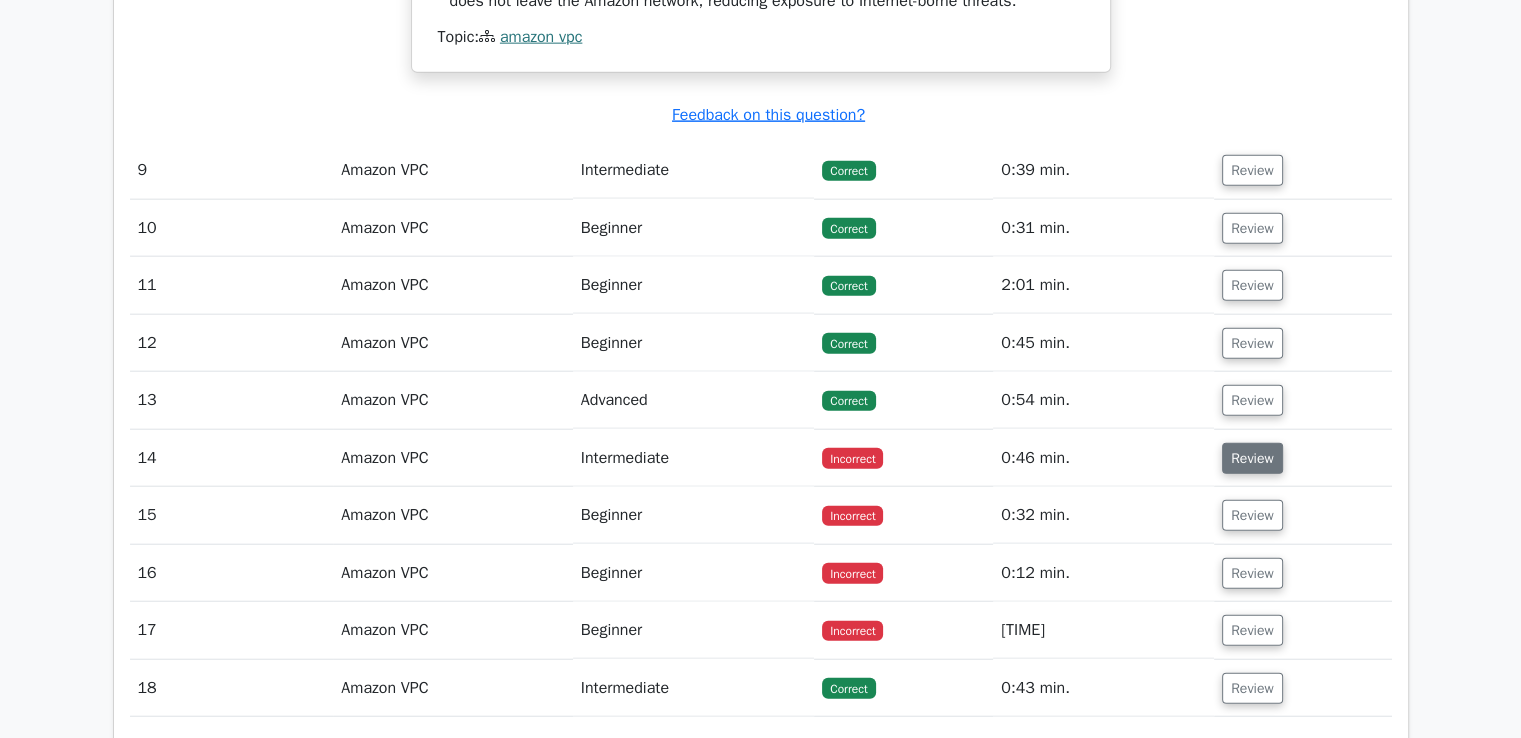 click on "Review" at bounding box center [1252, 458] 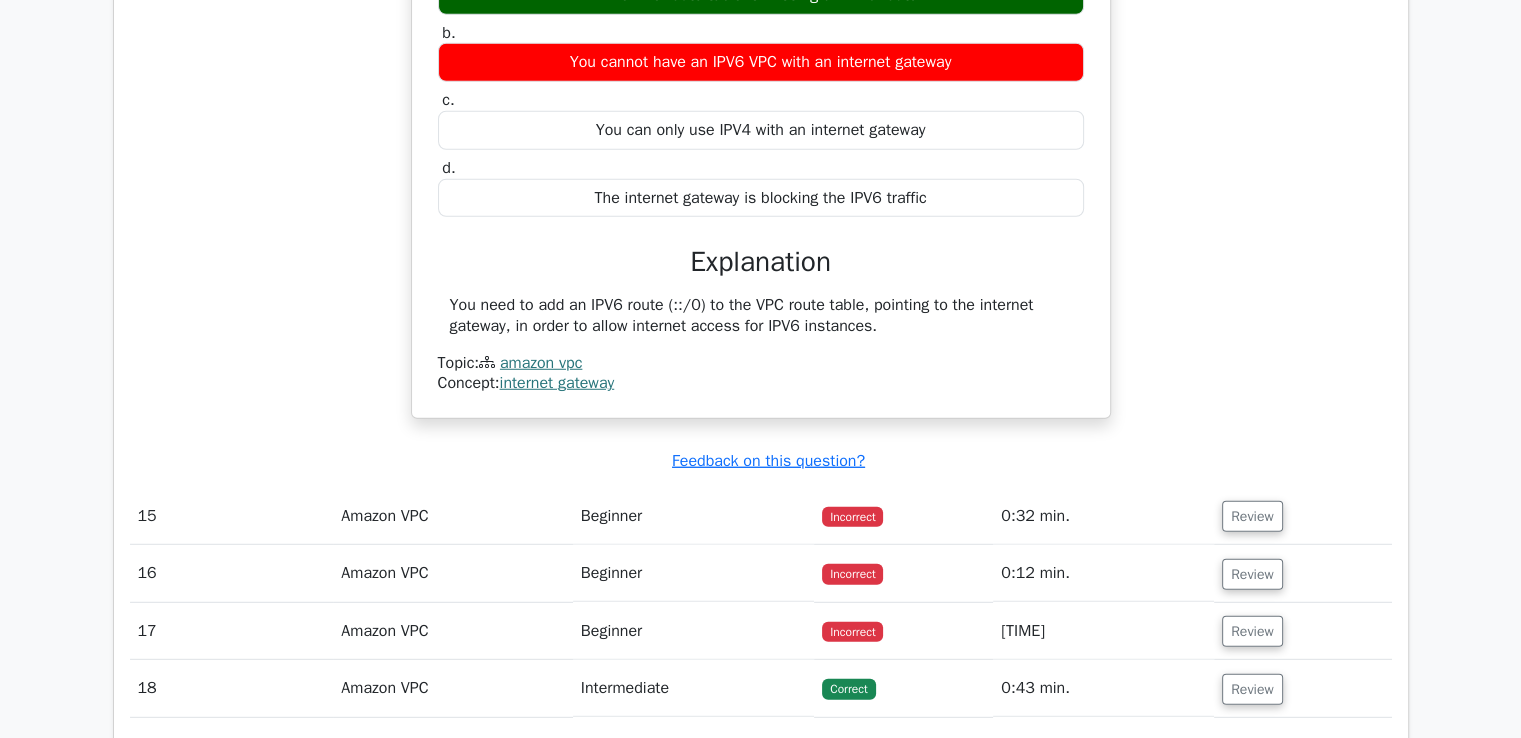 scroll, scrollTop: 5700, scrollLeft: 0, axis: vertical 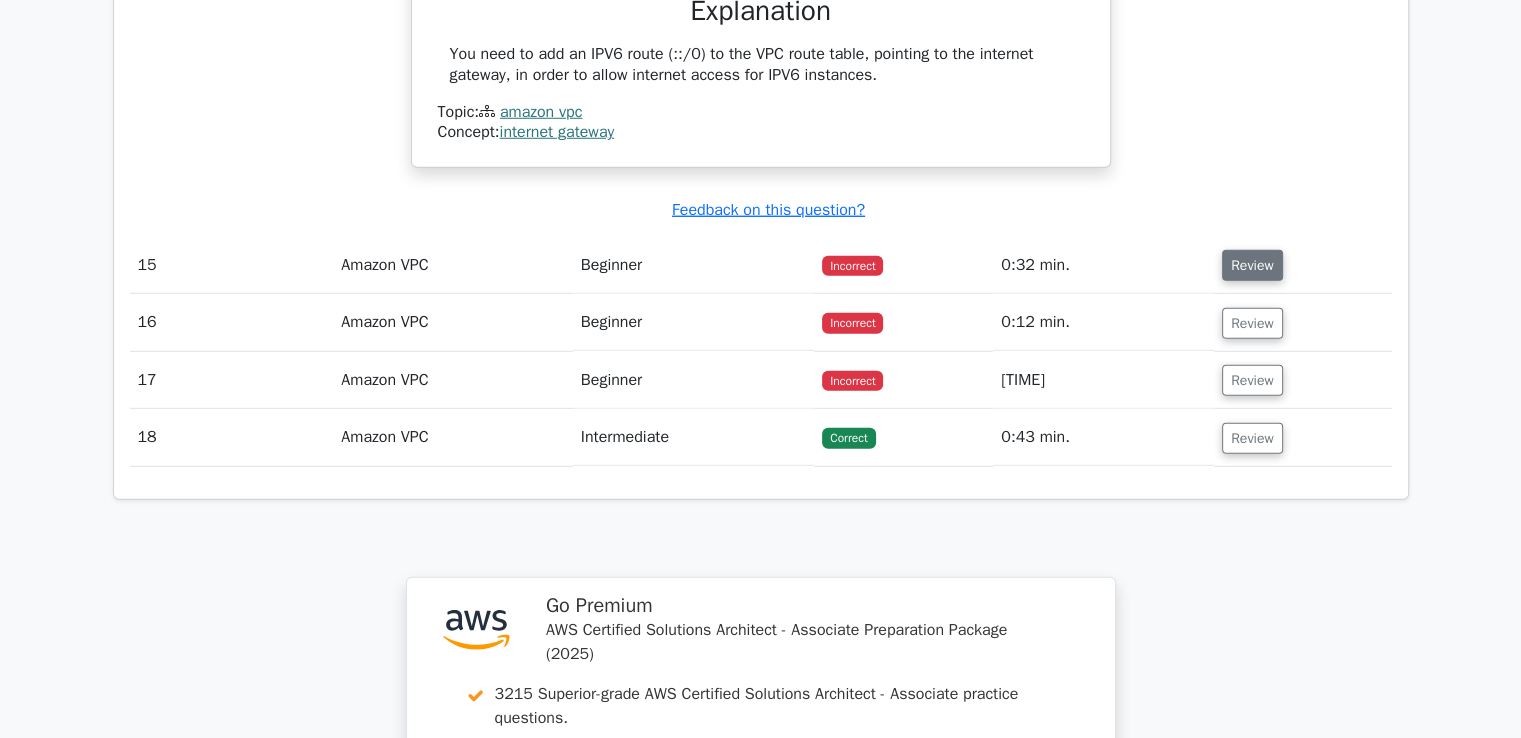 click on "Review" at bounding box center [1252, 265] 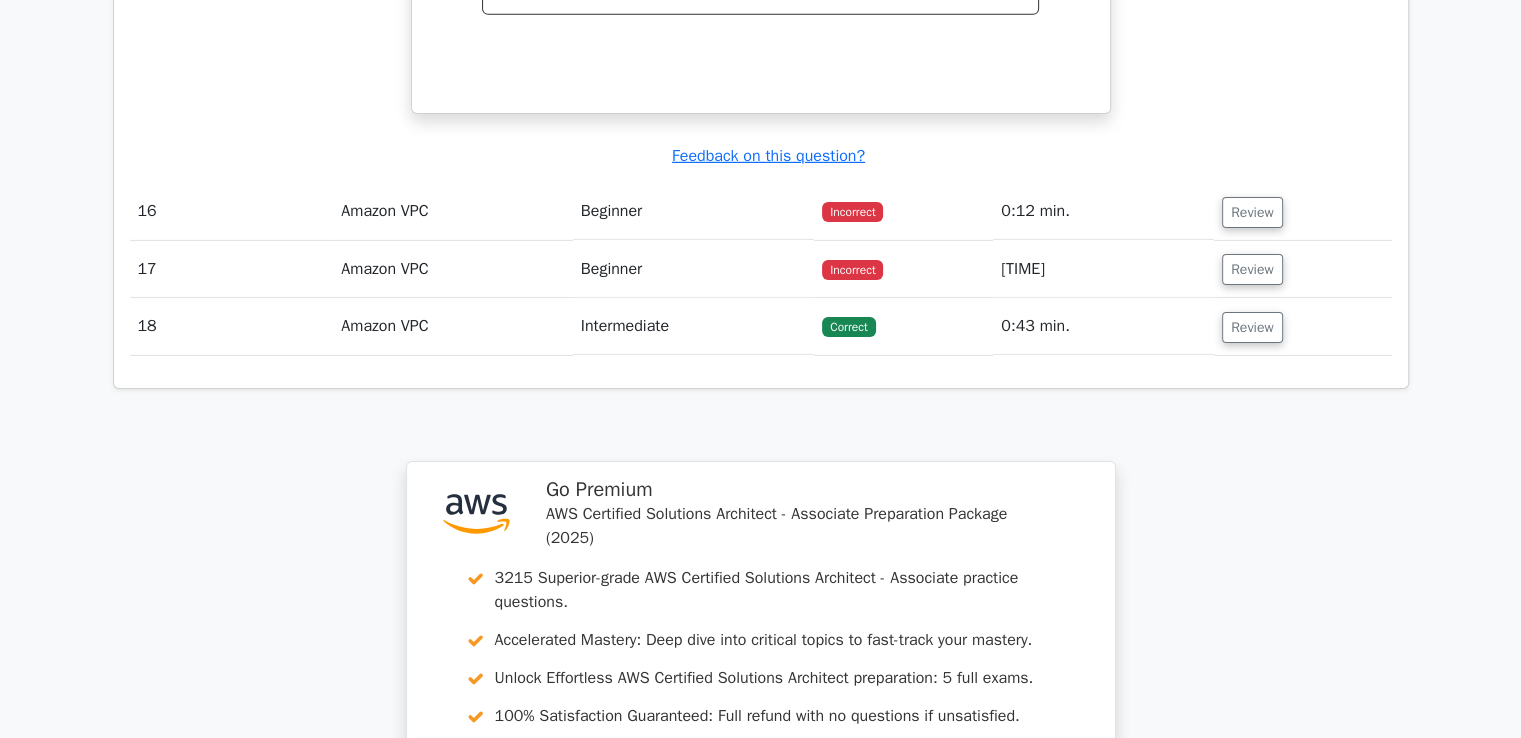 scroll, scrollTop: 6600, scrollLeft: 0, axis: vertical 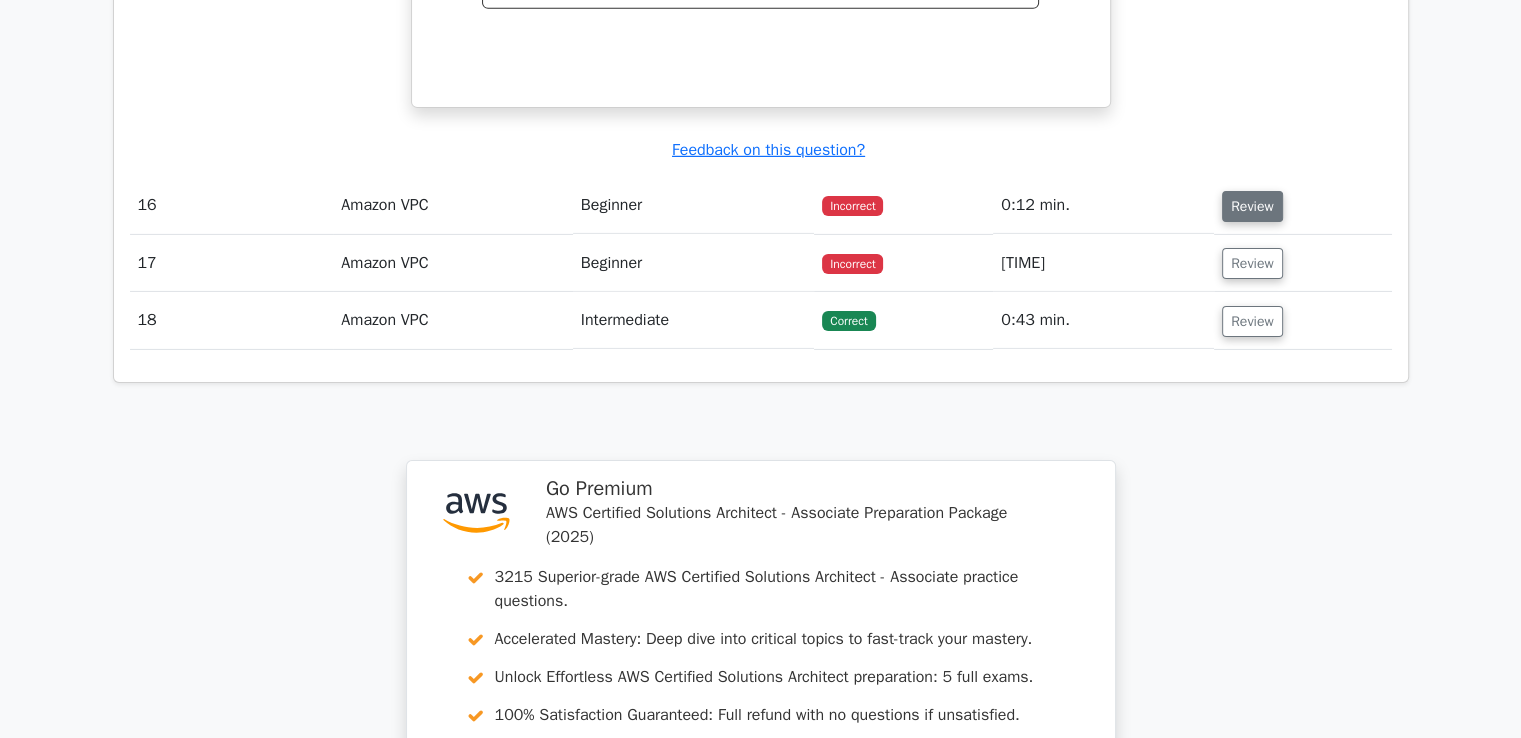 click on "Review" at bounding box center [1252, 206] 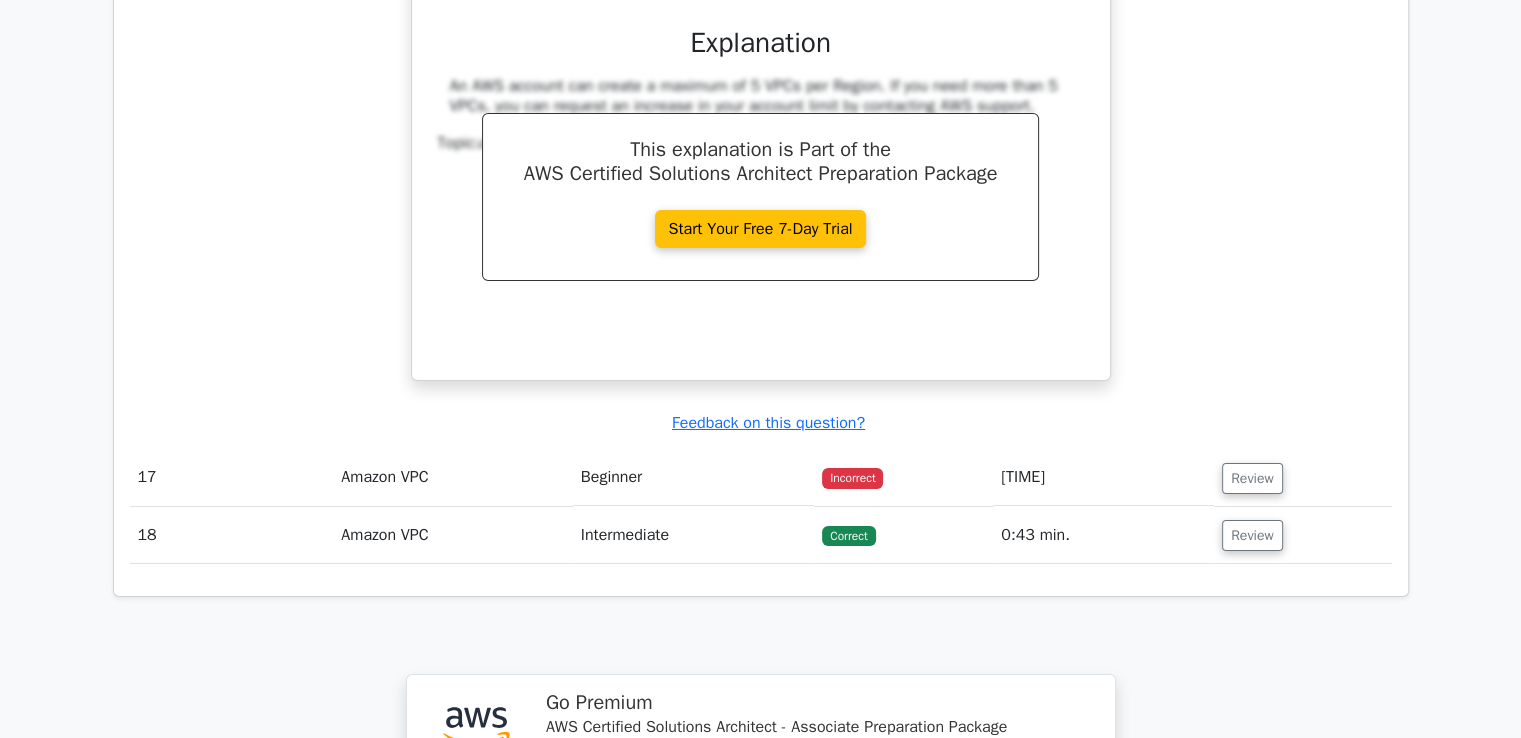 scroll, scrollTop: 7300, scrollLeft: 0, axis: vertical 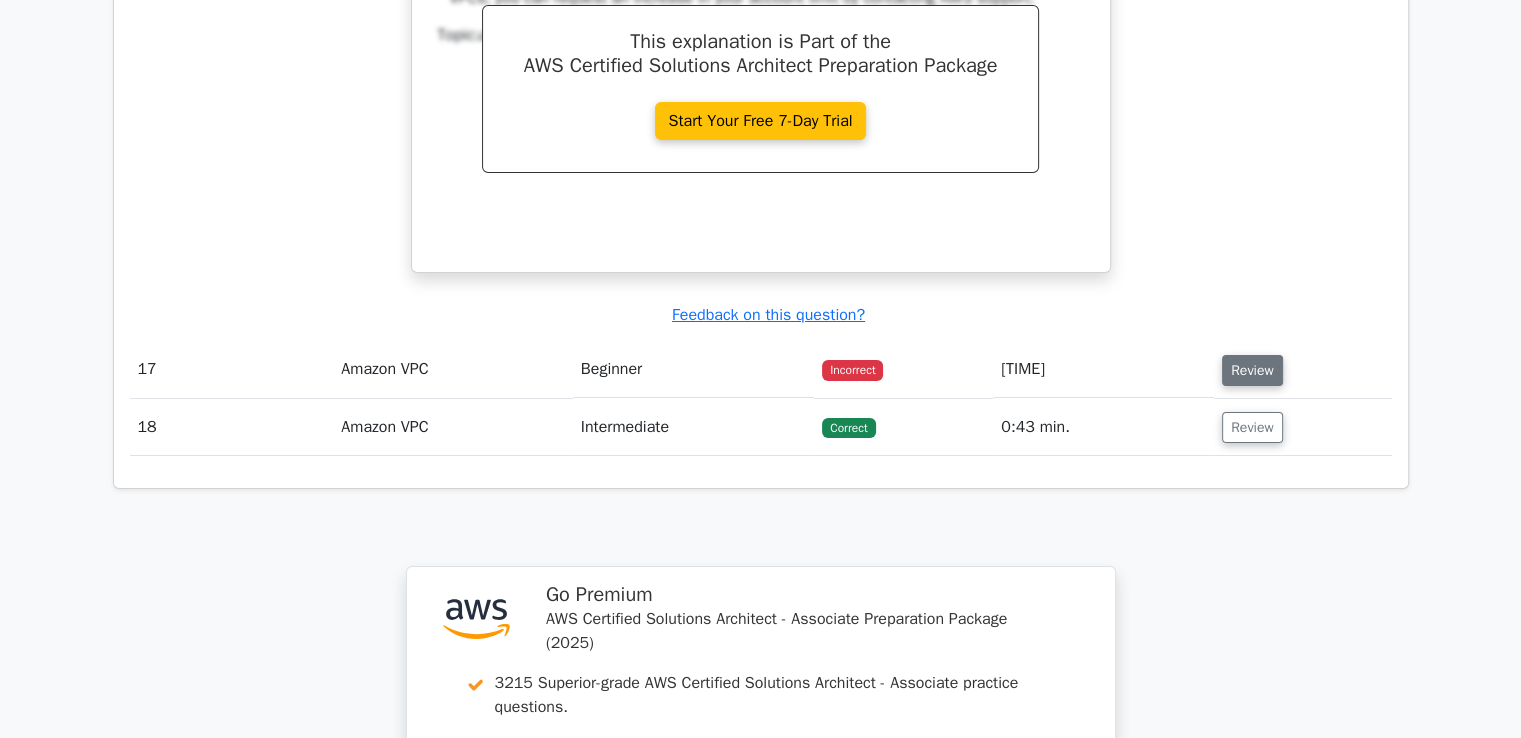 click on "Review" at bounding box center (1252, 370) 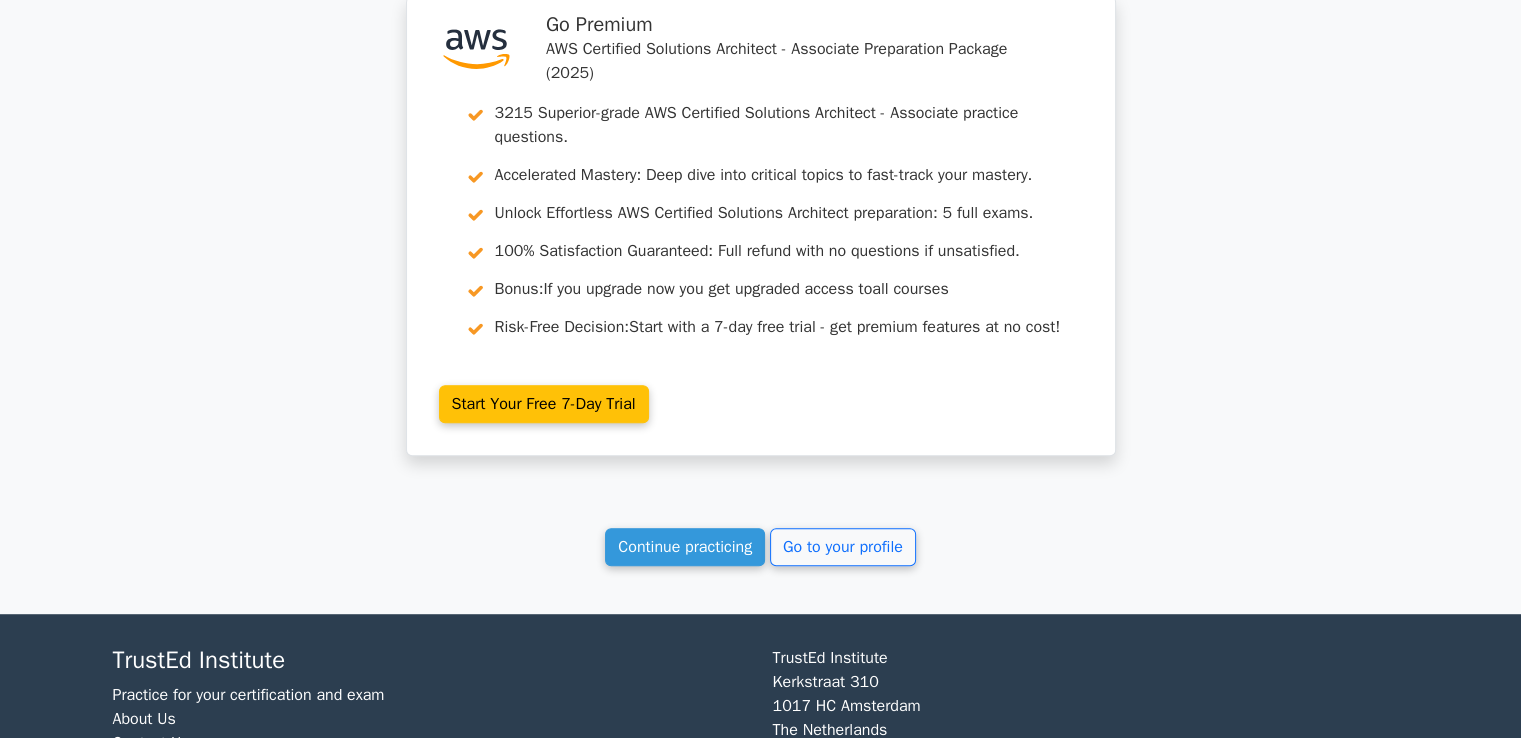 scroll, scrollTop: 8700, scrollLeft: 0, axis: vertical 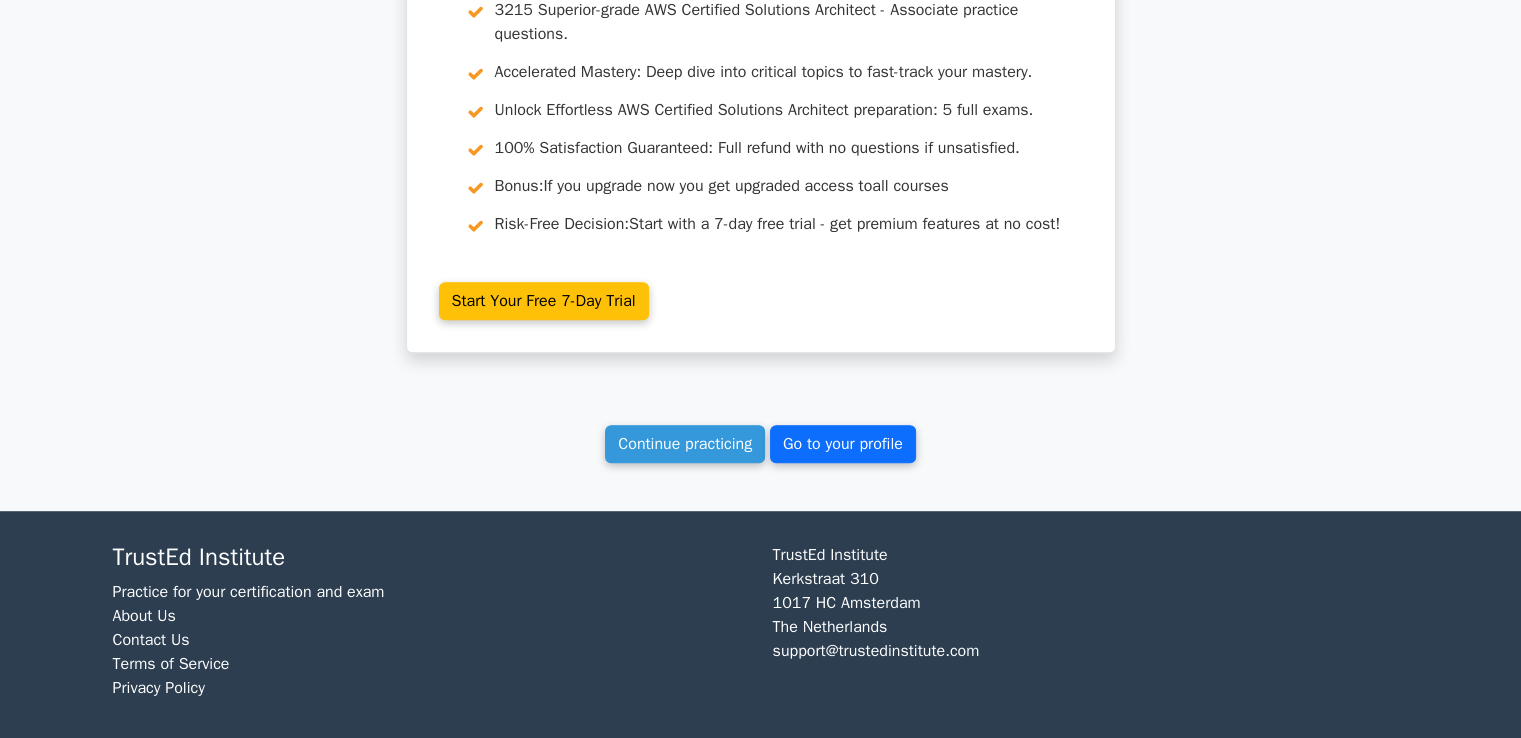 click on "Go to your profile" at bounding box center [843, 444] 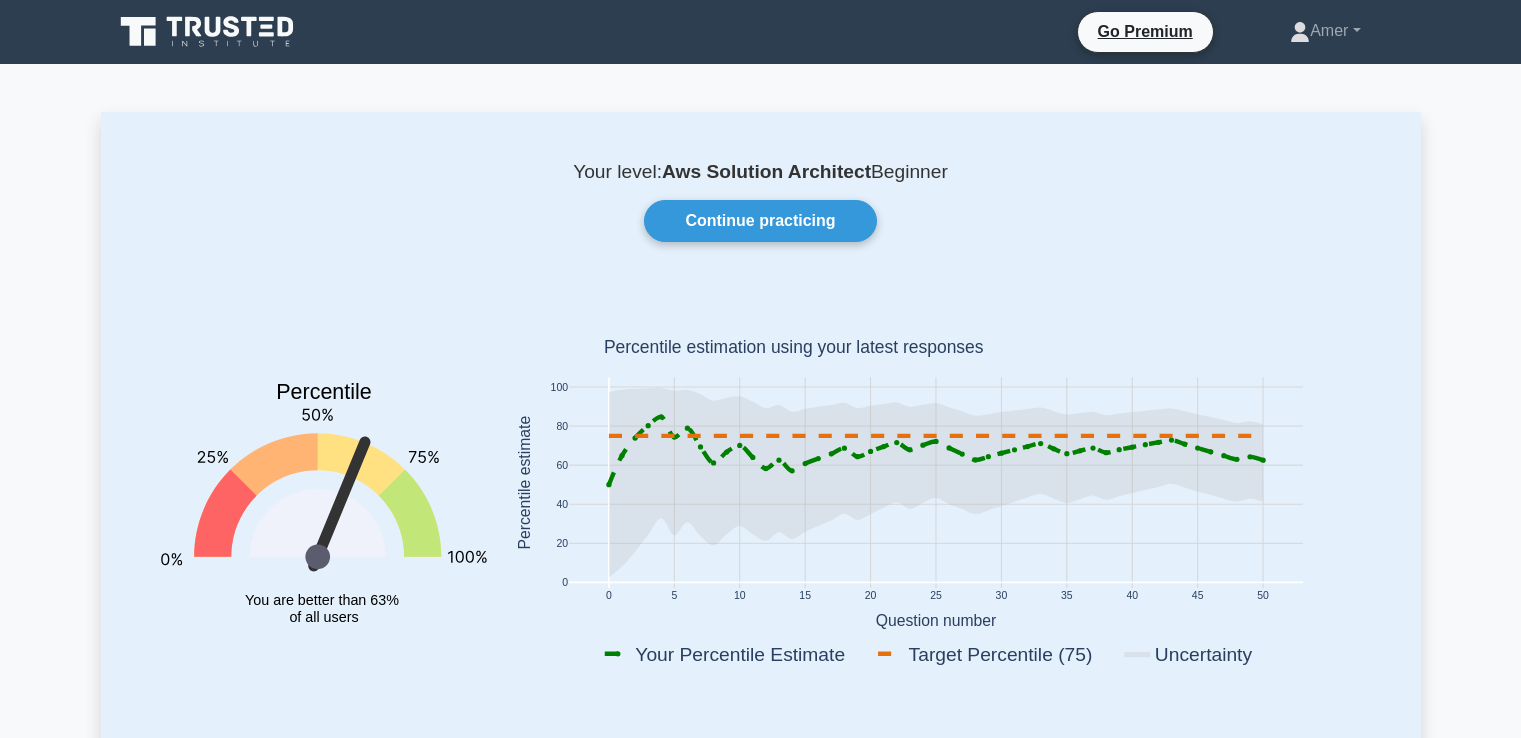 scroll, scrollTop: 0, scrollLeft: 0, axis: both 